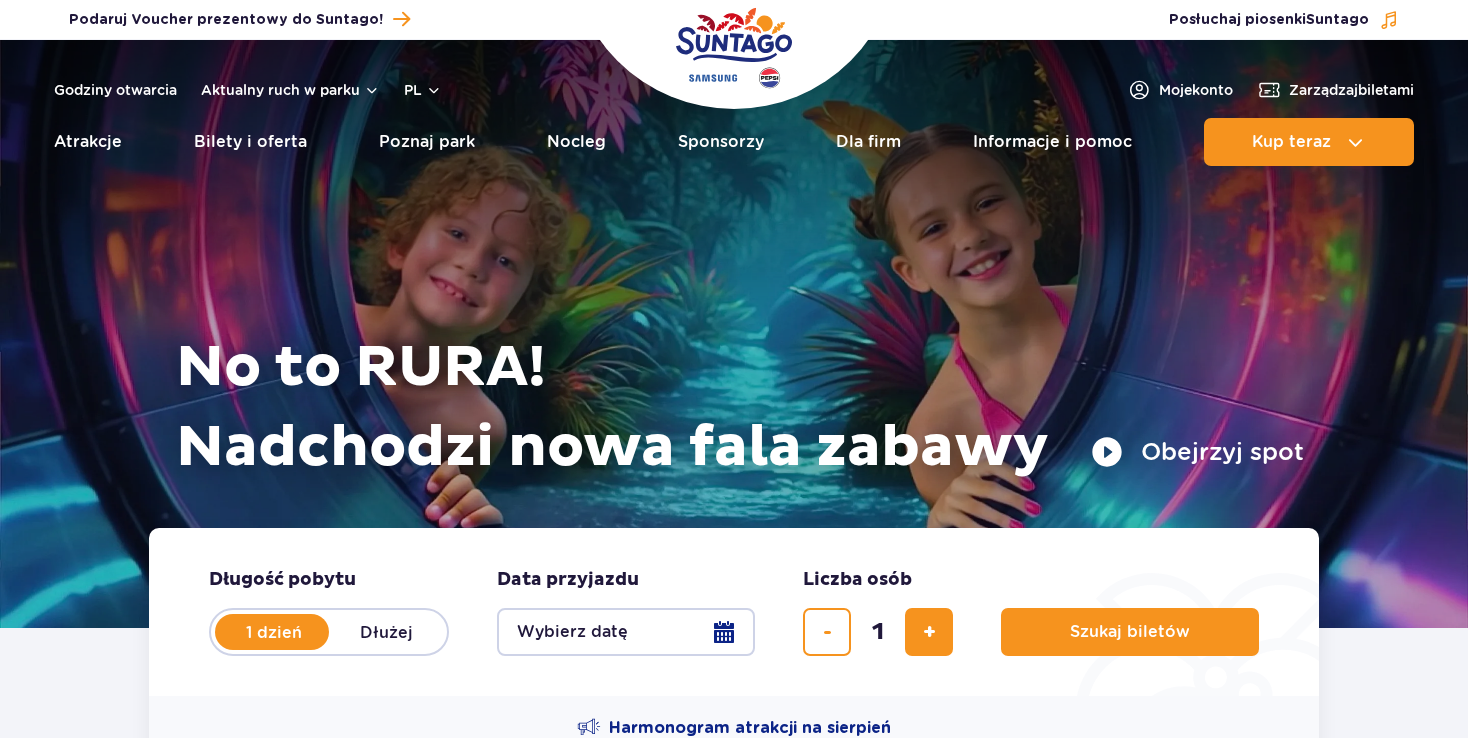scroll, scrollTop: 0, scrollLeft: 0, axis: both 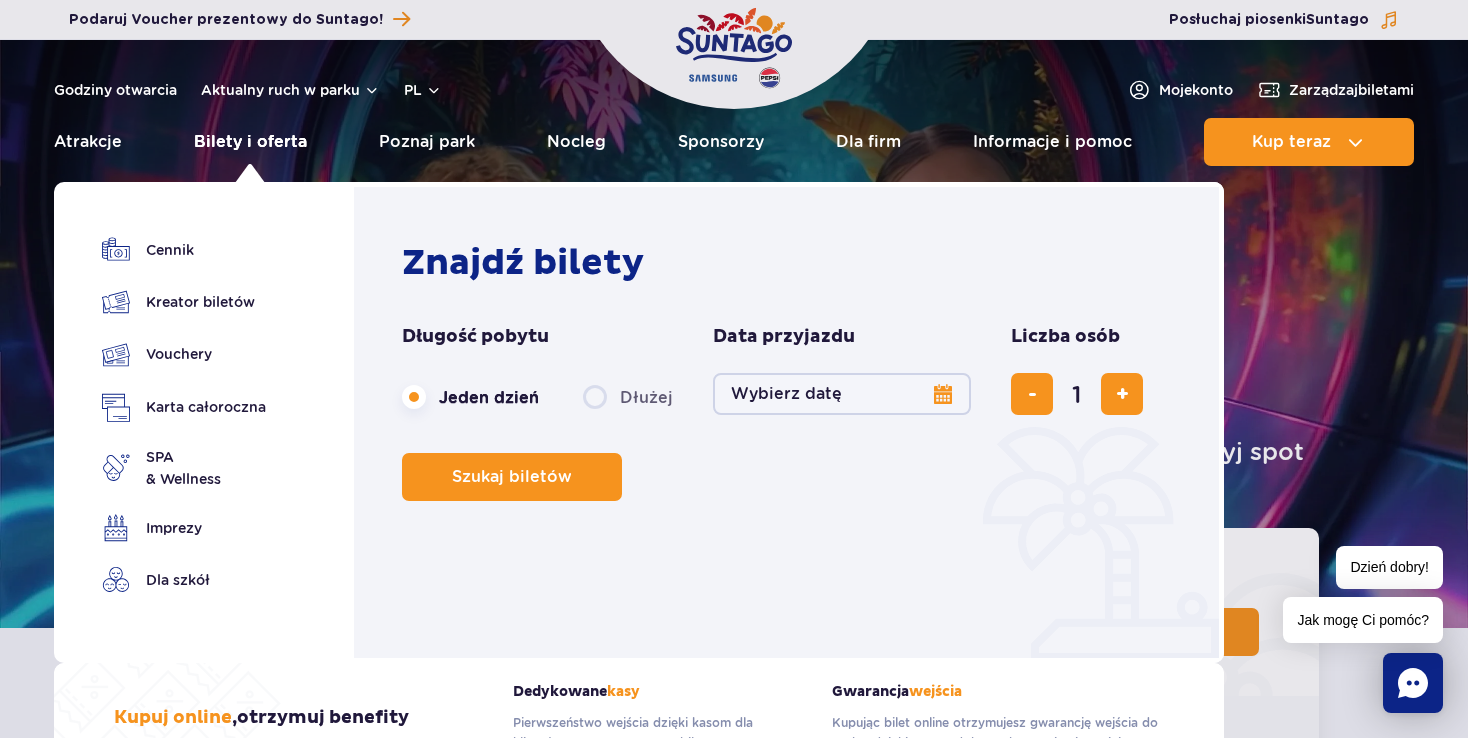 click on "Bilety i oferta" at bounding box center [250, 142] 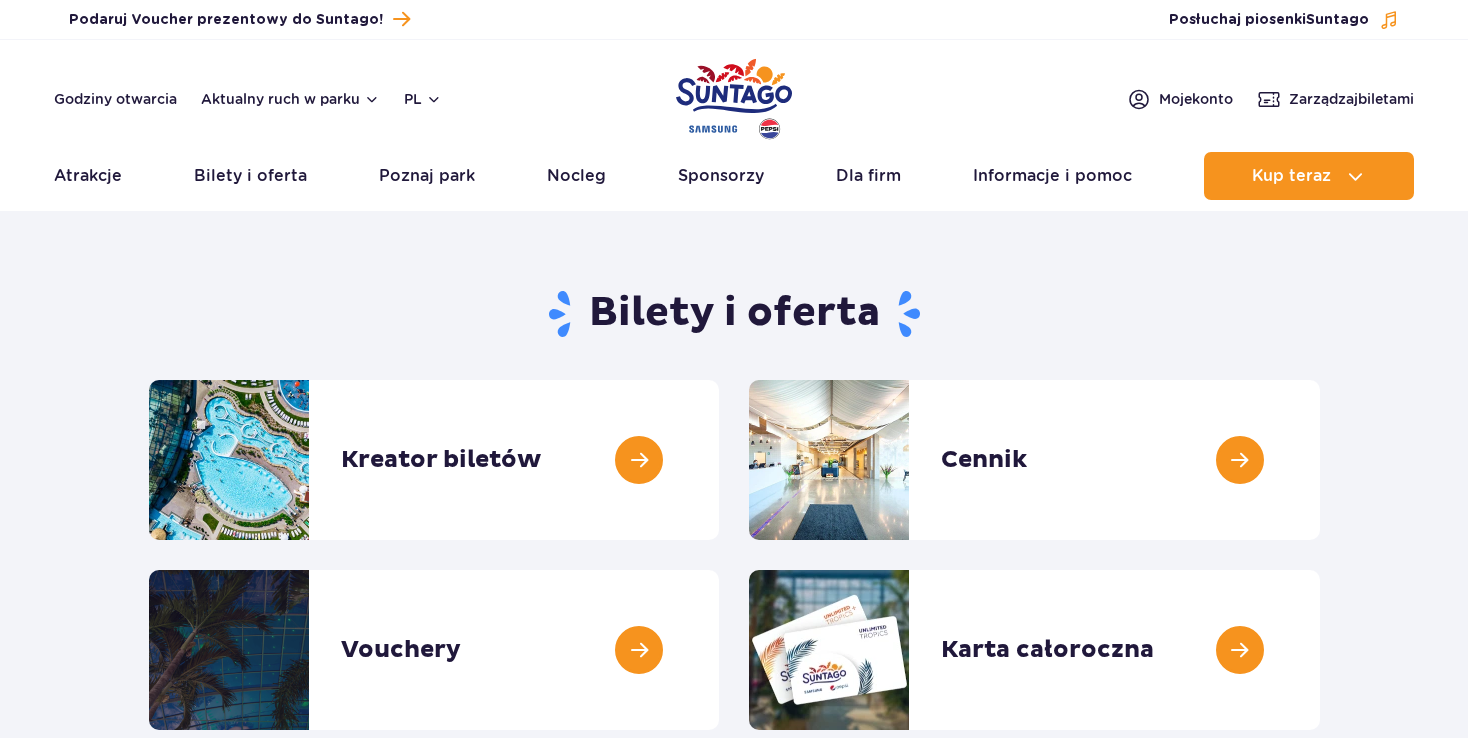scroll, scrollTop: 0, scrollLeft: 0, axis: both 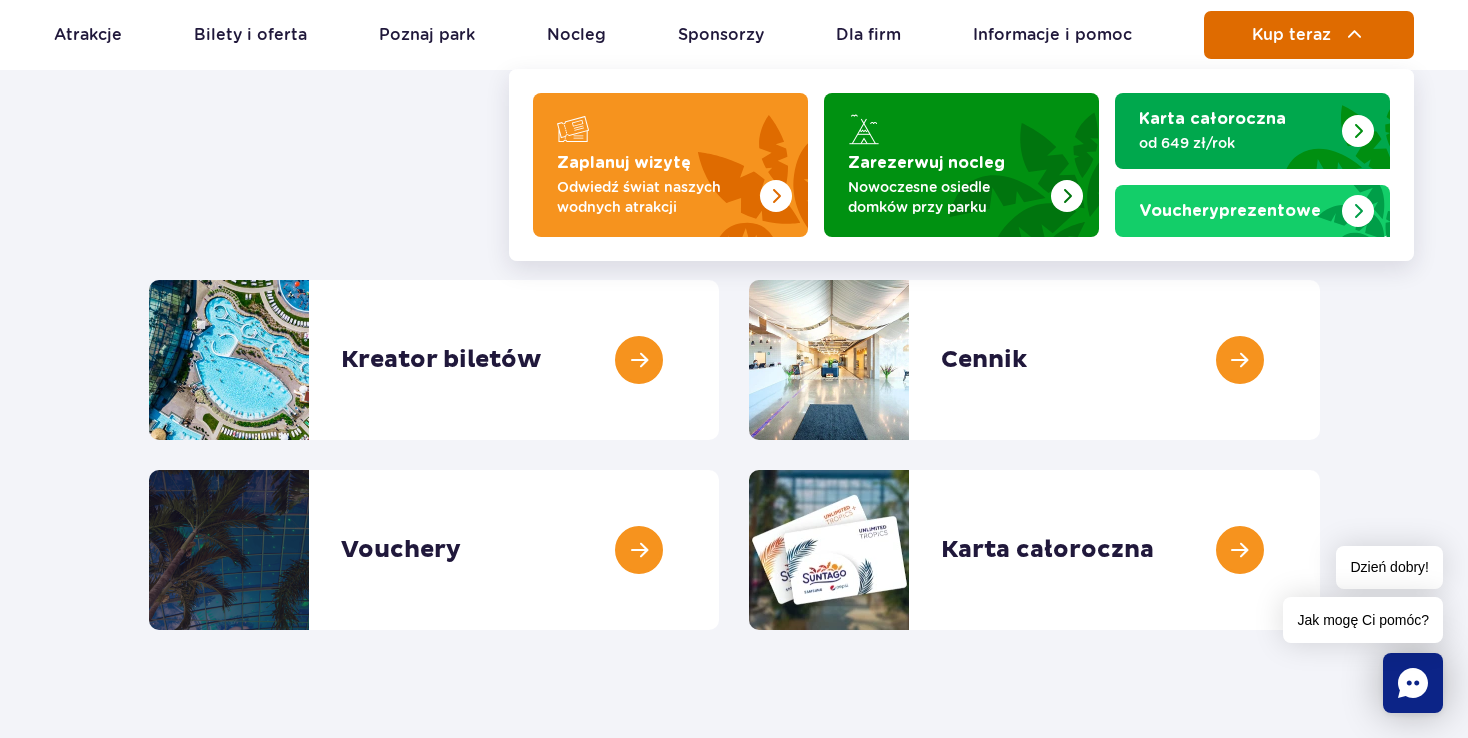 click on "Kup teraz" at bounding box center [1291, 35] 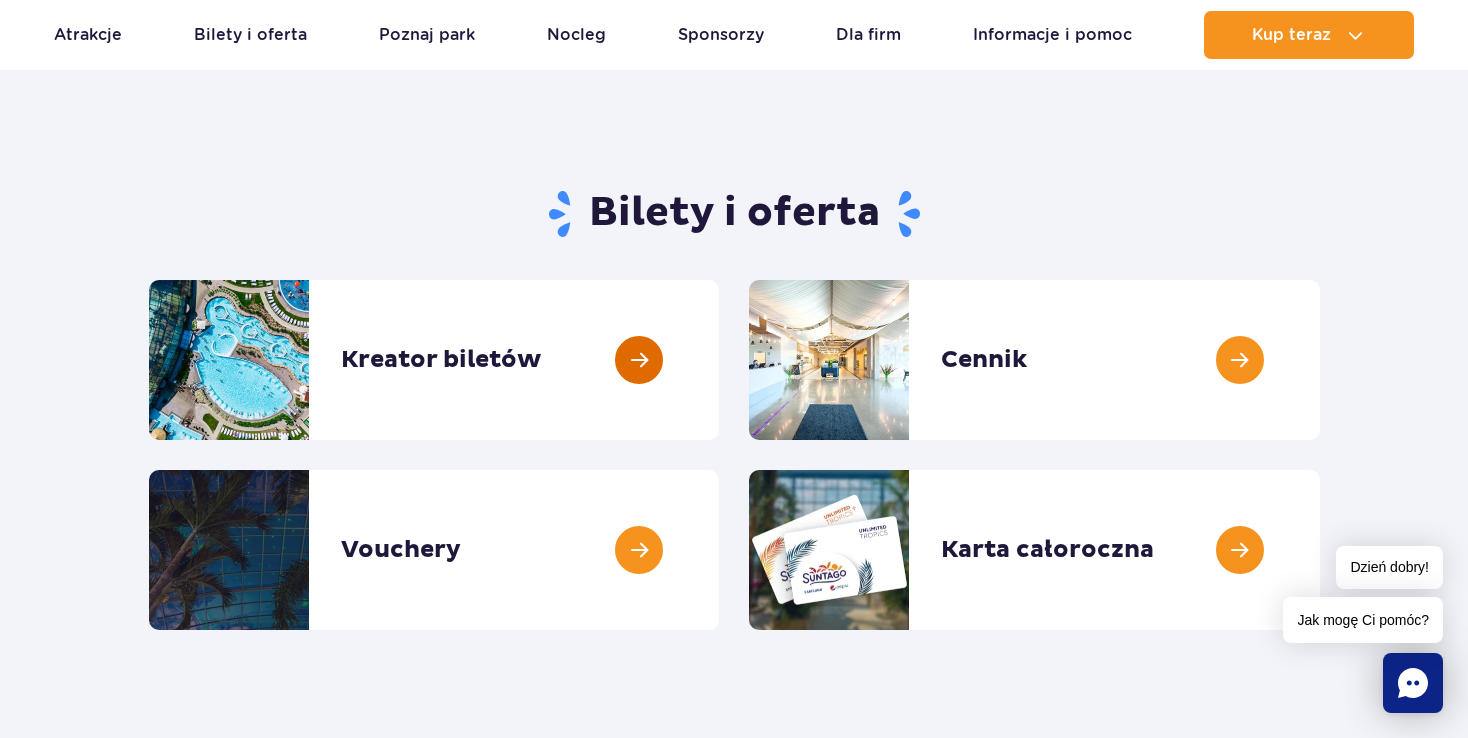 click at bounding box center (719, 360) 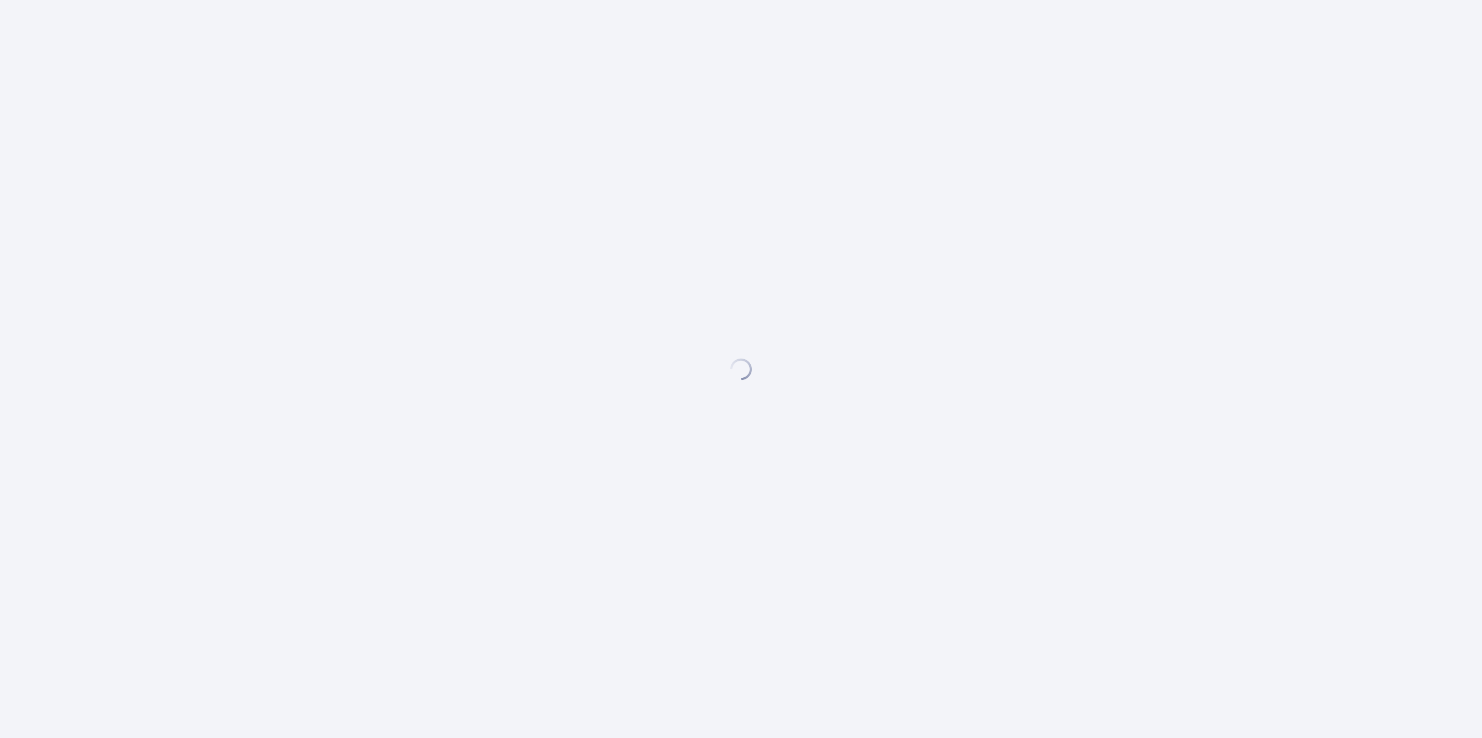 scroll, scrollTop: 0, scrollLeft: 0, axis: both 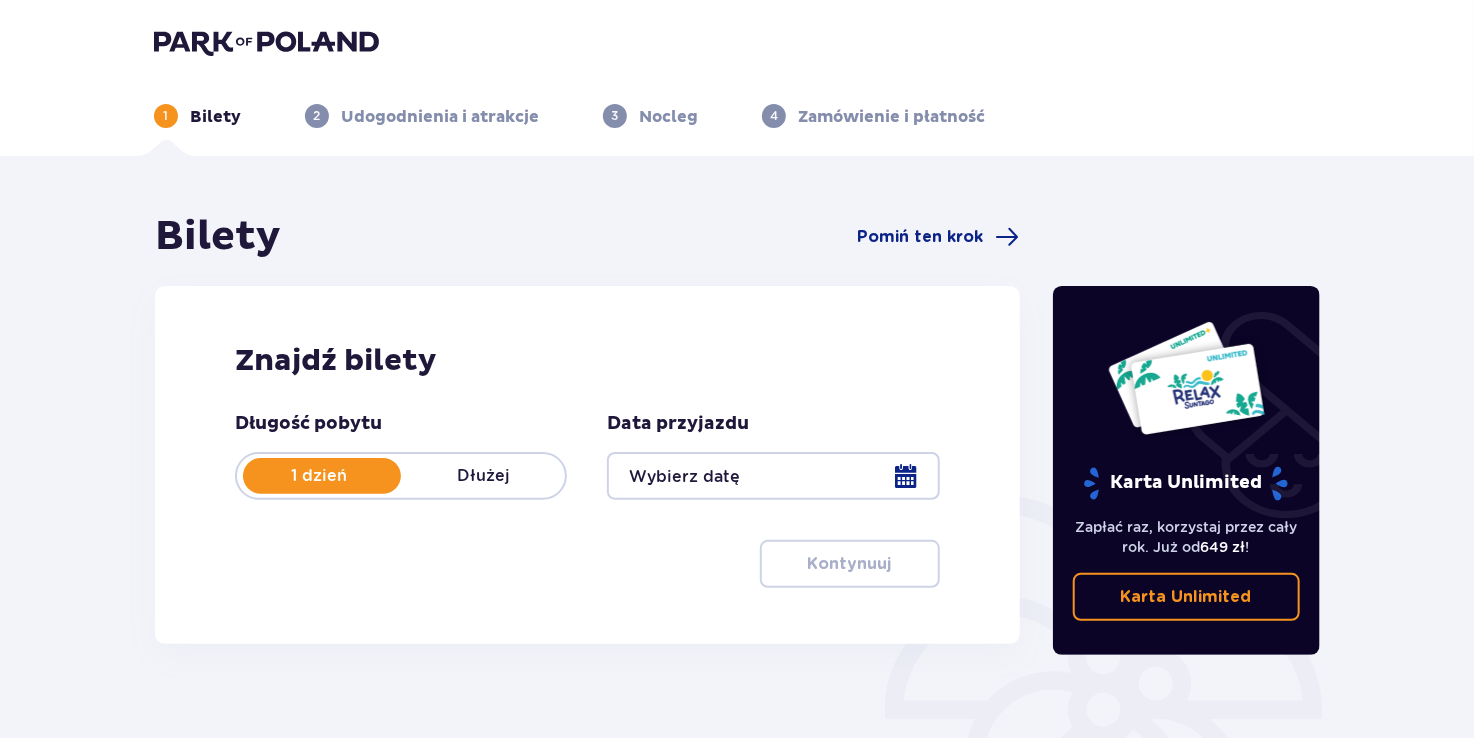 click at bounding box center (773, 476) 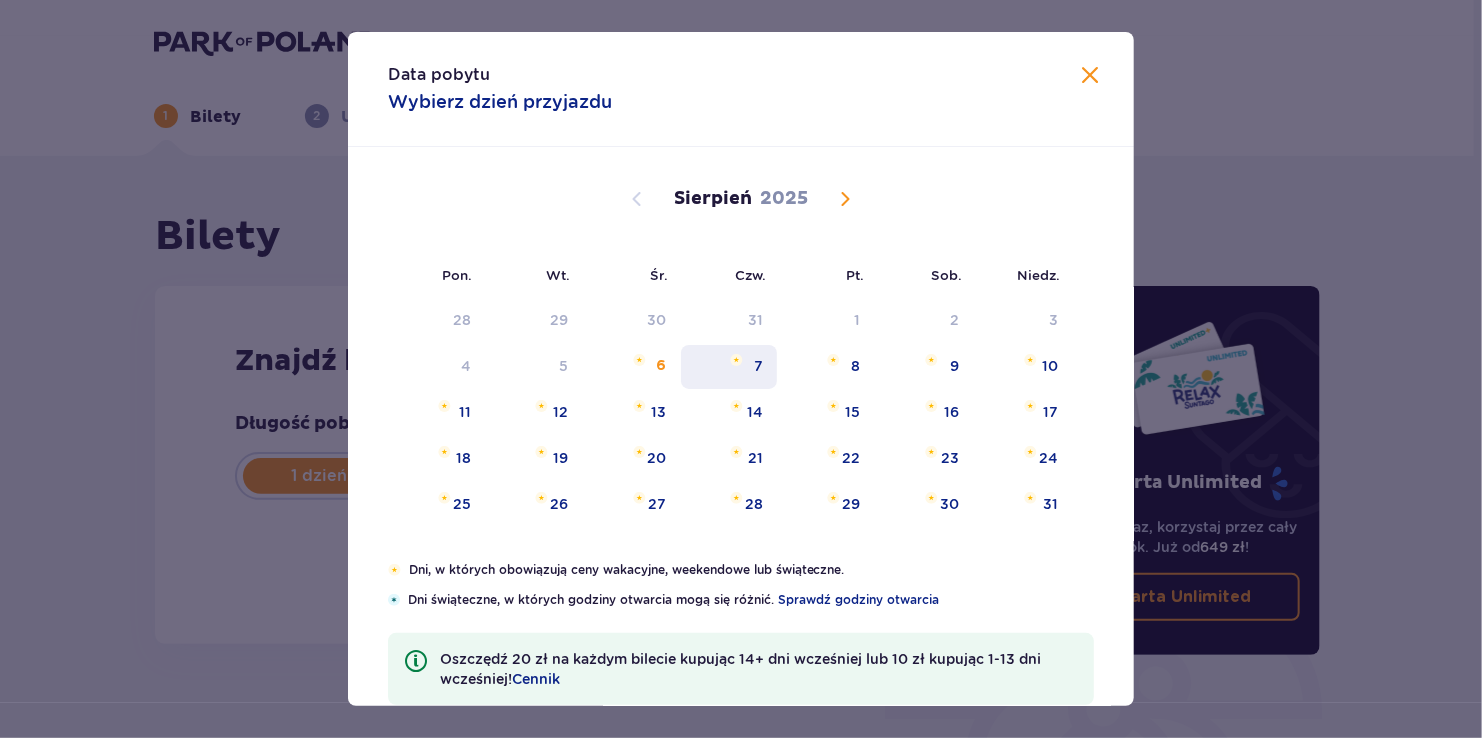click on "7" at bounding box center [729, 367] 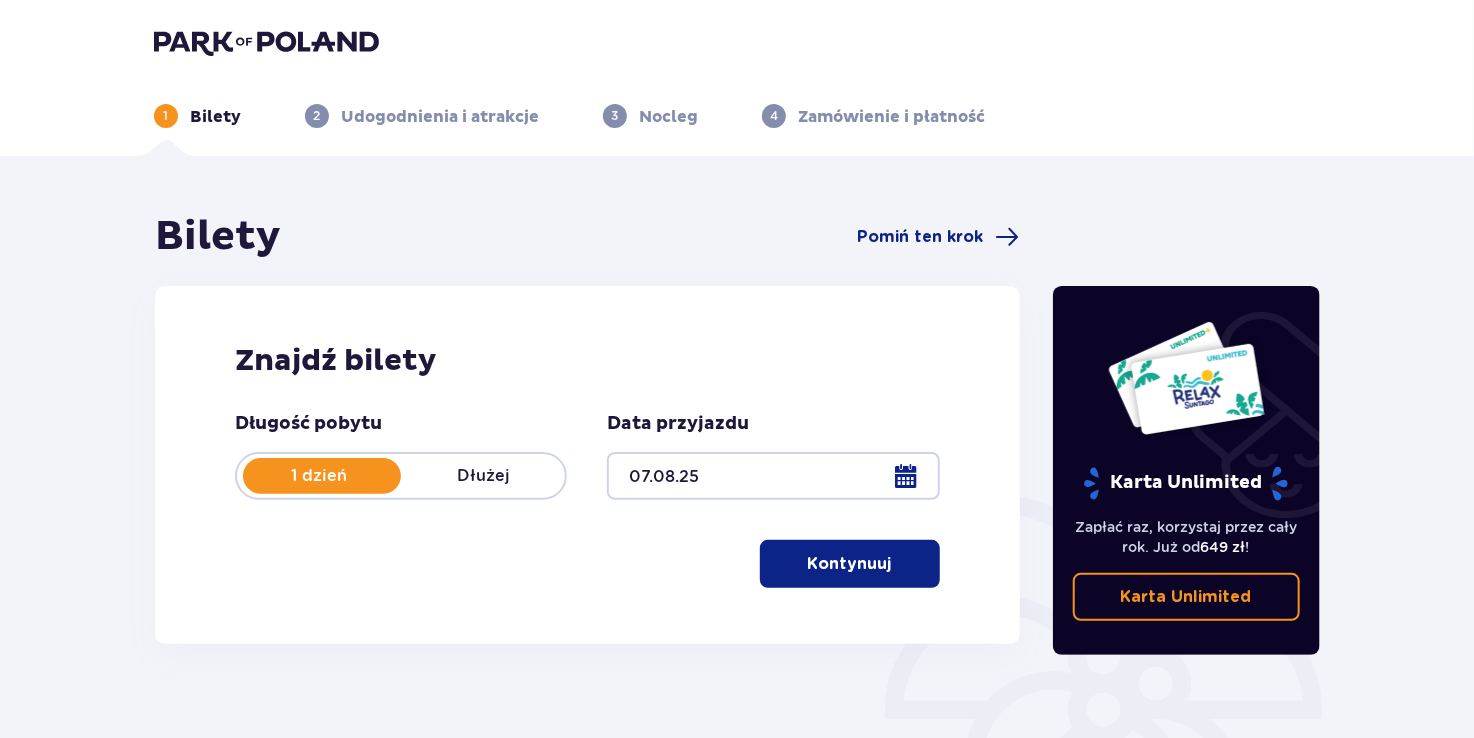 click on "Kontynuuj" at bounding box center (850, 564) 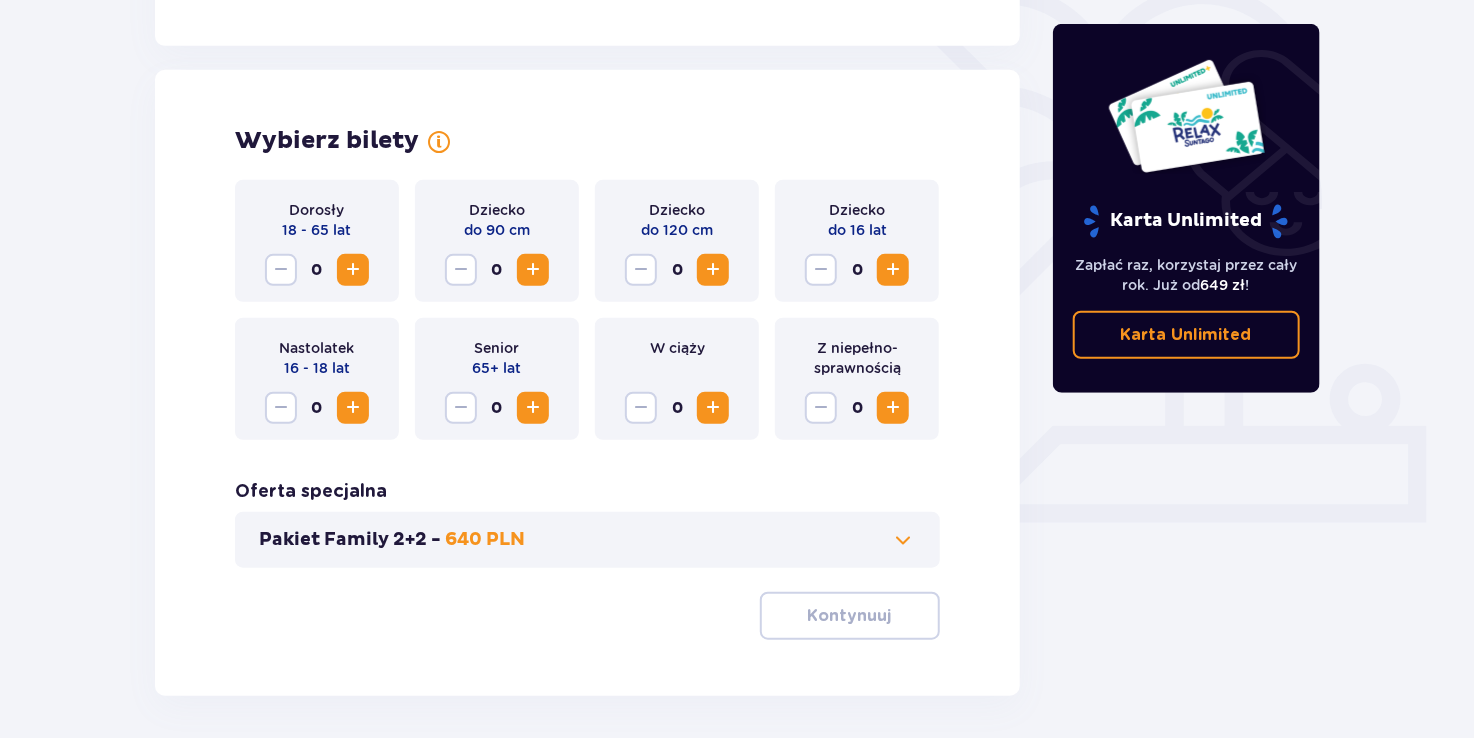 scroll, scrollTop: 556, scrollLeft: 0, axis: vertical 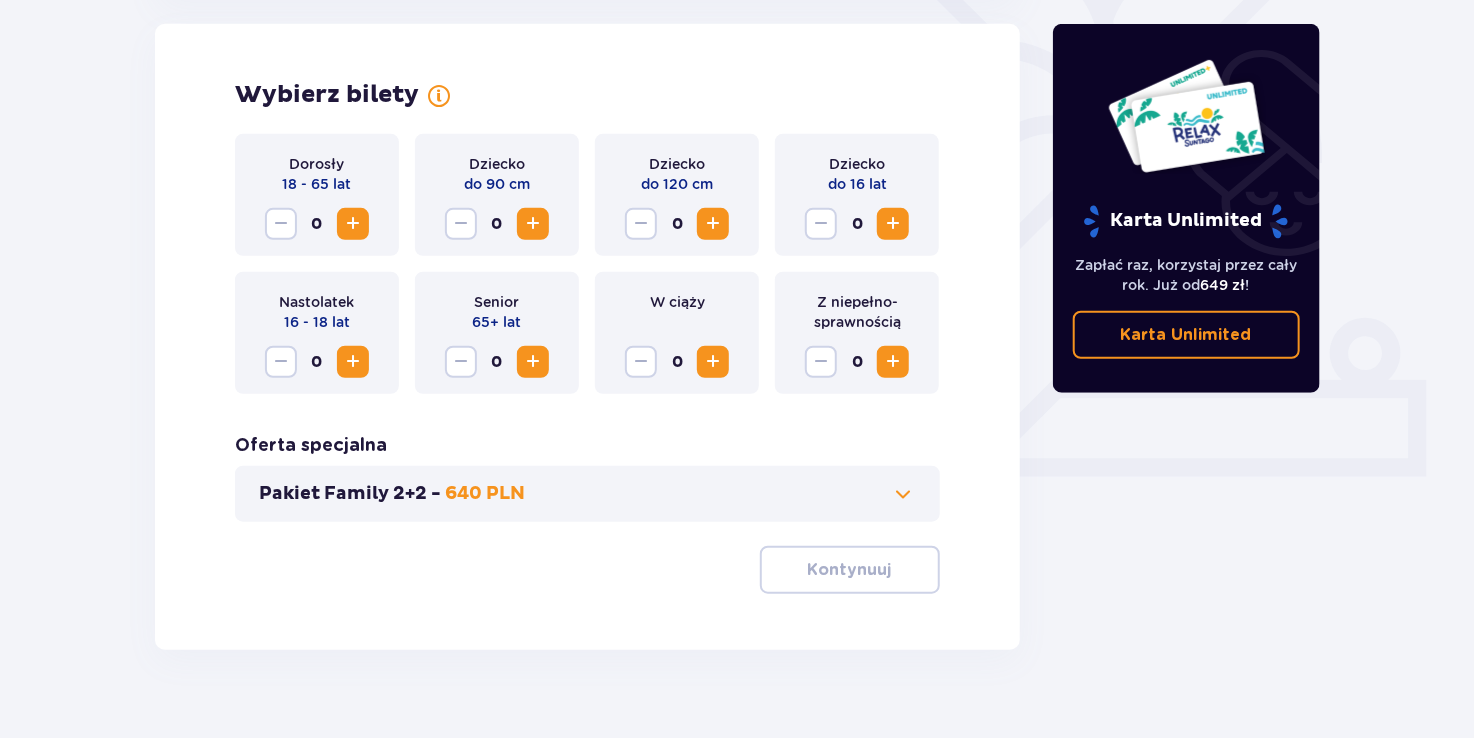 click at bounding box center (353, 224) 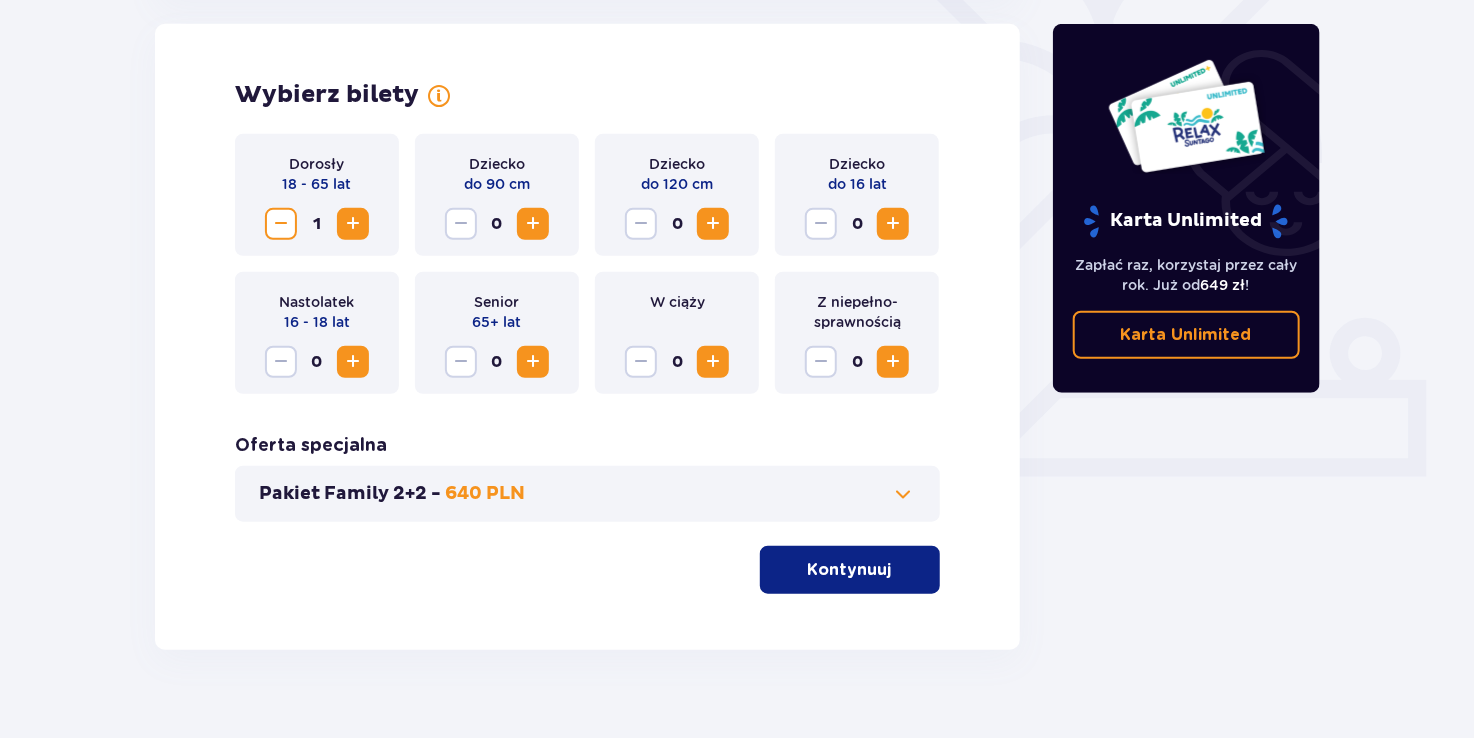 click at bounding box center [893, 224] 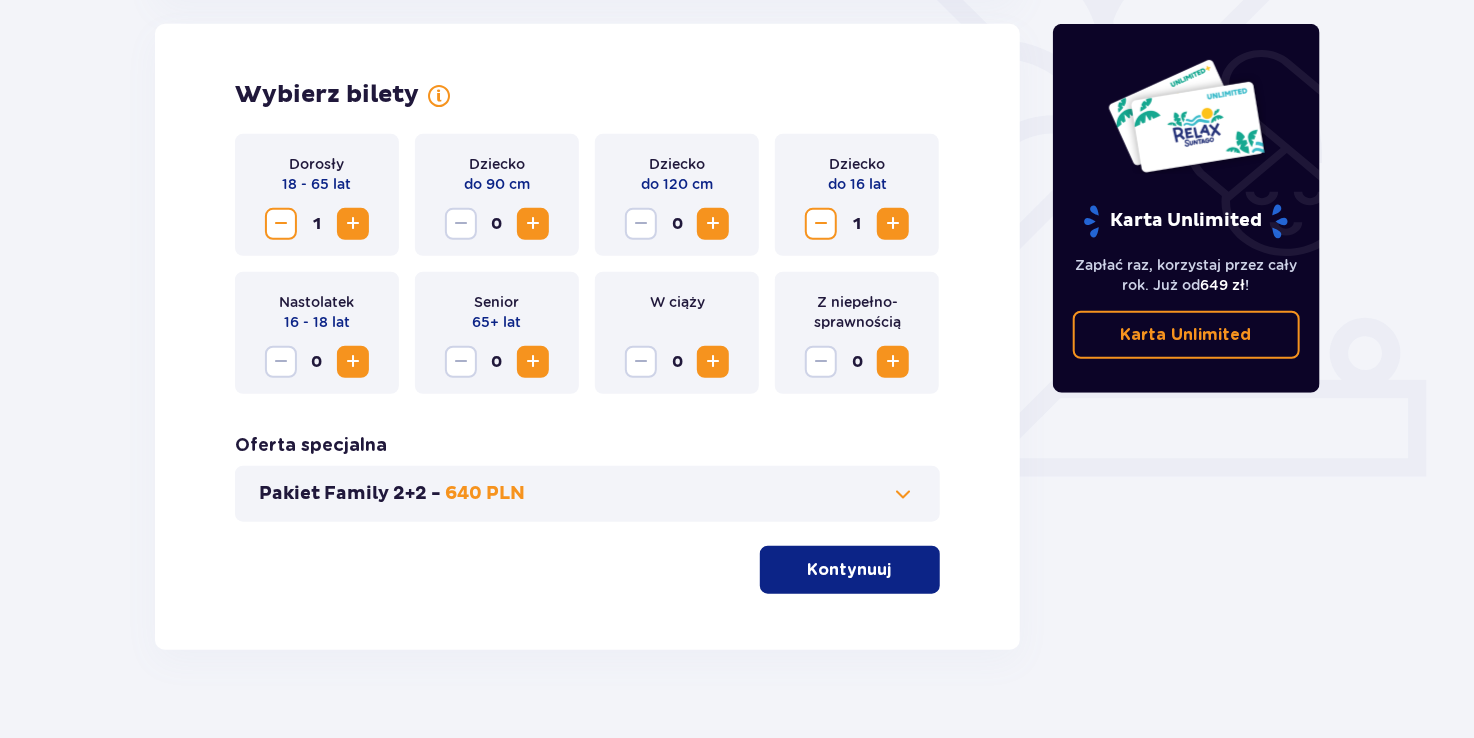 click at bounding box center (353, 224) 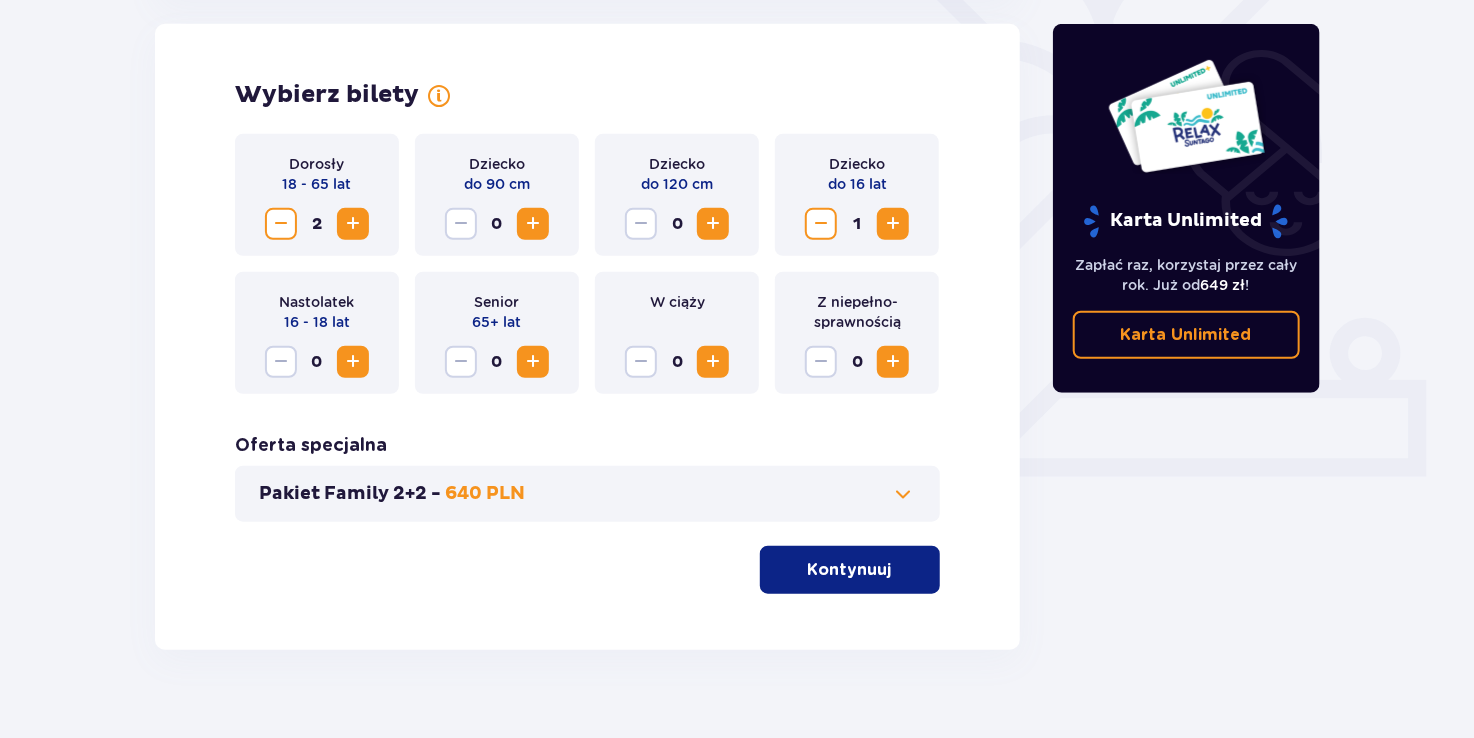 click on "Kontynuuj" at bounding box center [850, 570] 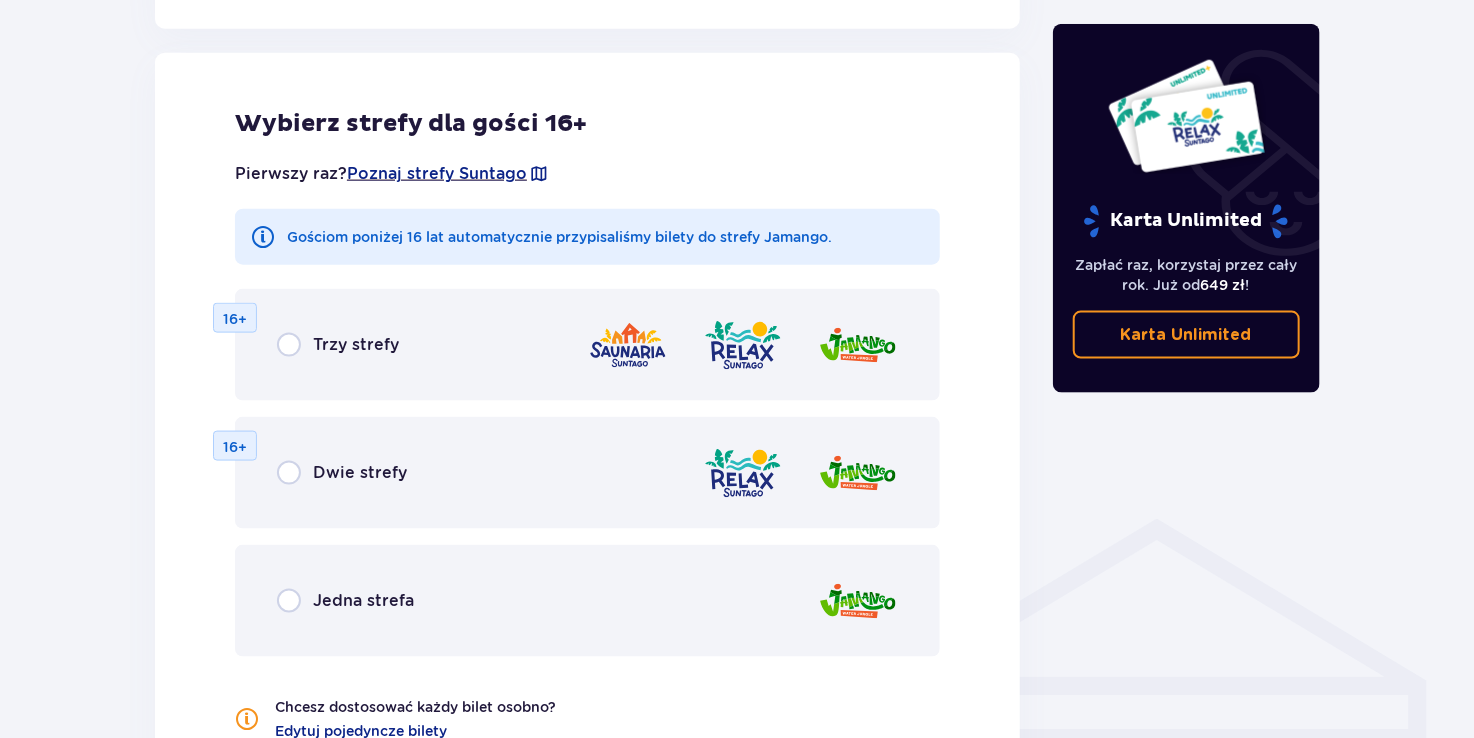 scroll, scrollTop: 1109, scrollLeft: 0, axis: vertical 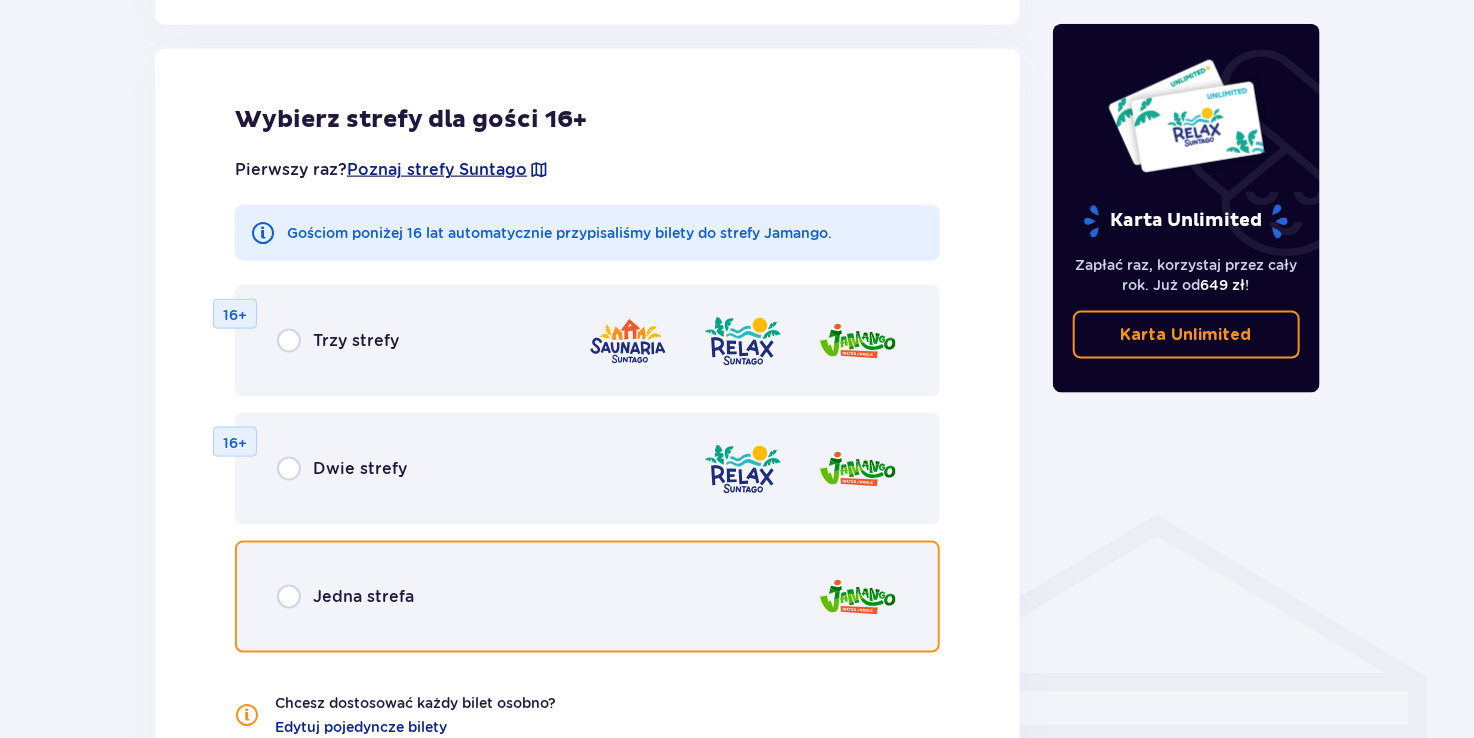 click at bounding box center (289, 597) 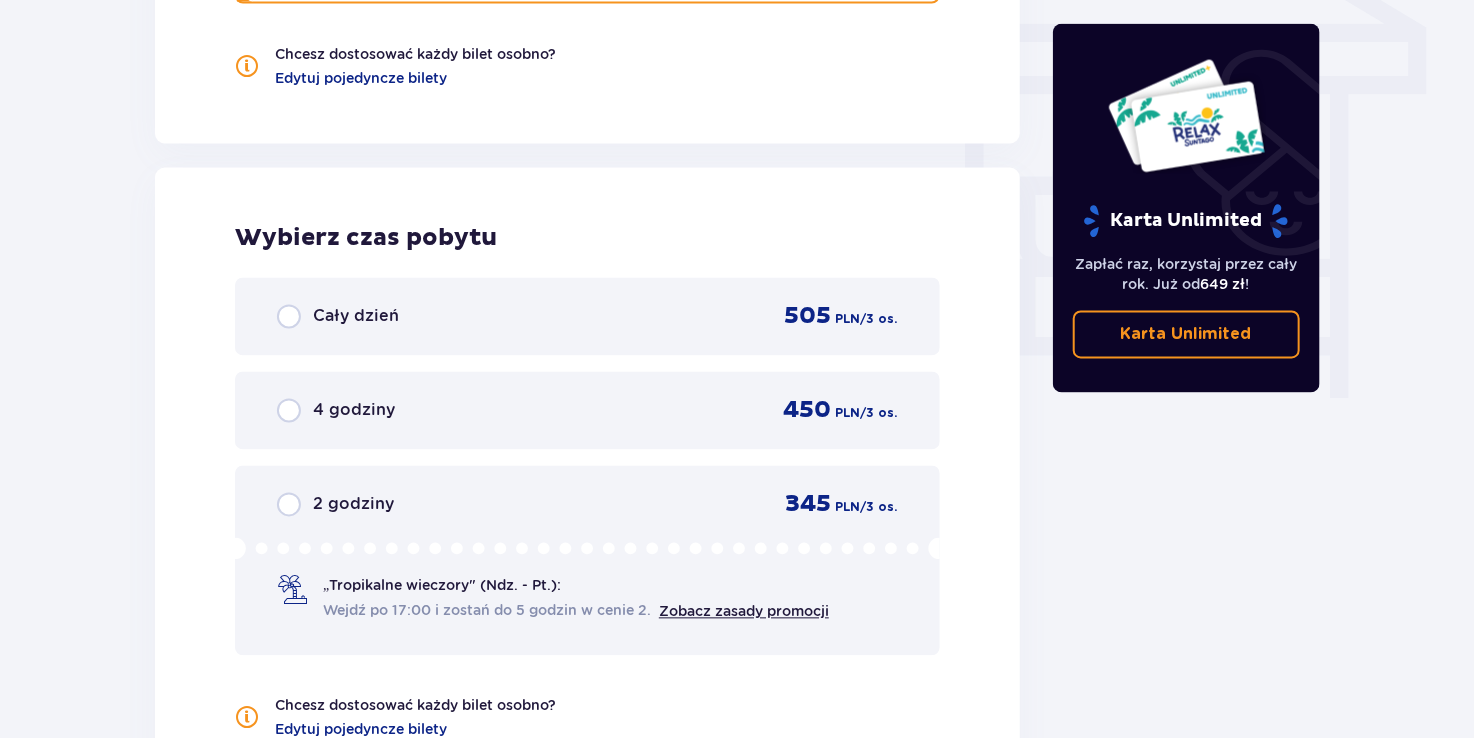 scroll, scrollTop: 1777, scrollLeft: 0, axis: vertical 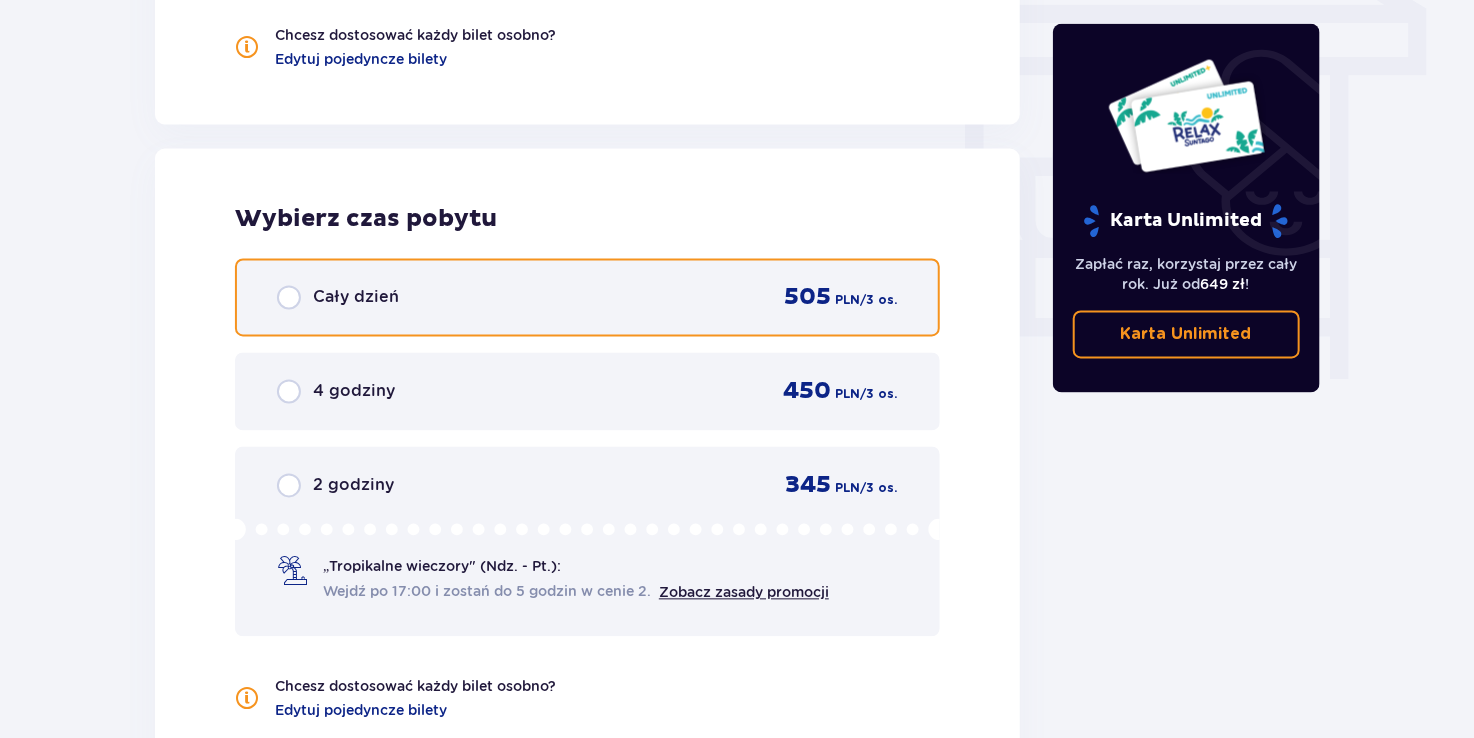 click at bounding box center (289, 298) 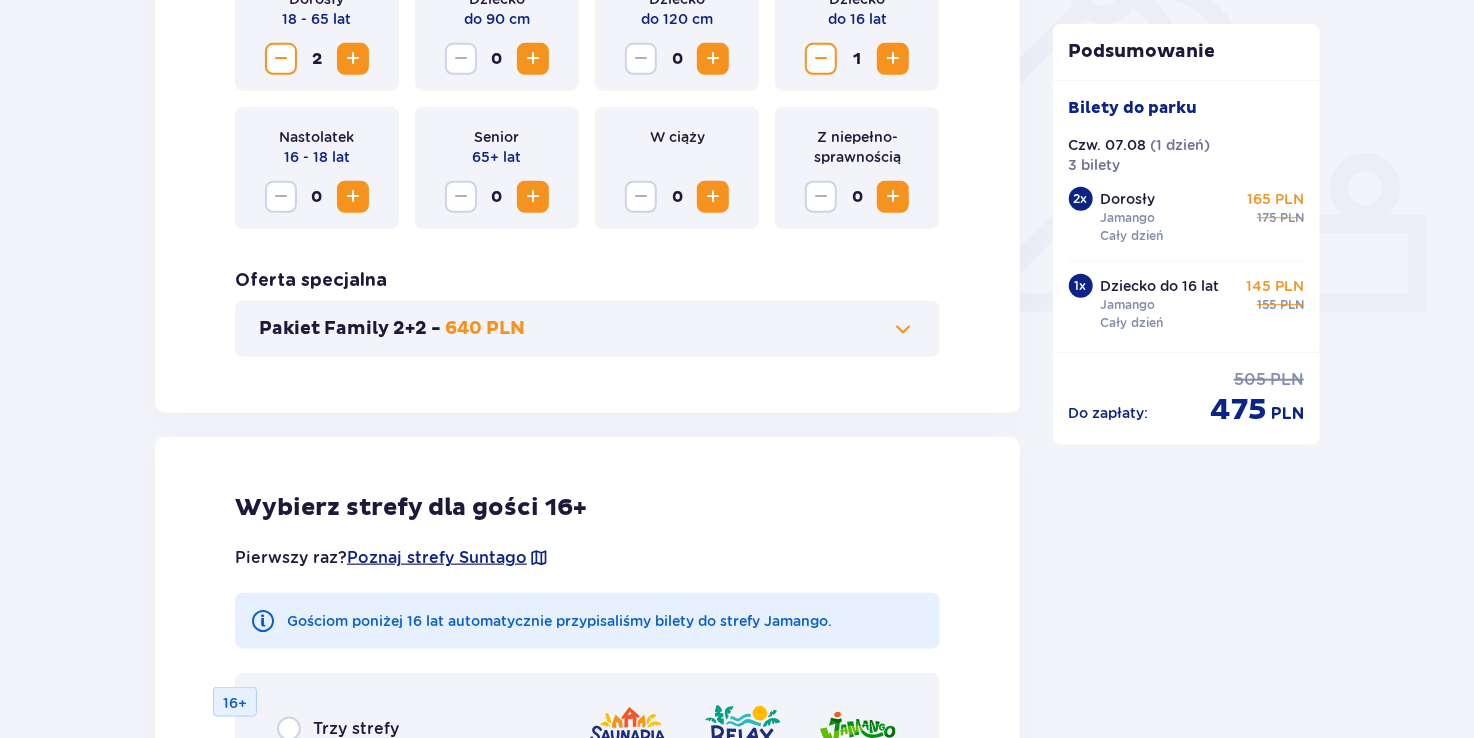scroll, scrollTop: 717, scrollLeft: 0, axis: vertical 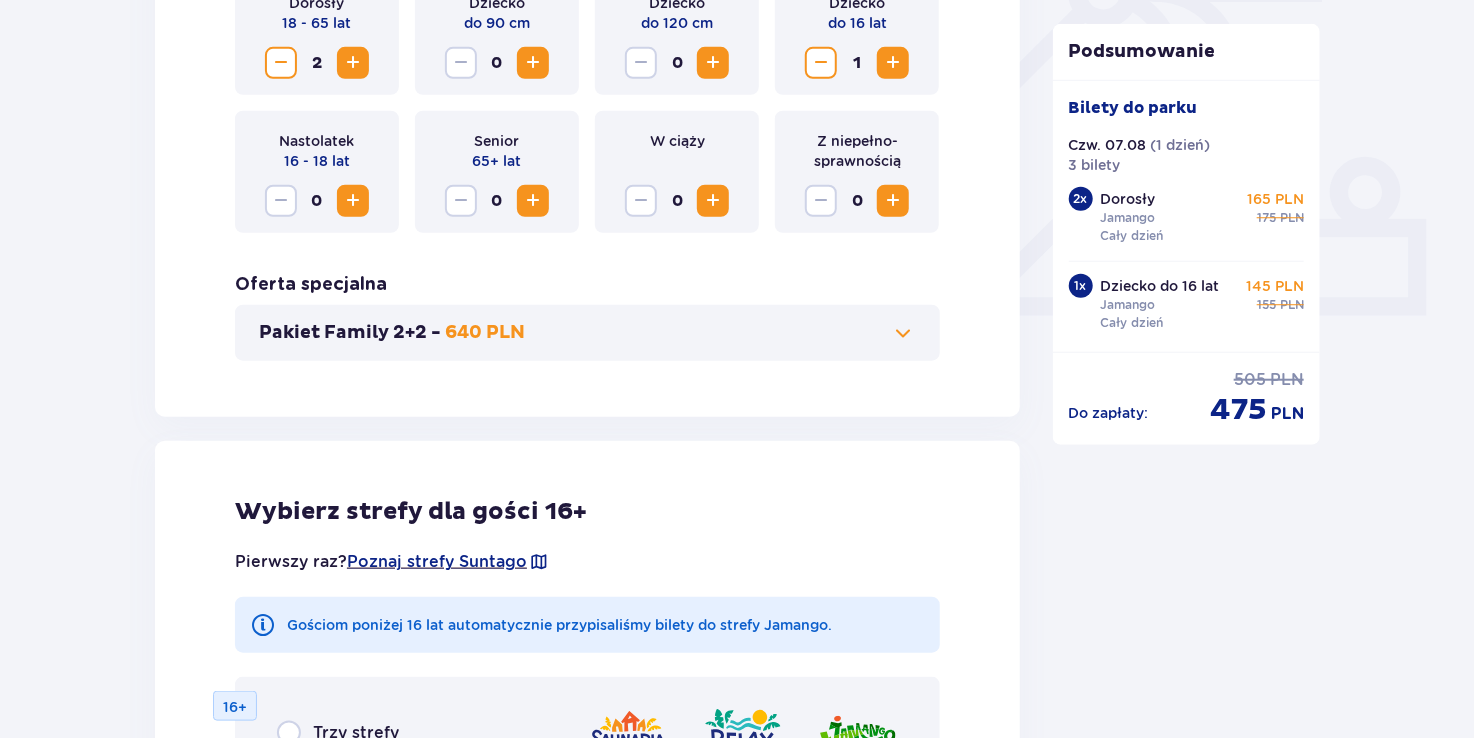 click at bounding box center (904, 333) 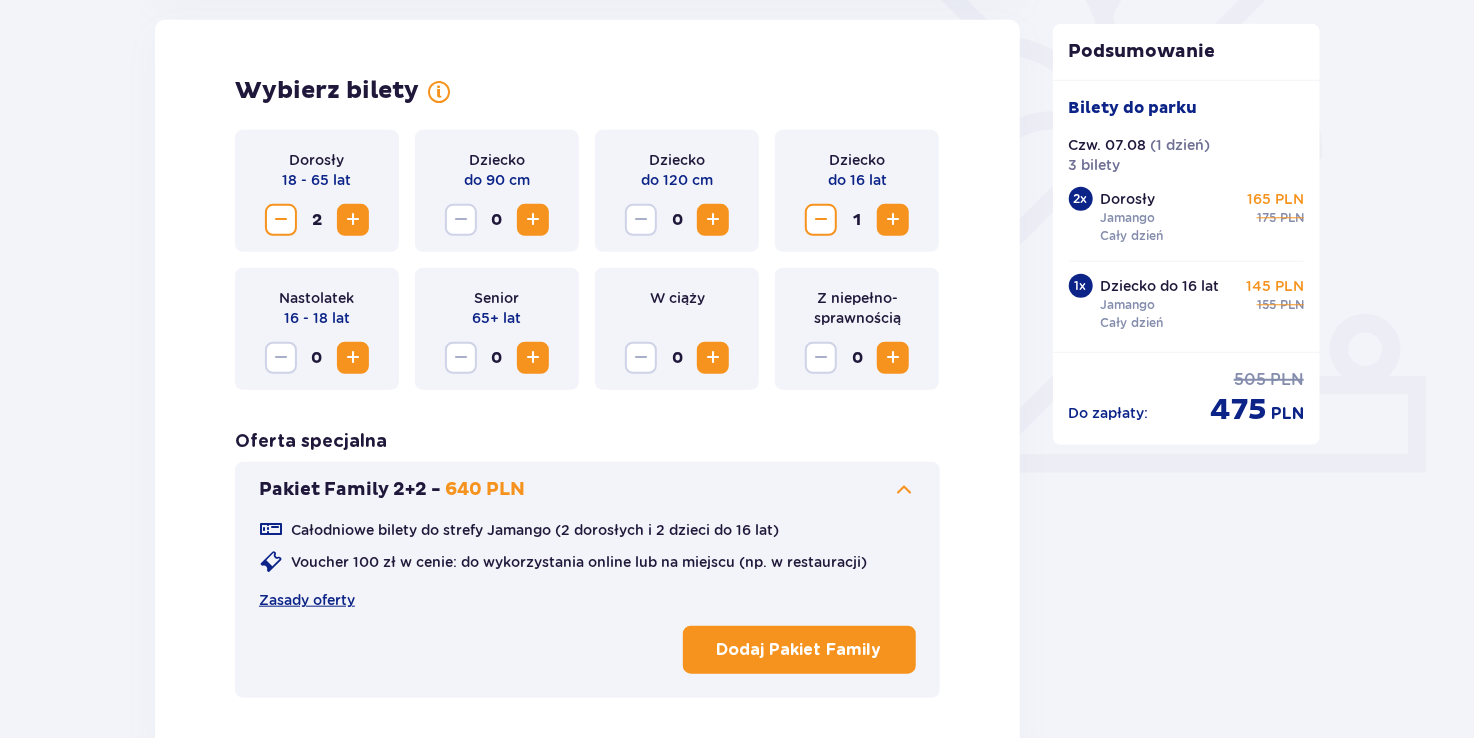 scroll, scrollTop: 556, scrollLeft: 0, axis: vertical 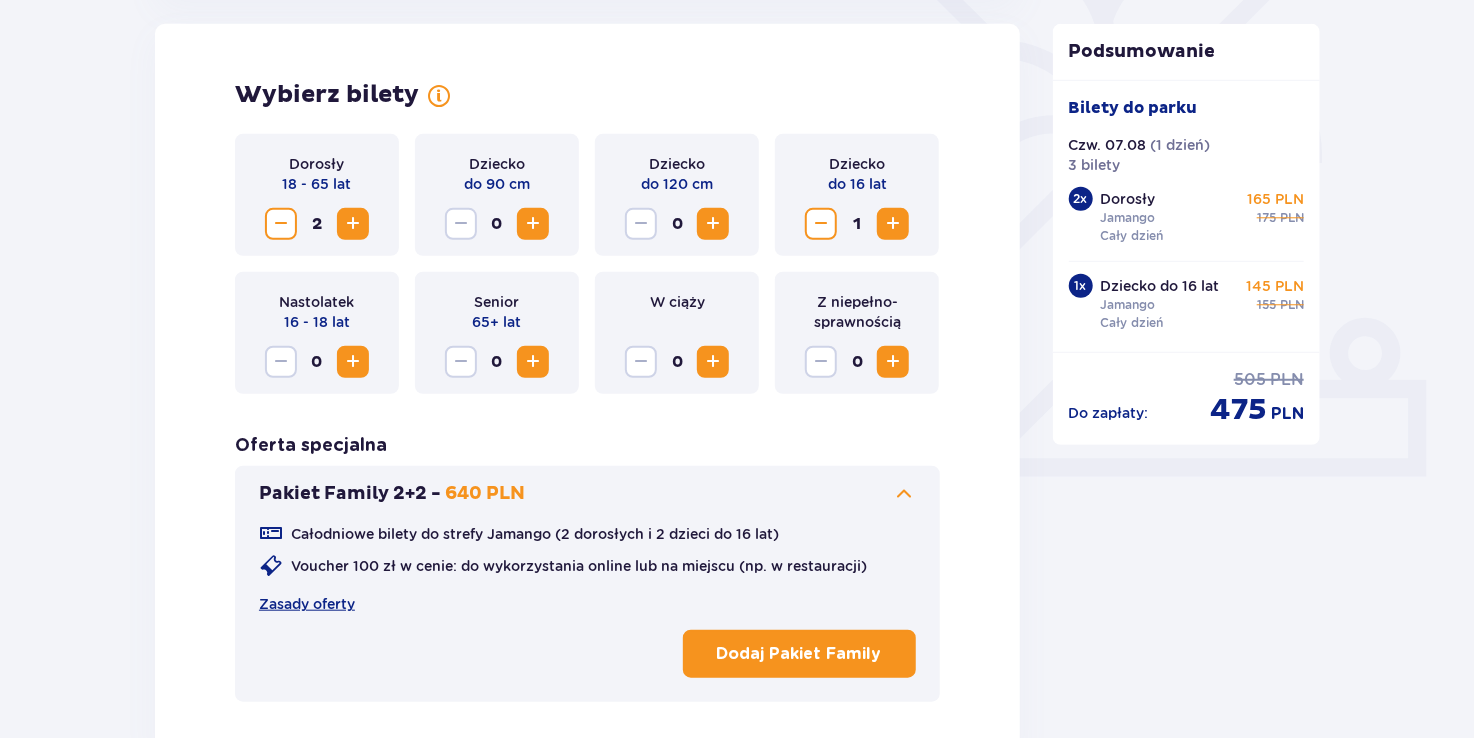 click at bounding box center (904, 494) 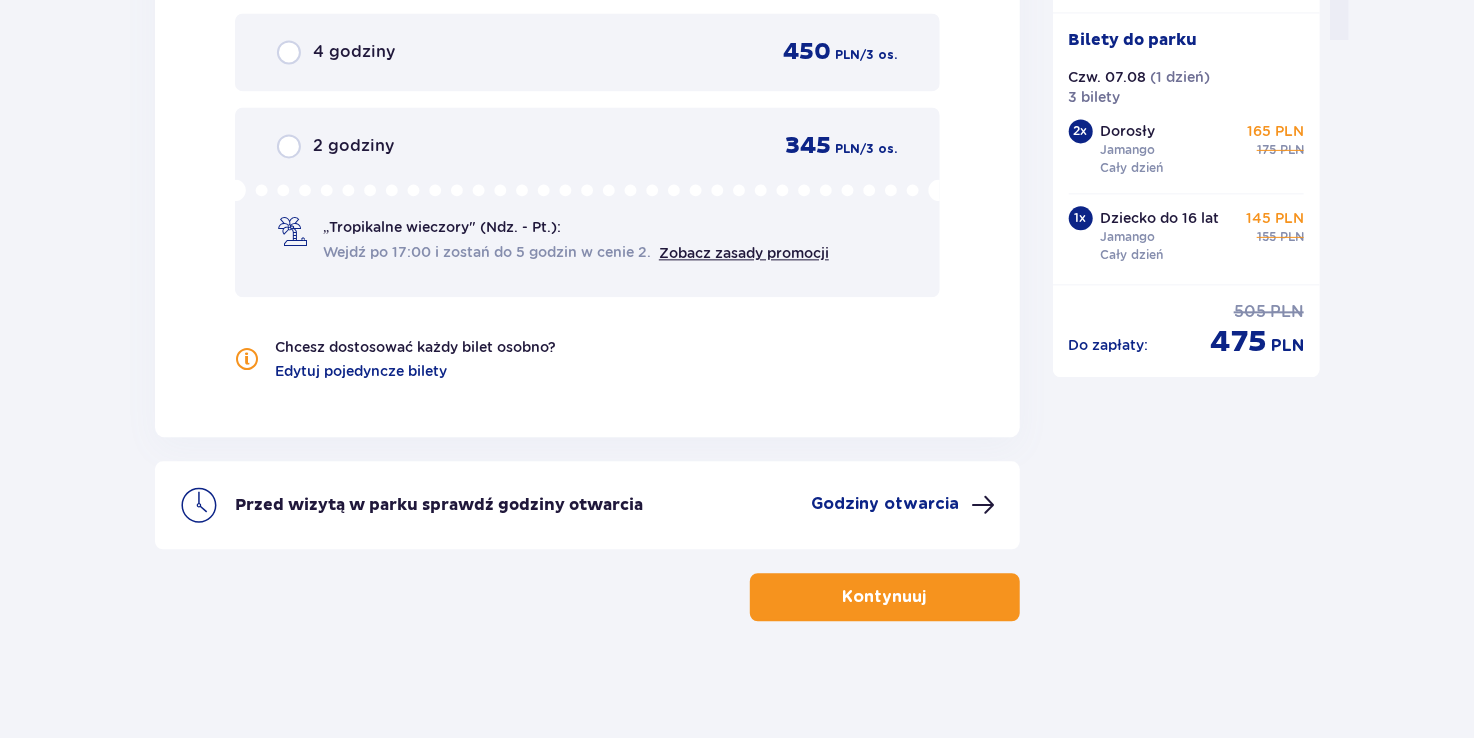 scroll, scrollTop: 2017, scrollLeft: 0, axis: vertical 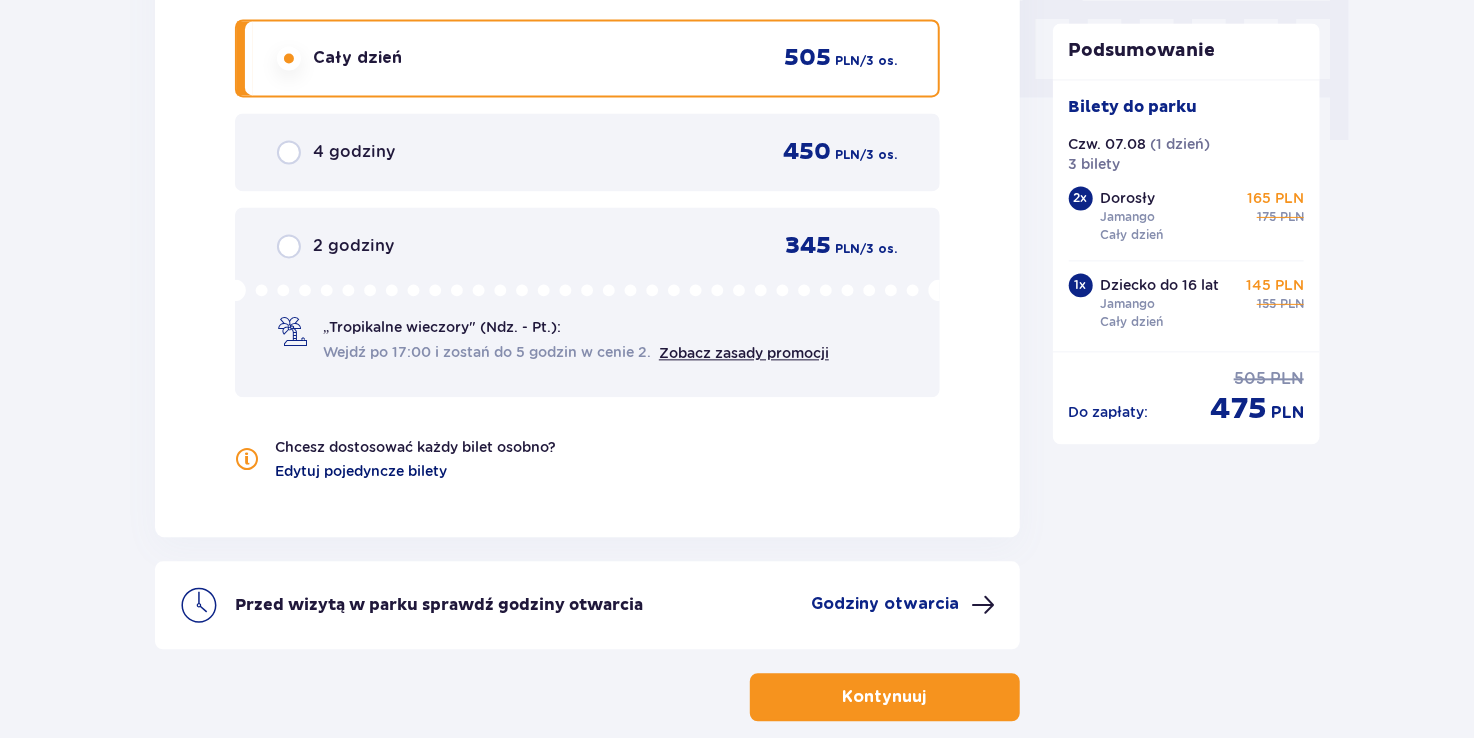 click on "Edytuj pojedyncze bilety" at bounding box center [361, 471] 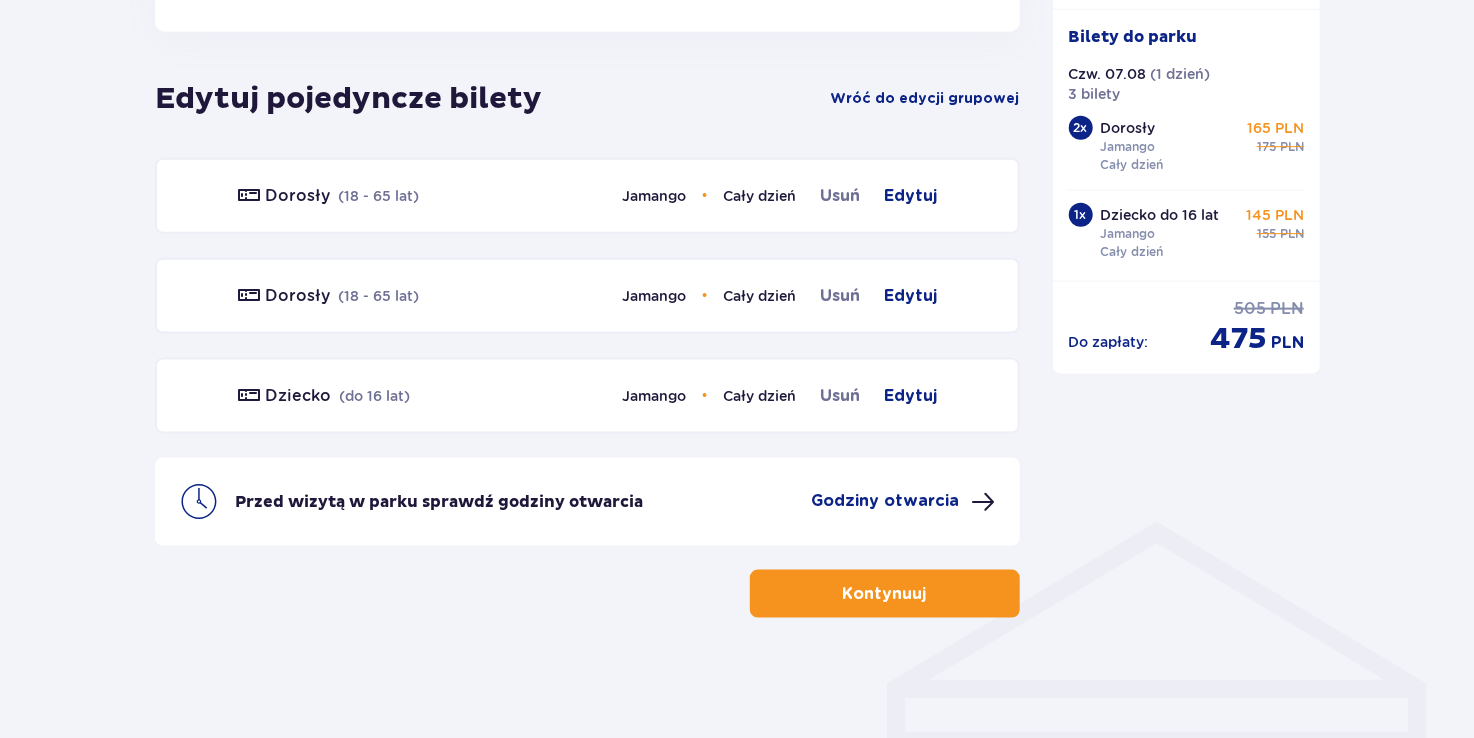 scroll, scrollTop: 1099, scrollLeft: 0, axis: vertical 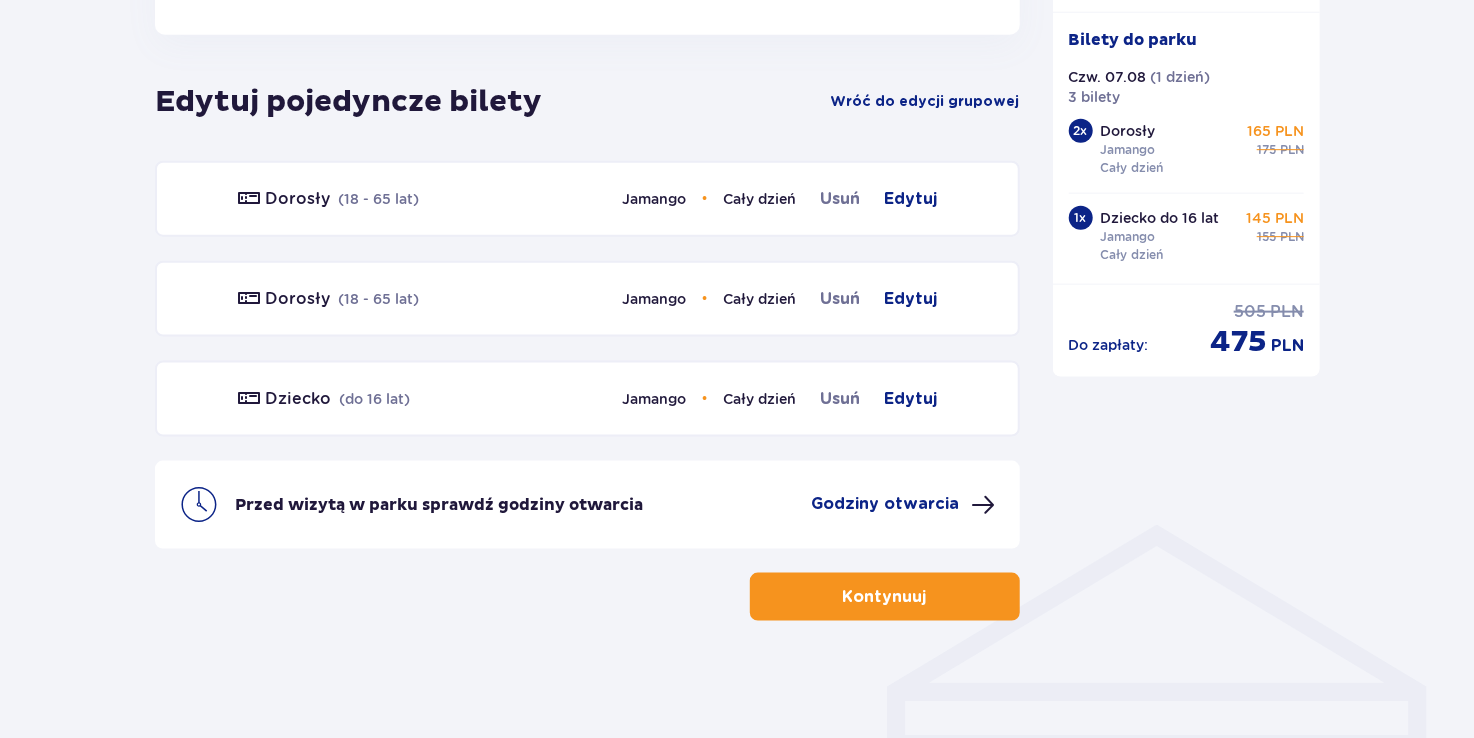 click on "Kontynuuj" at bounding box center [885, 597] 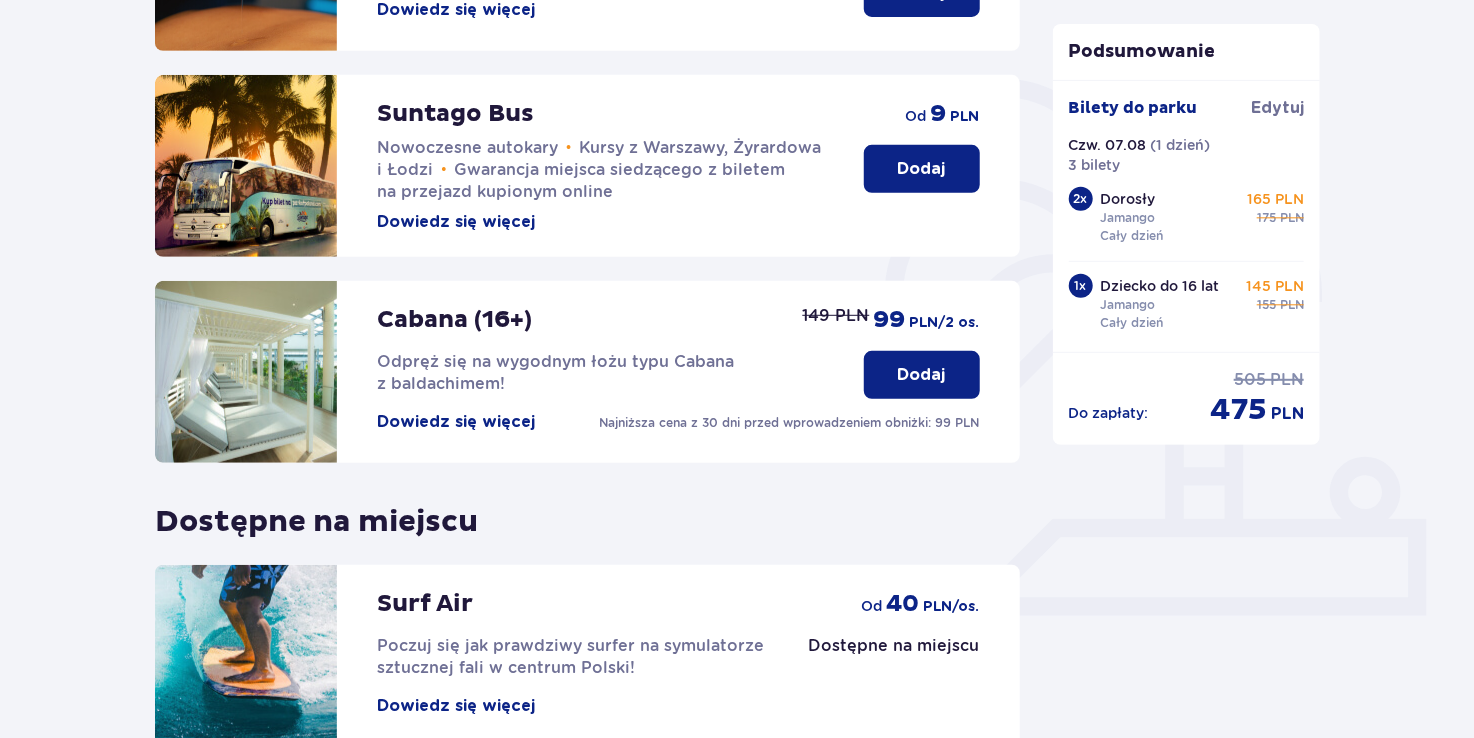 scroll, scrollTop: 617, scrollLeft: 0, axis: vertical 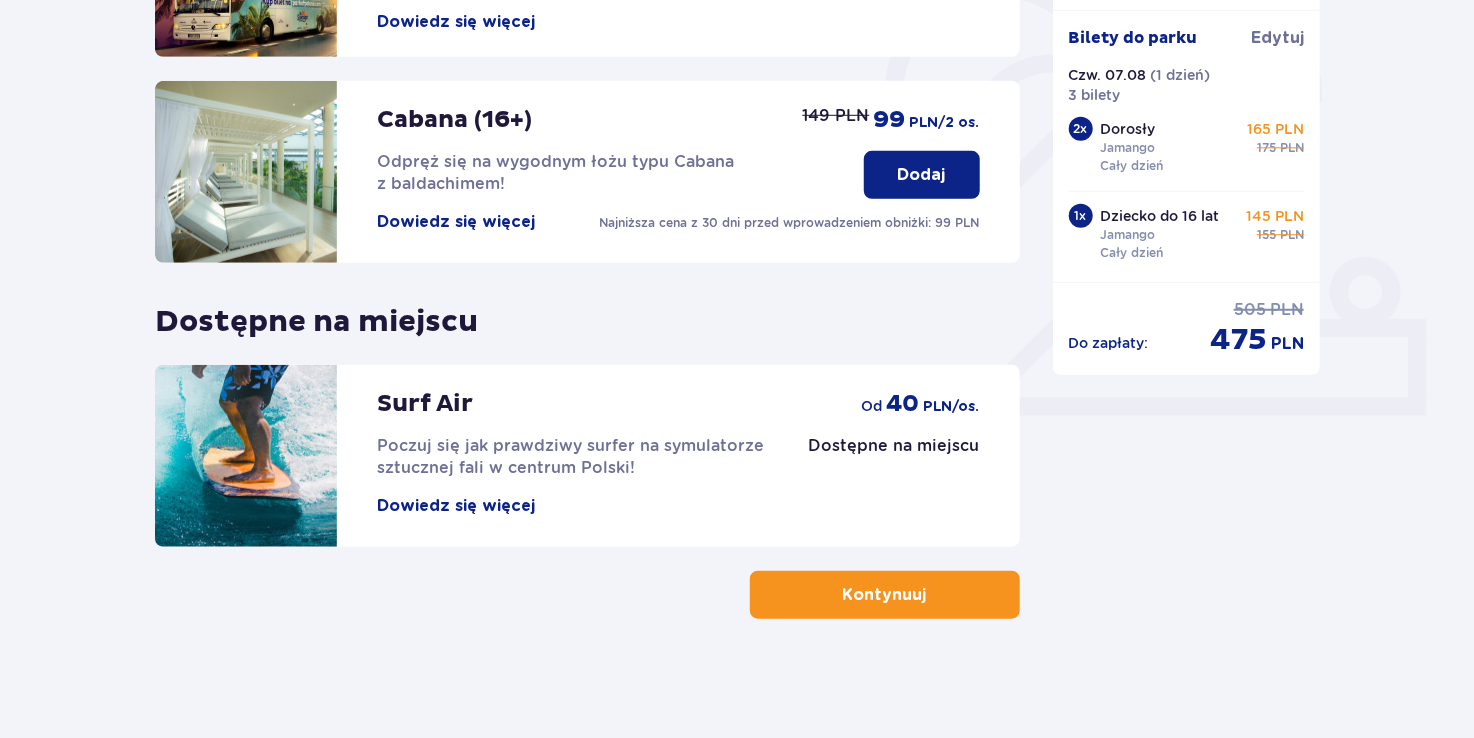 click at bounding box center [931, 595] 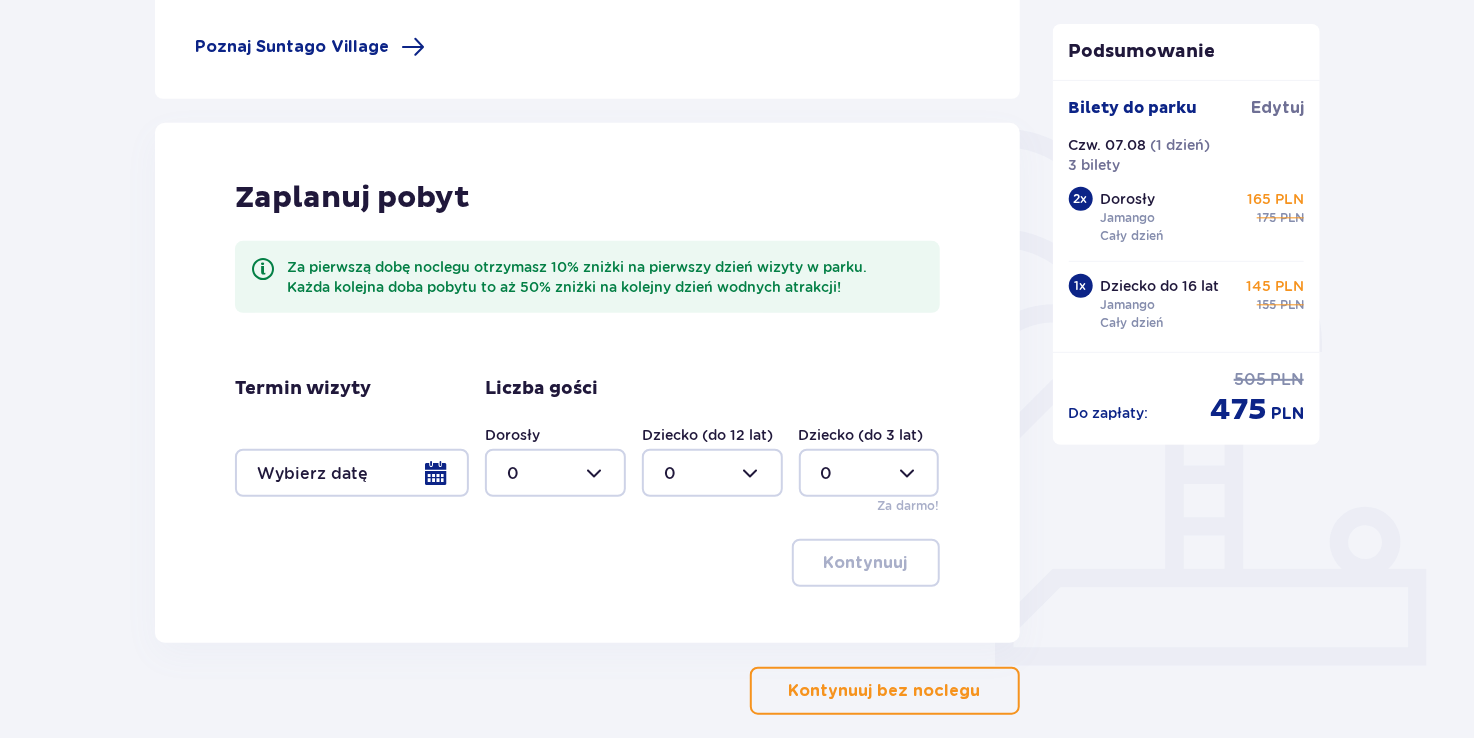 scroll, scrollTop: 464, scrollLeft: 0, axis: vertical 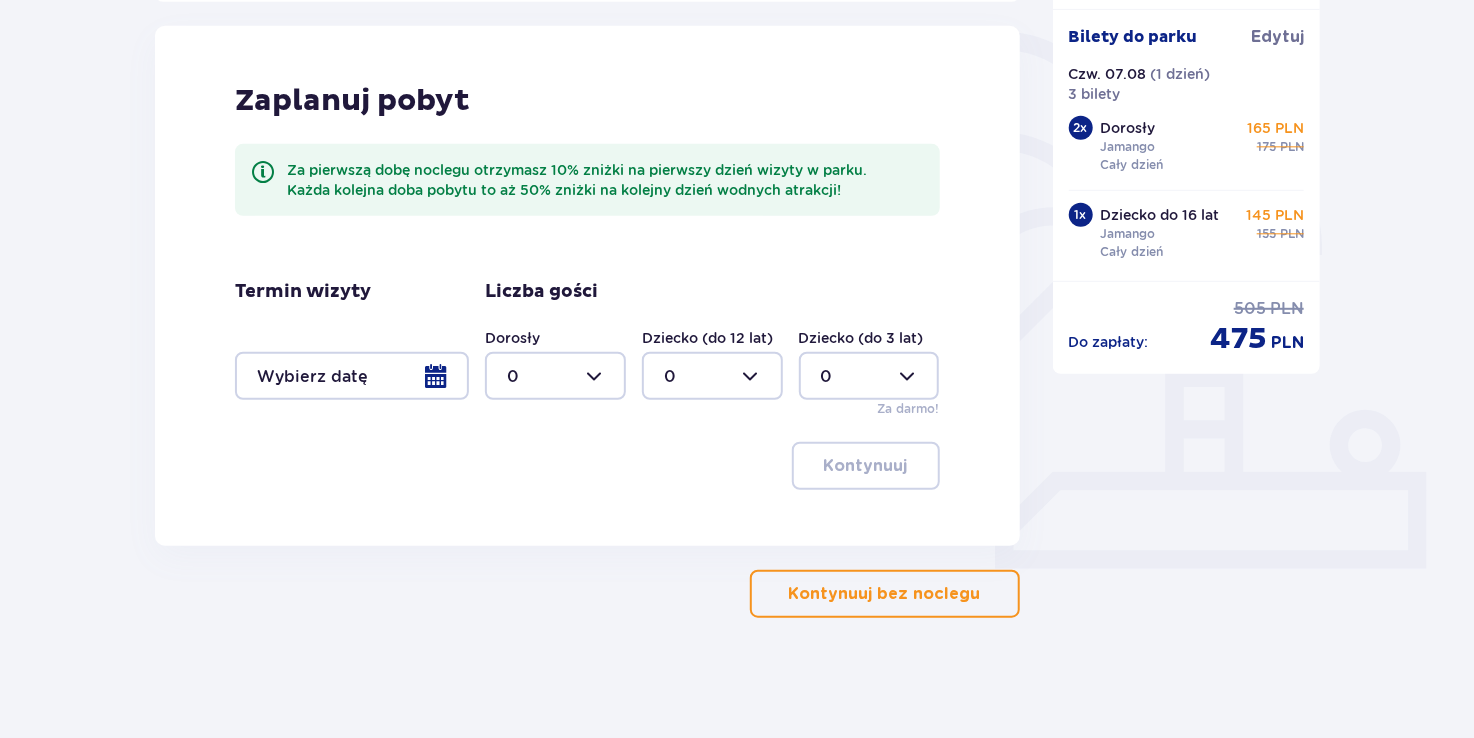 click on "Kontynuuj bez noclegu" at bounding box center [885, 594] 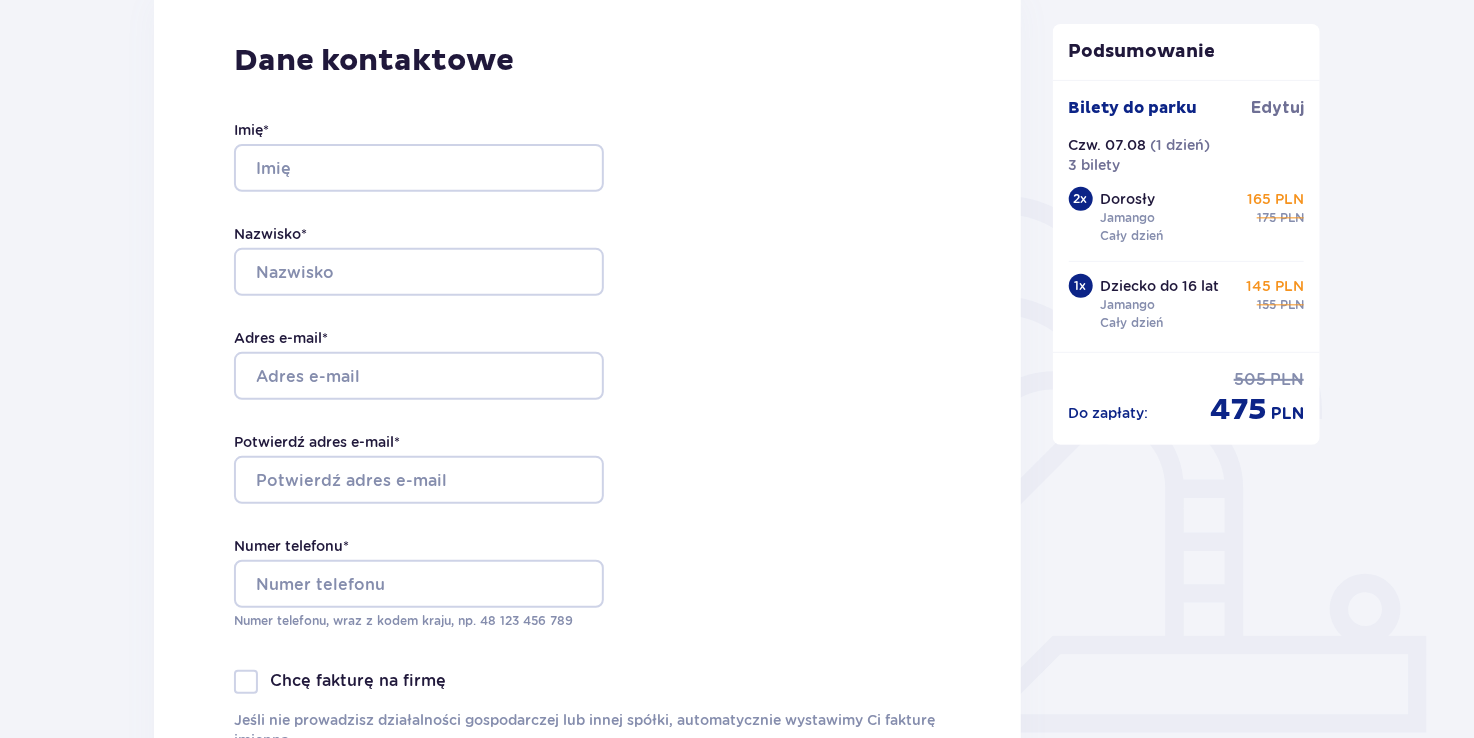 scroll, scrollTop: 100, scrollLeft: 0, axis: vertical 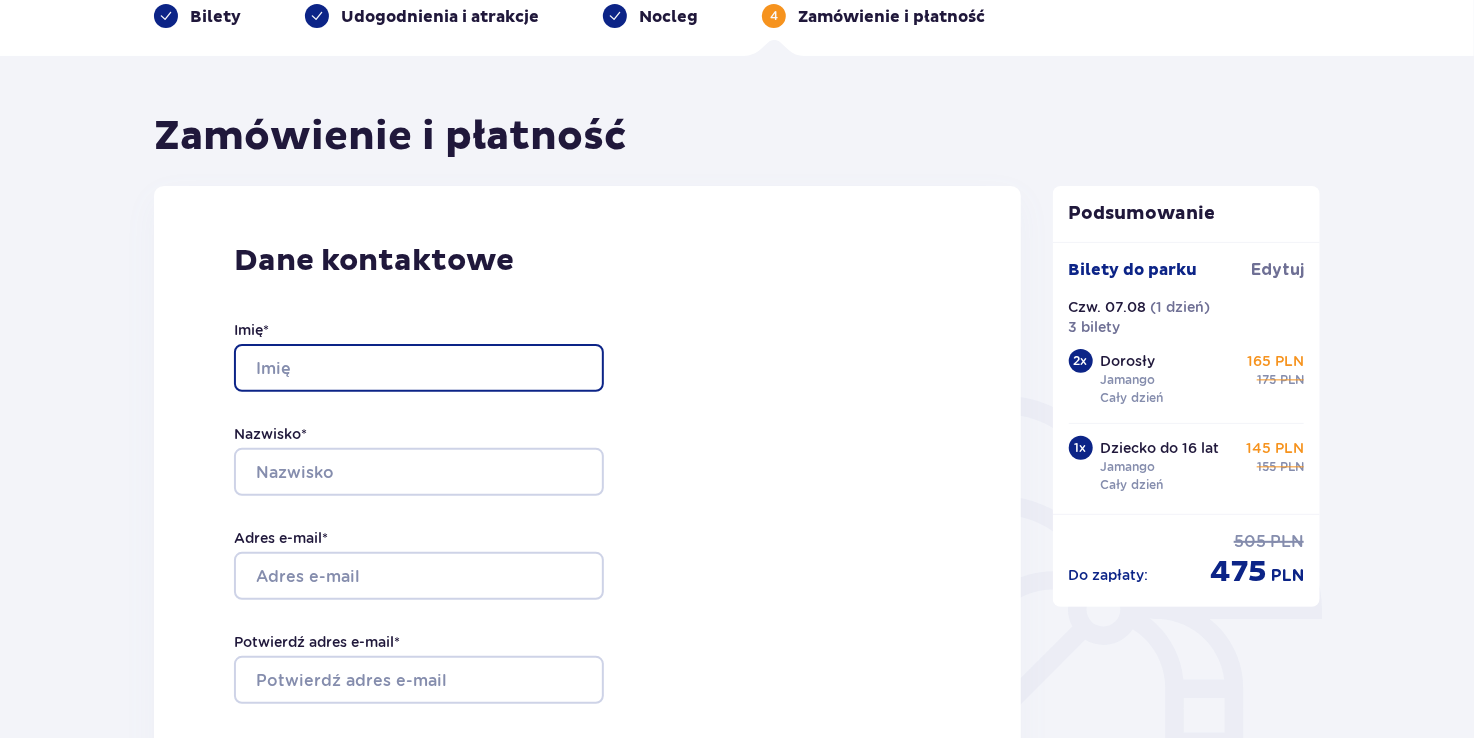 click on "Imię *" at bounding box center (419, 368) 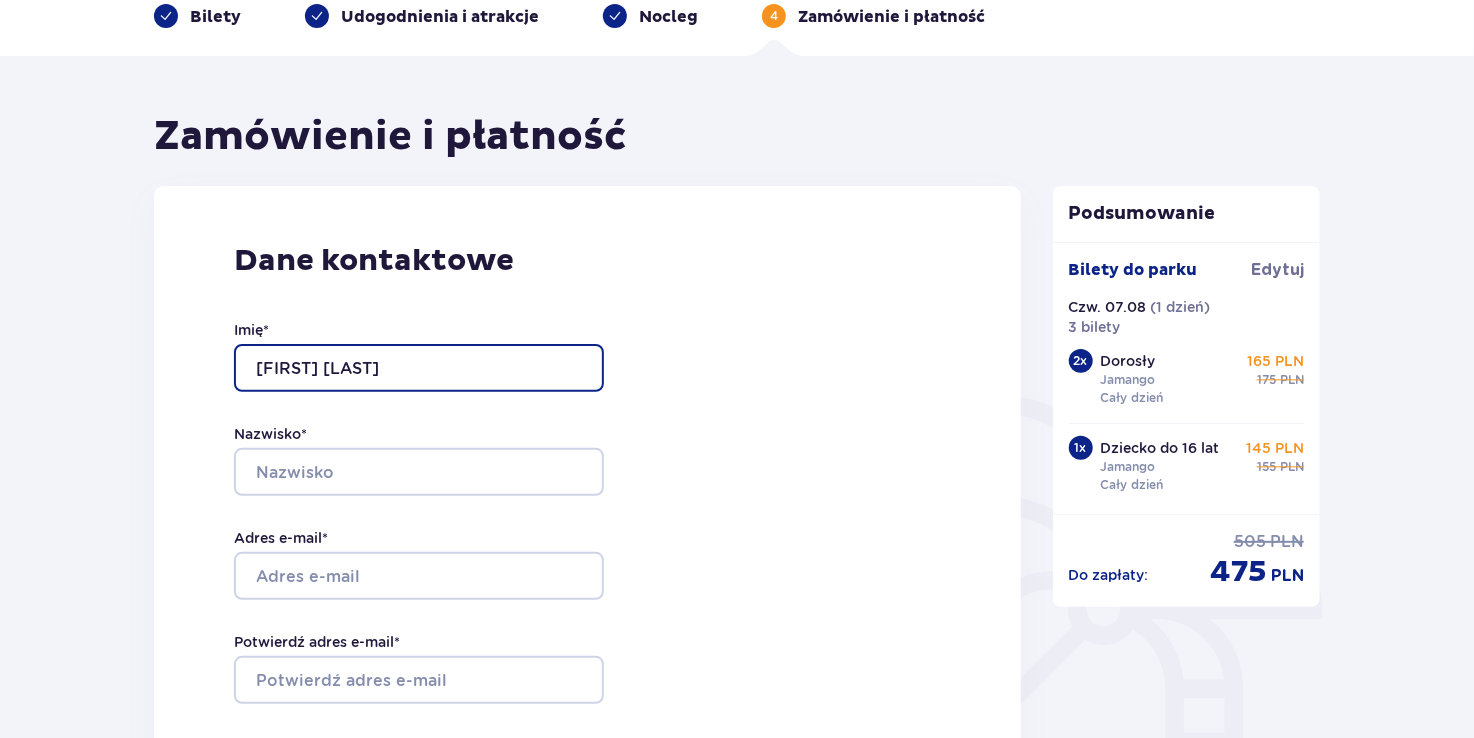 type on "Krzysztof" 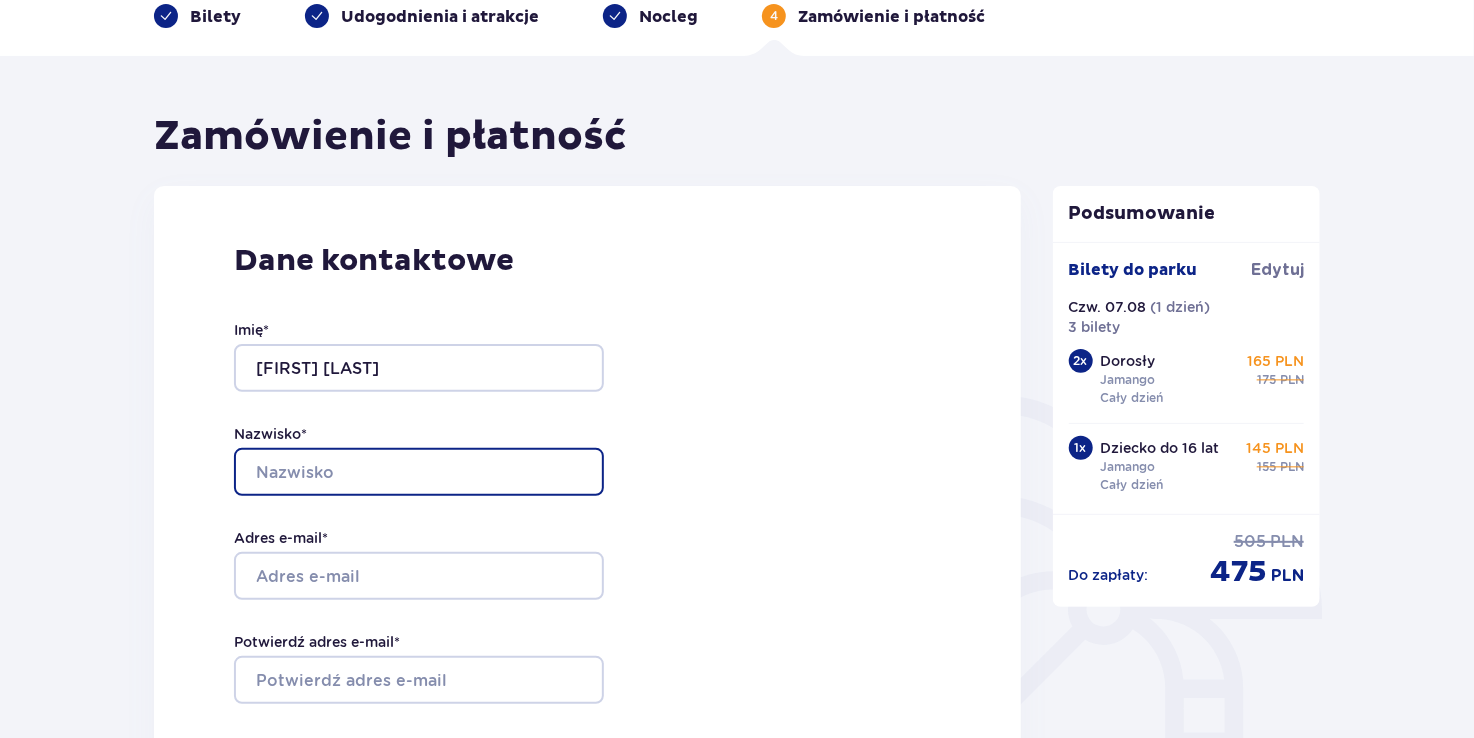 click on "Nazwisko *" at bounding box center (419, 472) 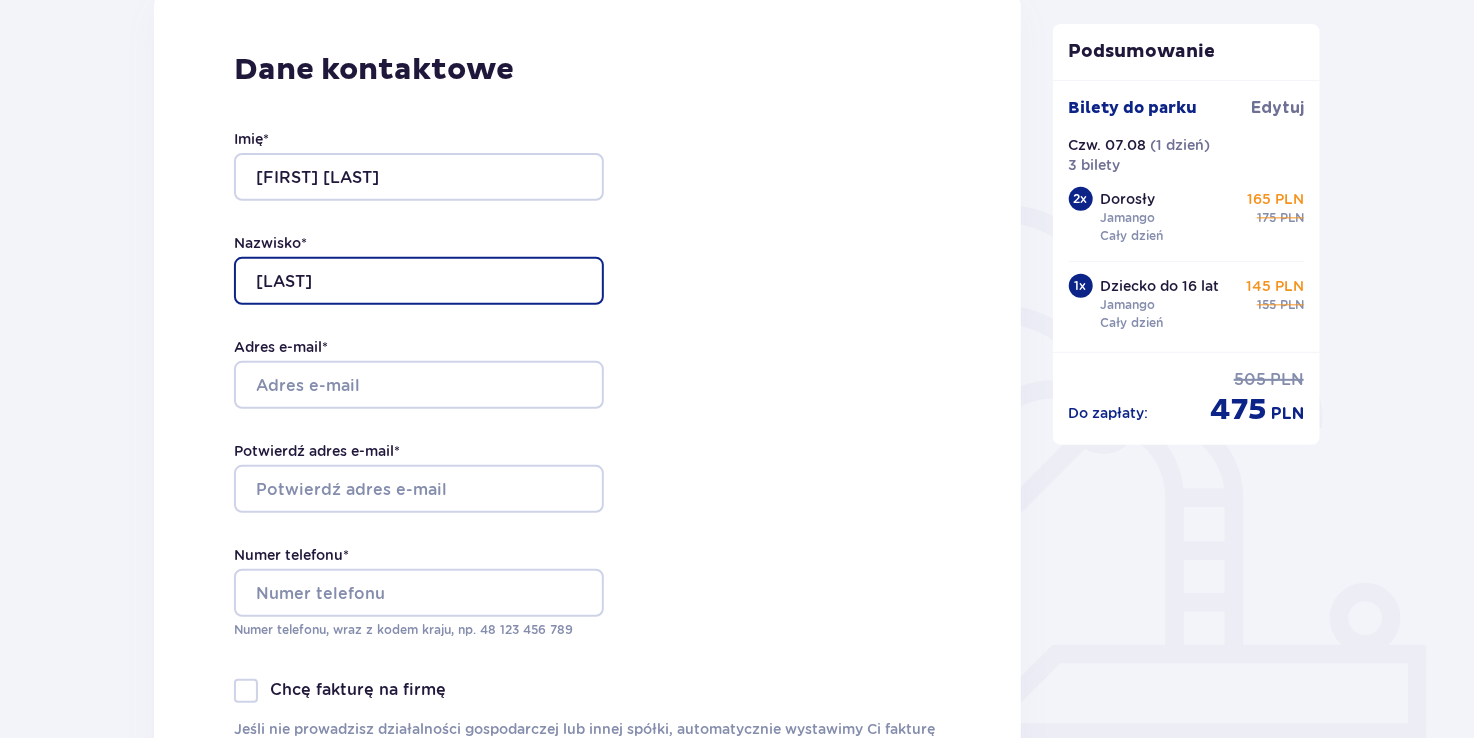 scroll, scrollTop: 300, scrollLeft: 0, axis: vertical 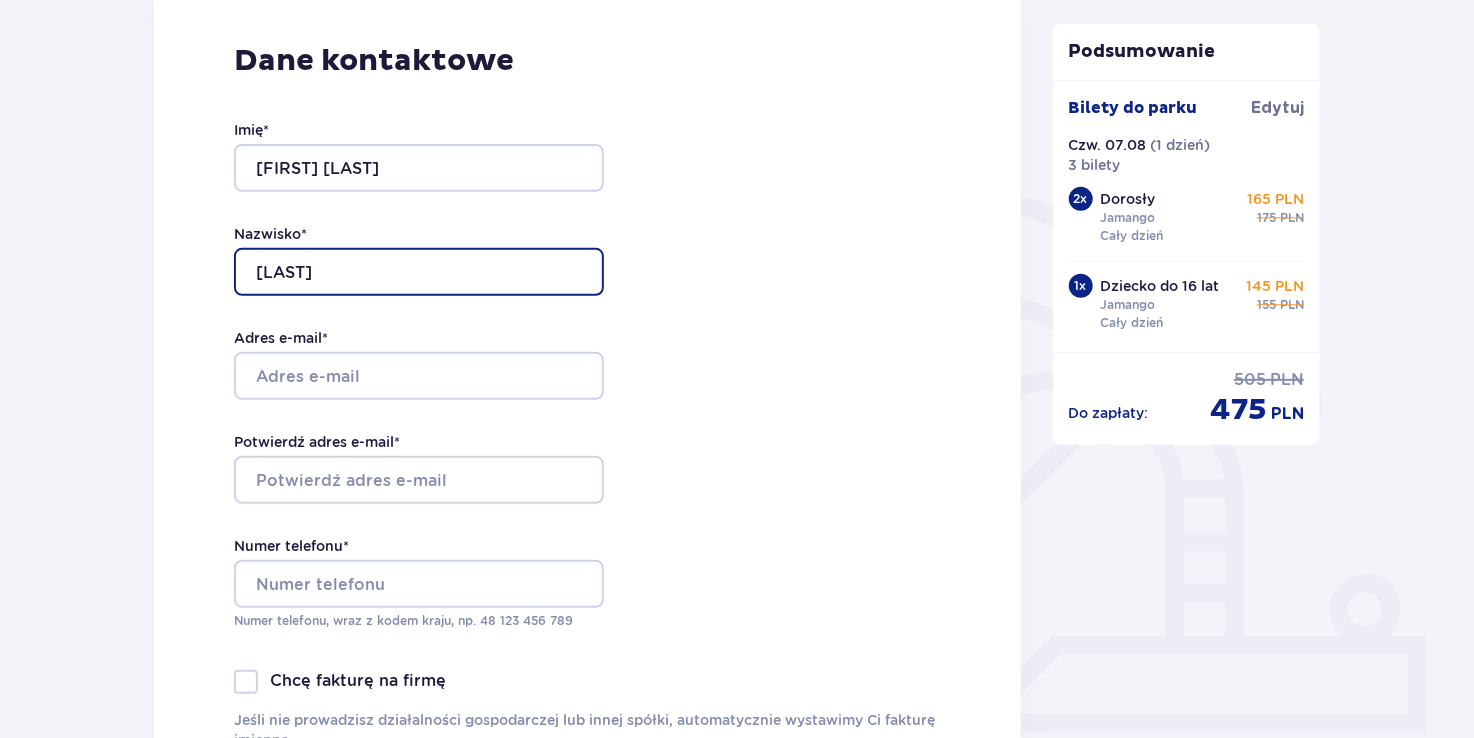 type on "Studnik" 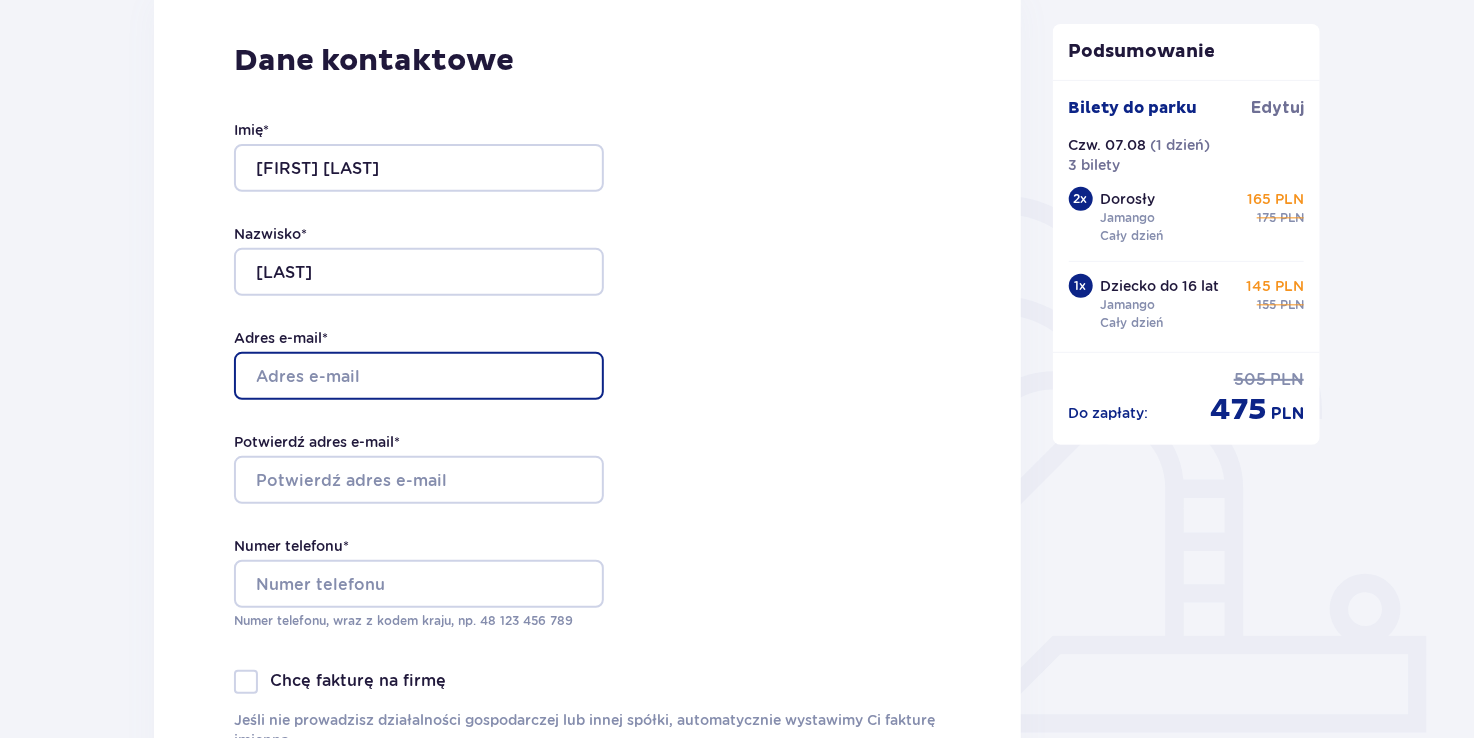 click on "Adres e-mail *" at bounding box center (419, 376) 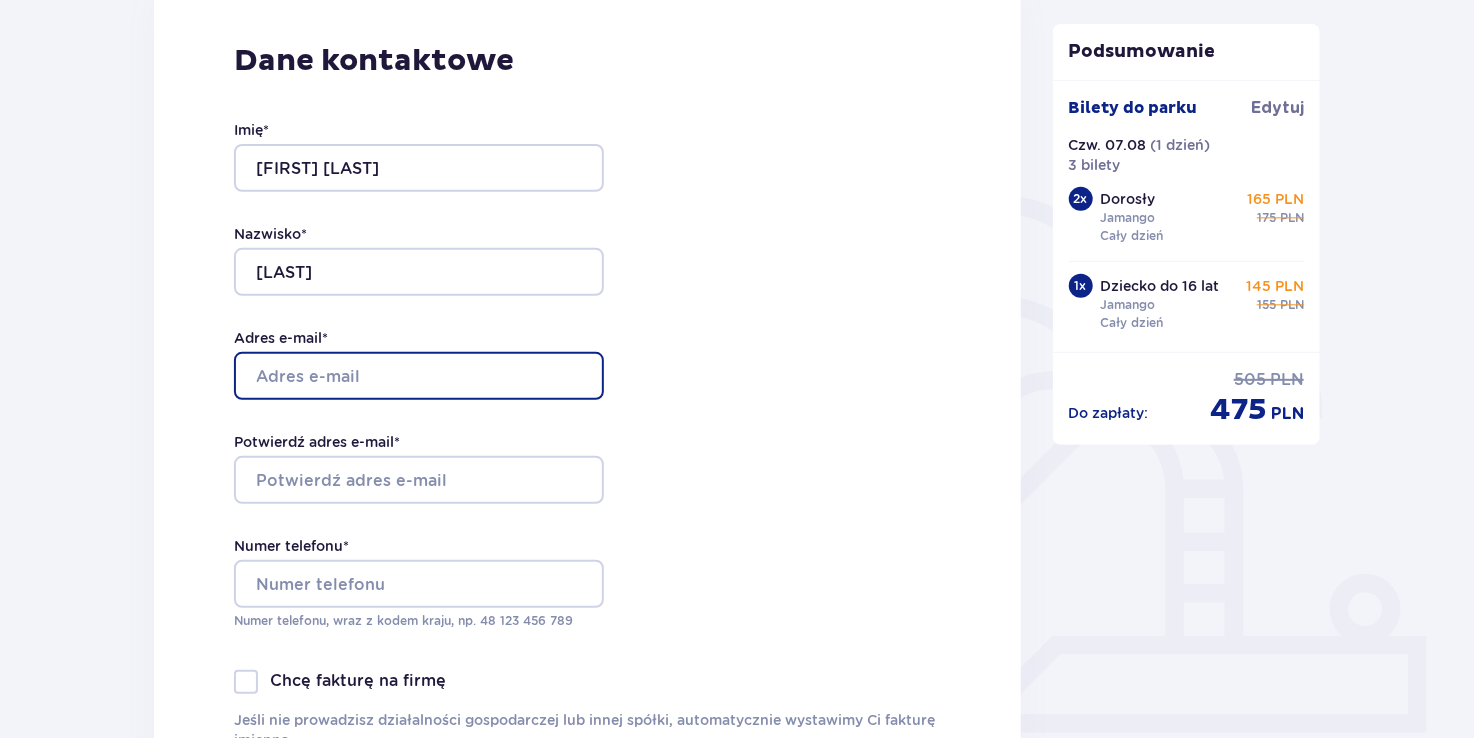 type on "[USERNAME]@[DOMAIN]" 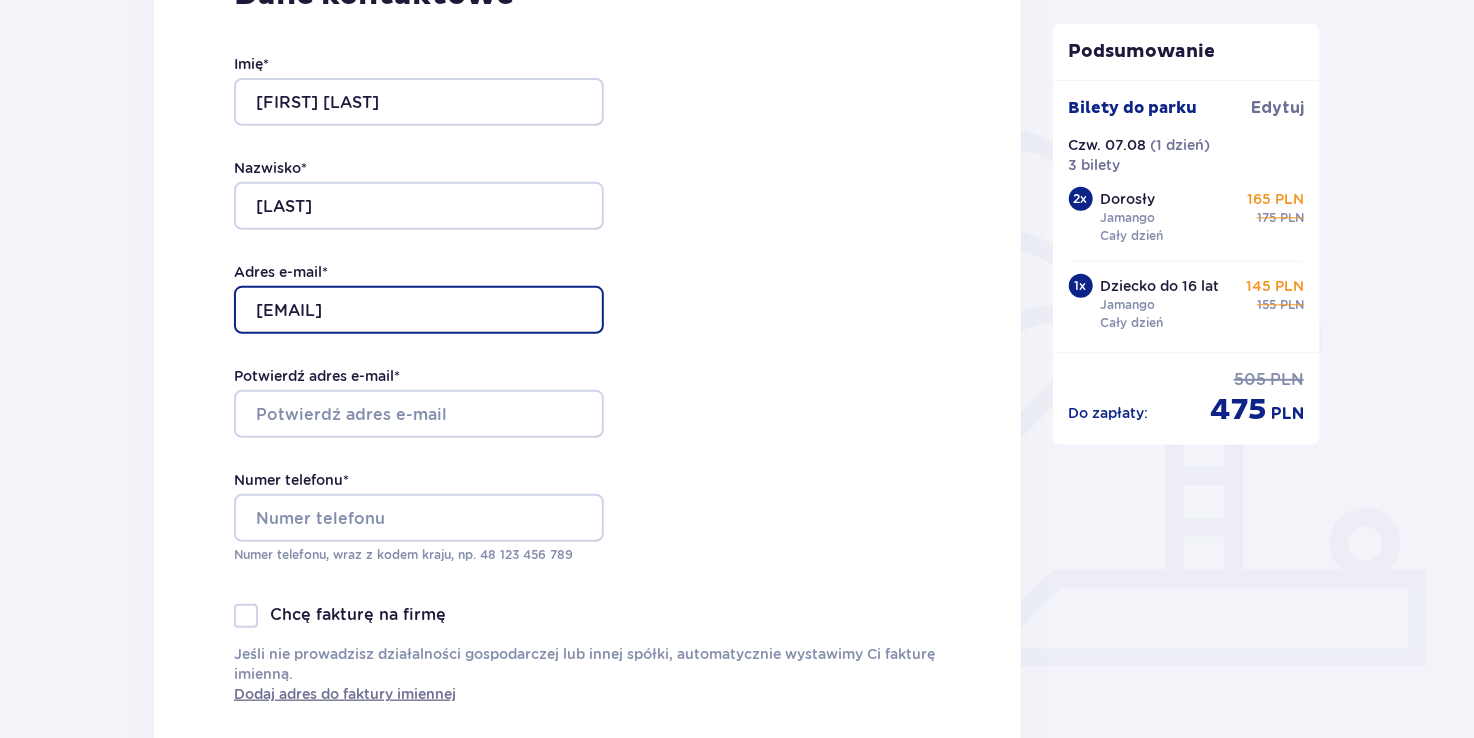 scroll, scrollTop: 400, scrollLeft: 0, axis: vertical 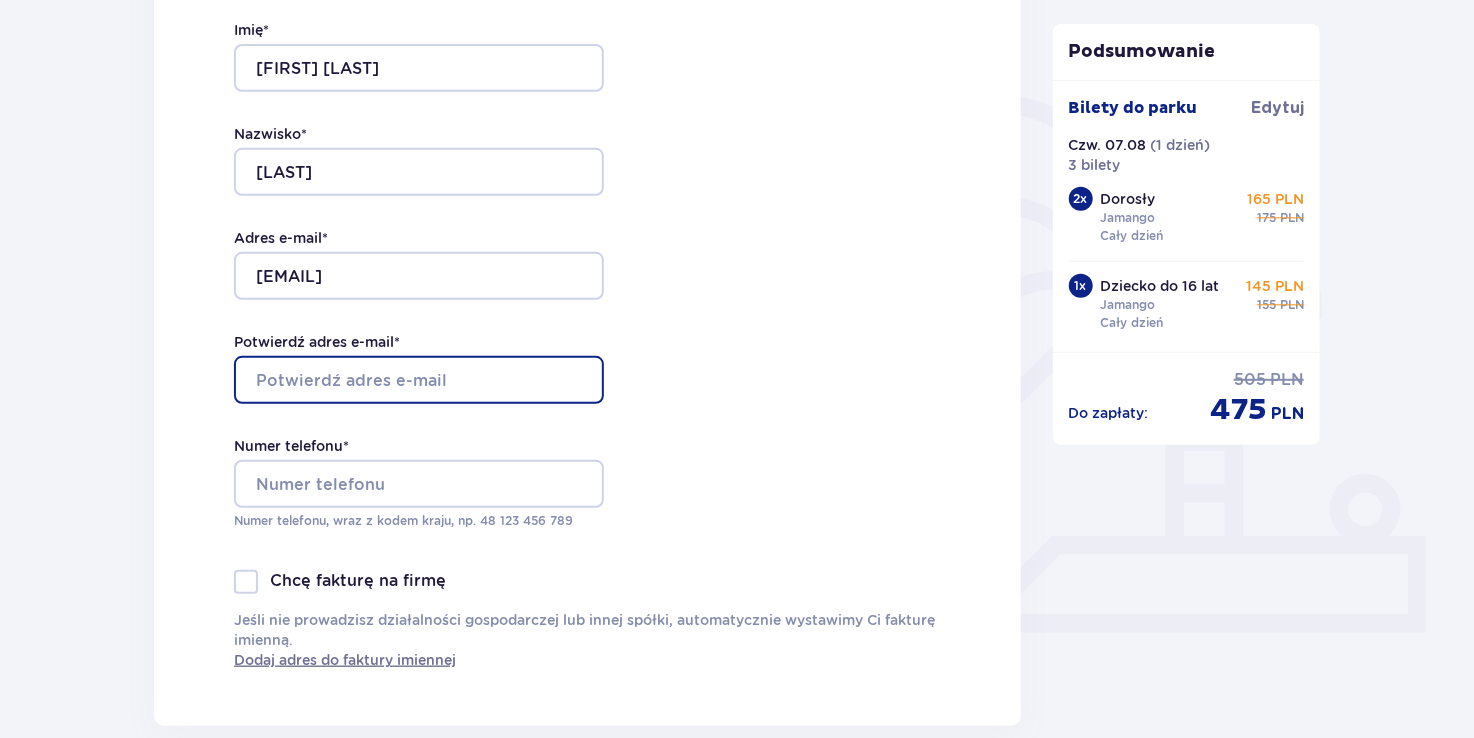 click on "Potwierdź adres e-mail *" at bounding box center (419, 380) 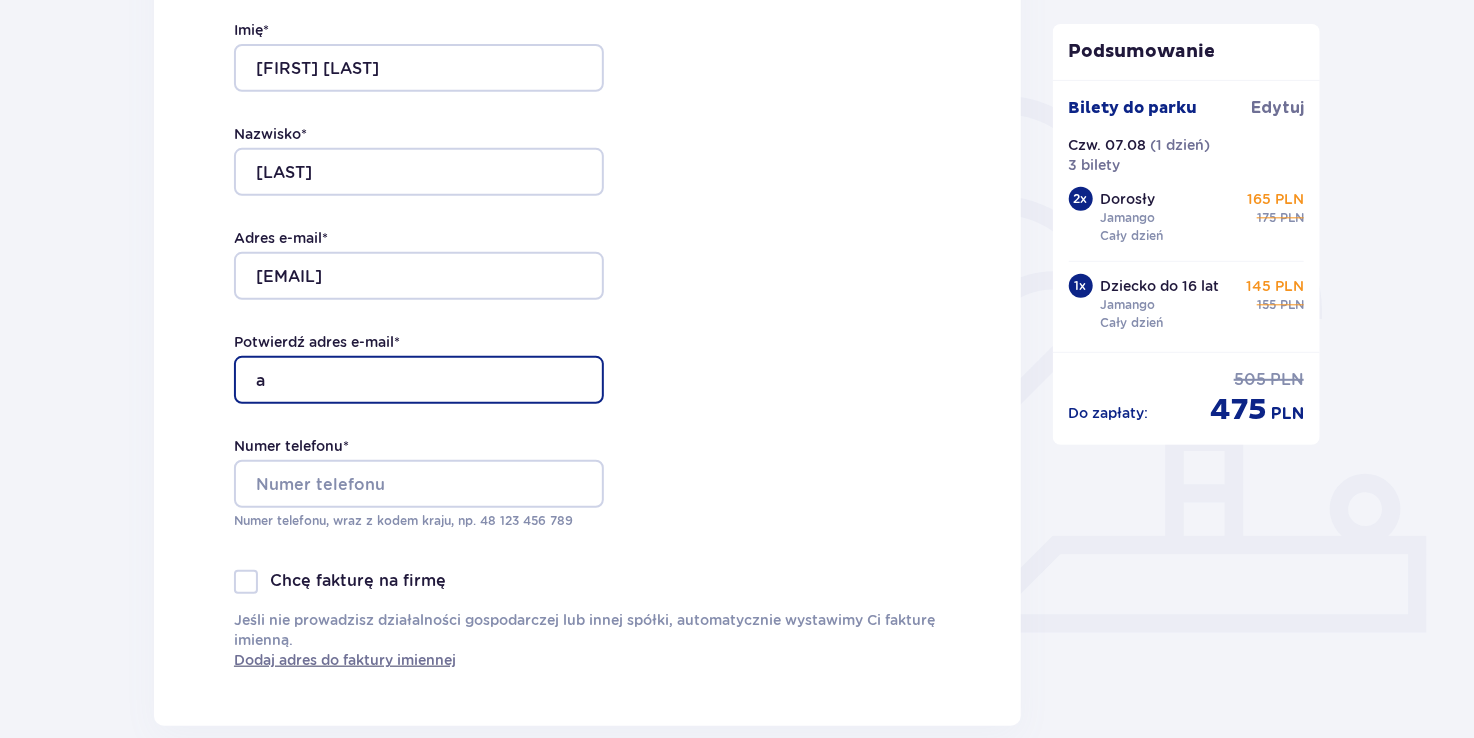 type on "a" 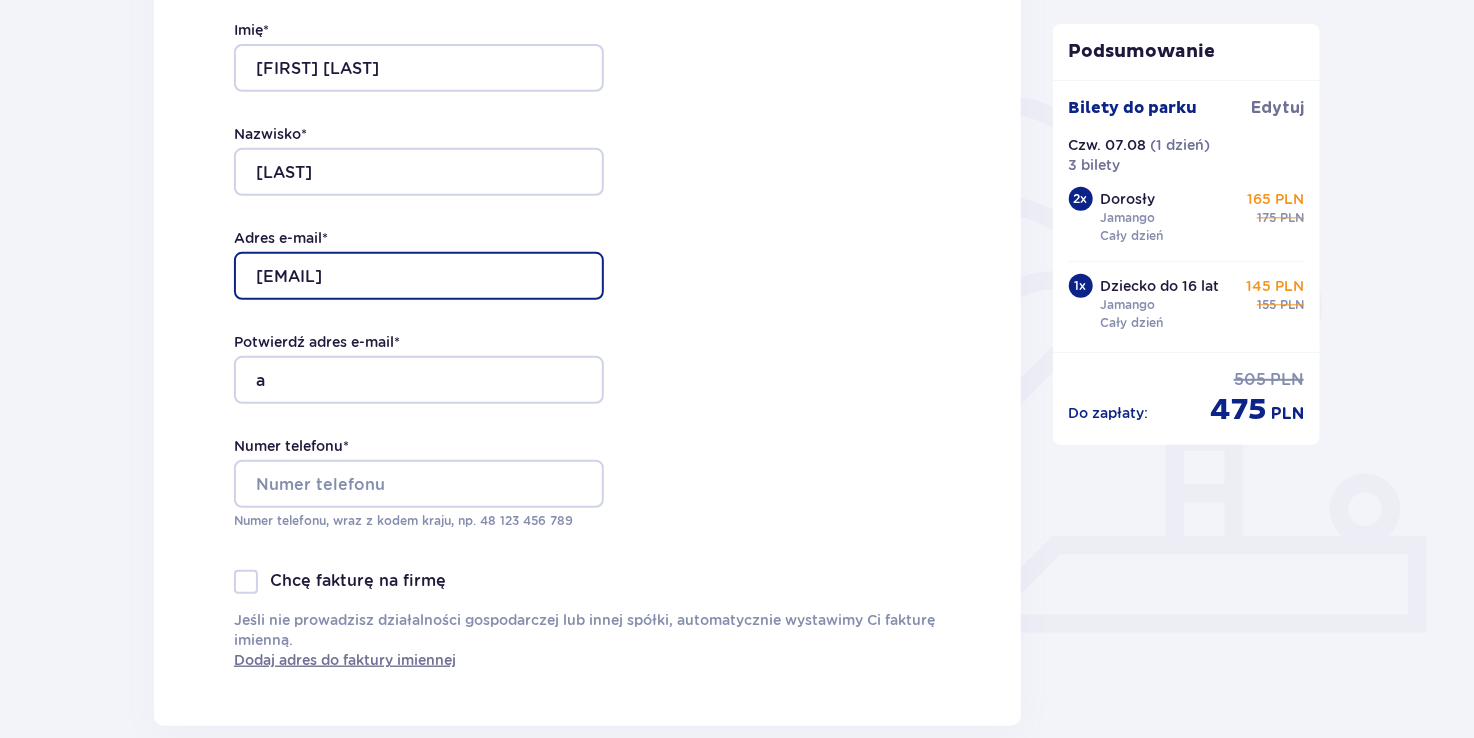 click on "[USERNAME]@[DOMAIN]" at bounding box center (419, 276) 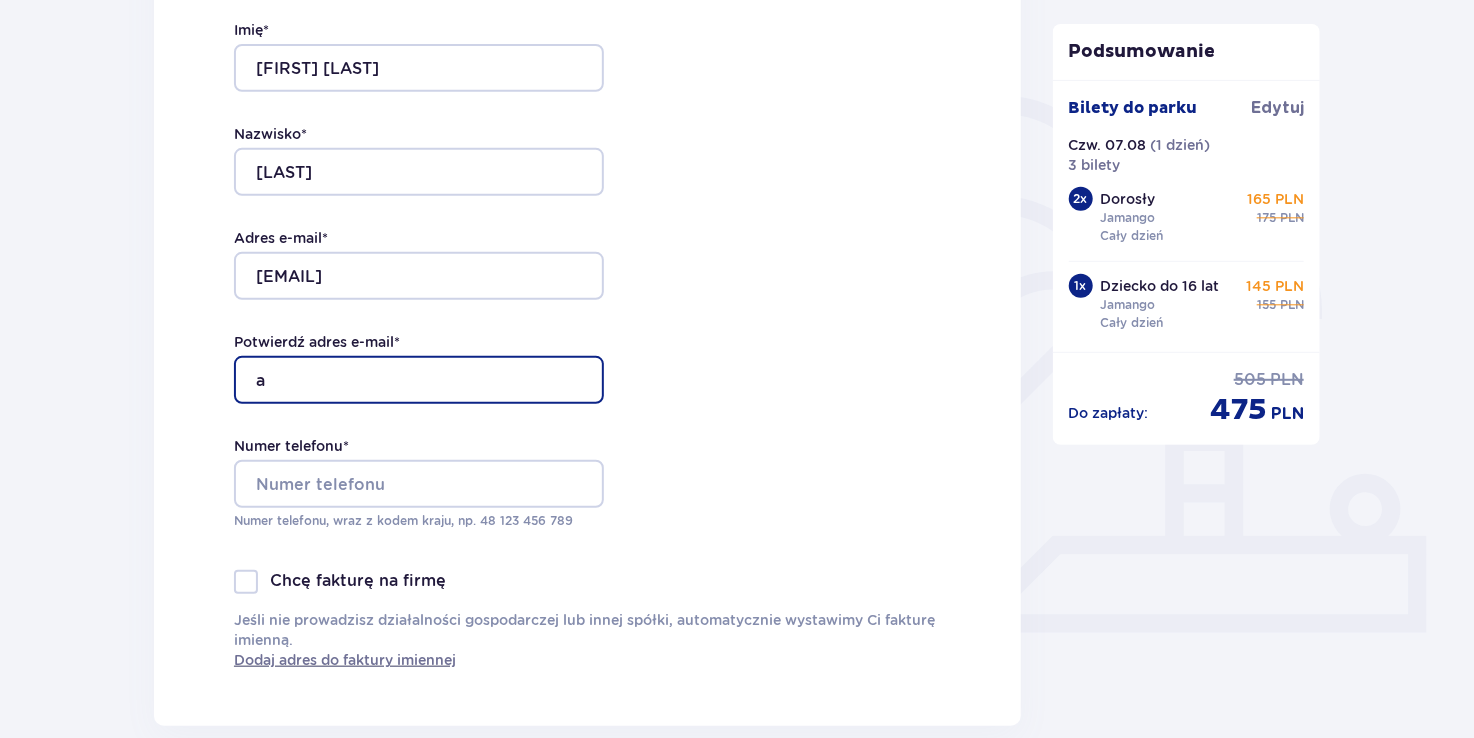click on "a" at bounding box center (419, 380) 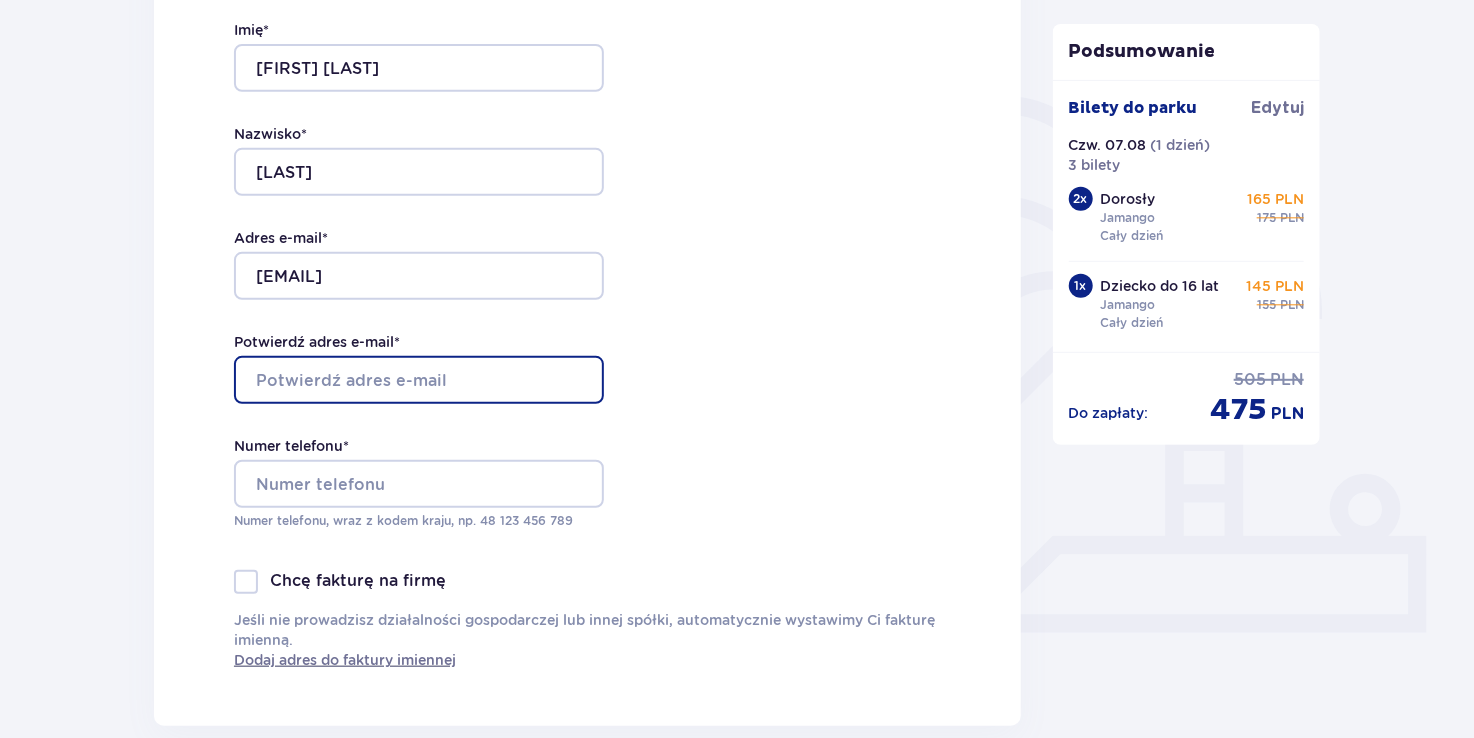 paste on "[USERNAME]@[DOMAIN]" 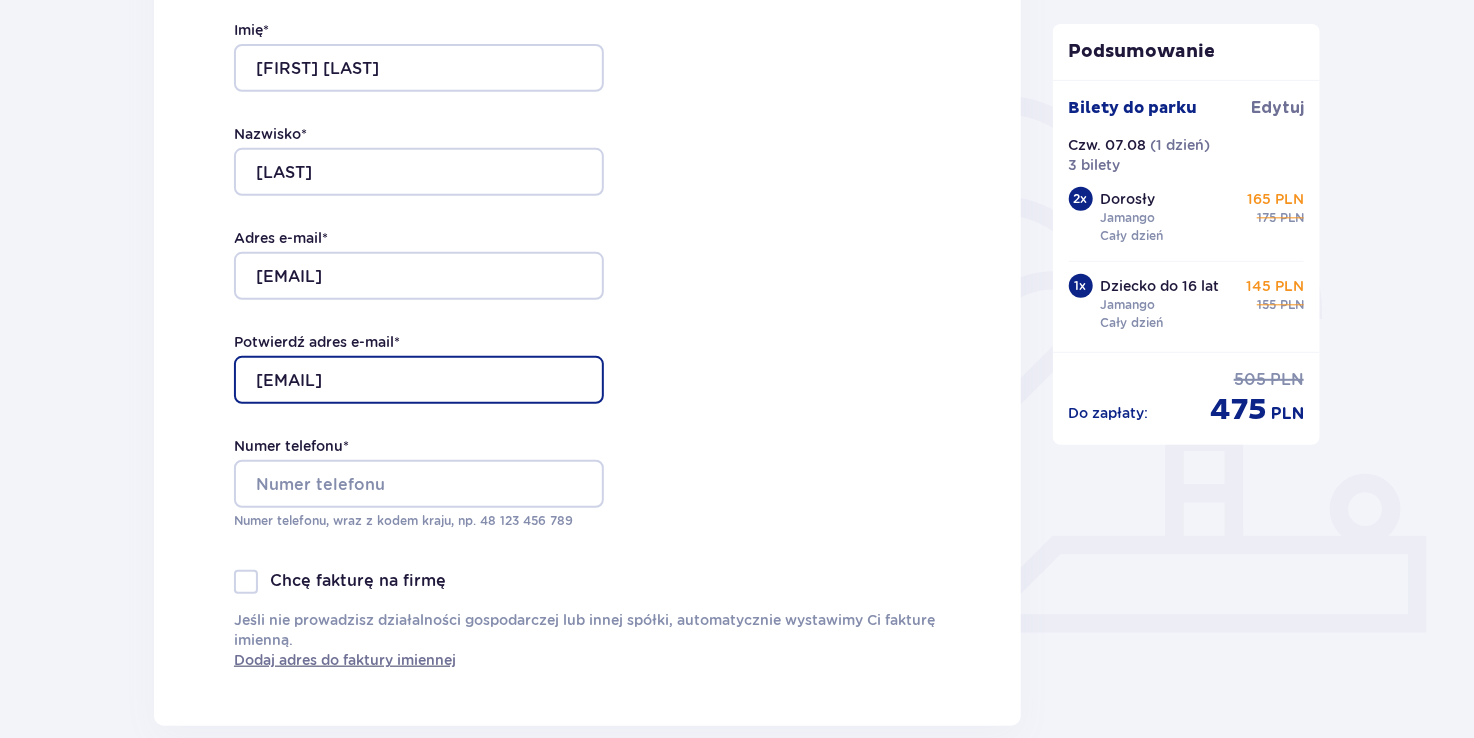 type on "[USERNAME]@[DOMAIN]" 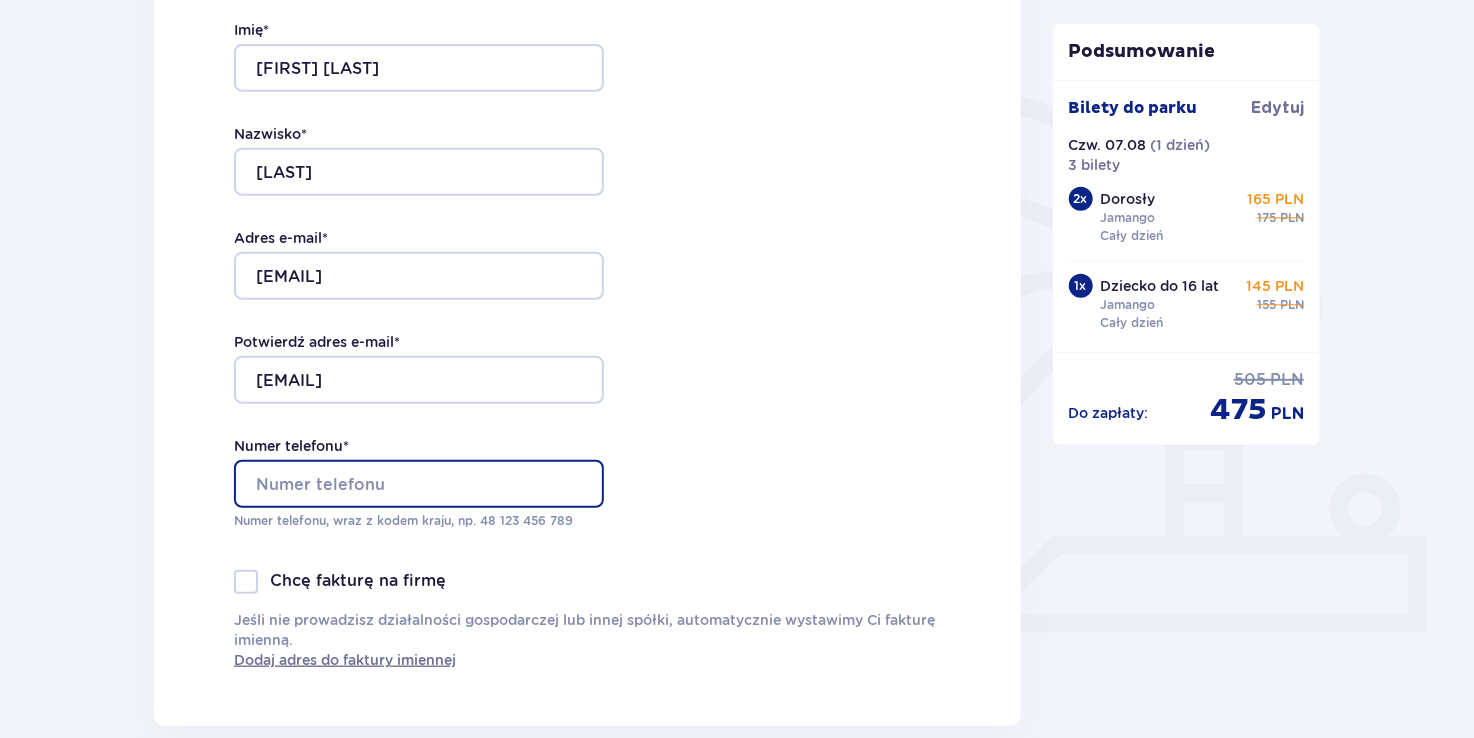 click on "Numer telefonu *" at bounding box center [419, 484] 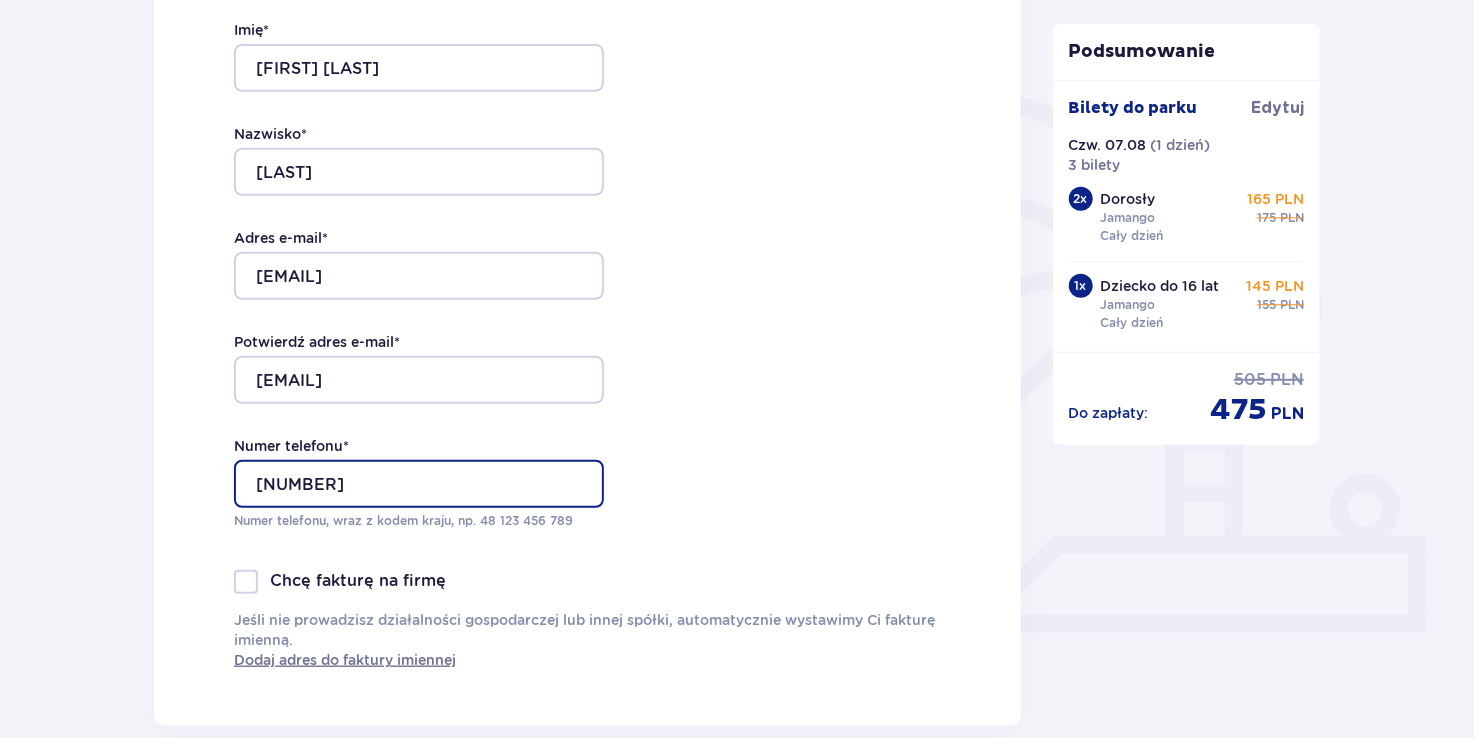 type on "502853331" 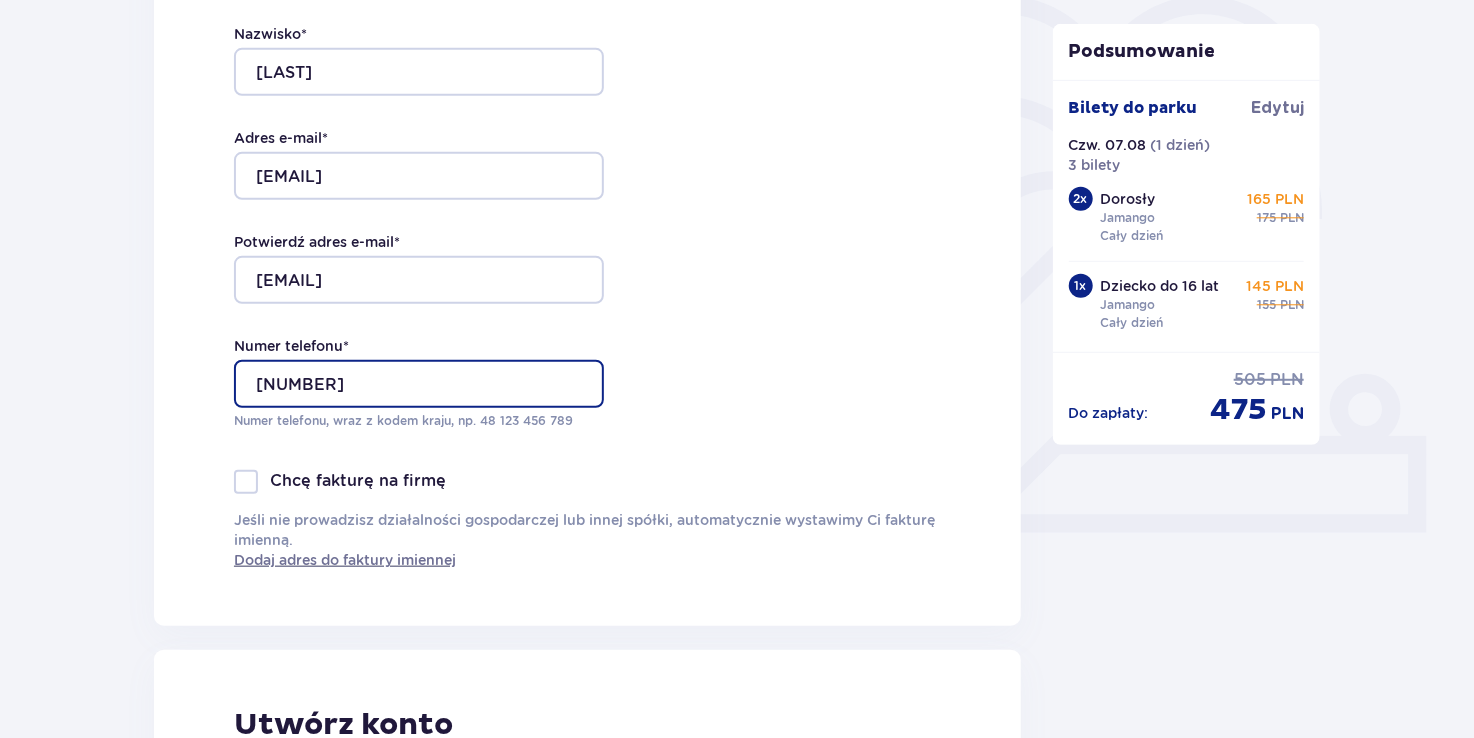 scroll, scrollTop: 0, scrollLeft: 0, axis: both 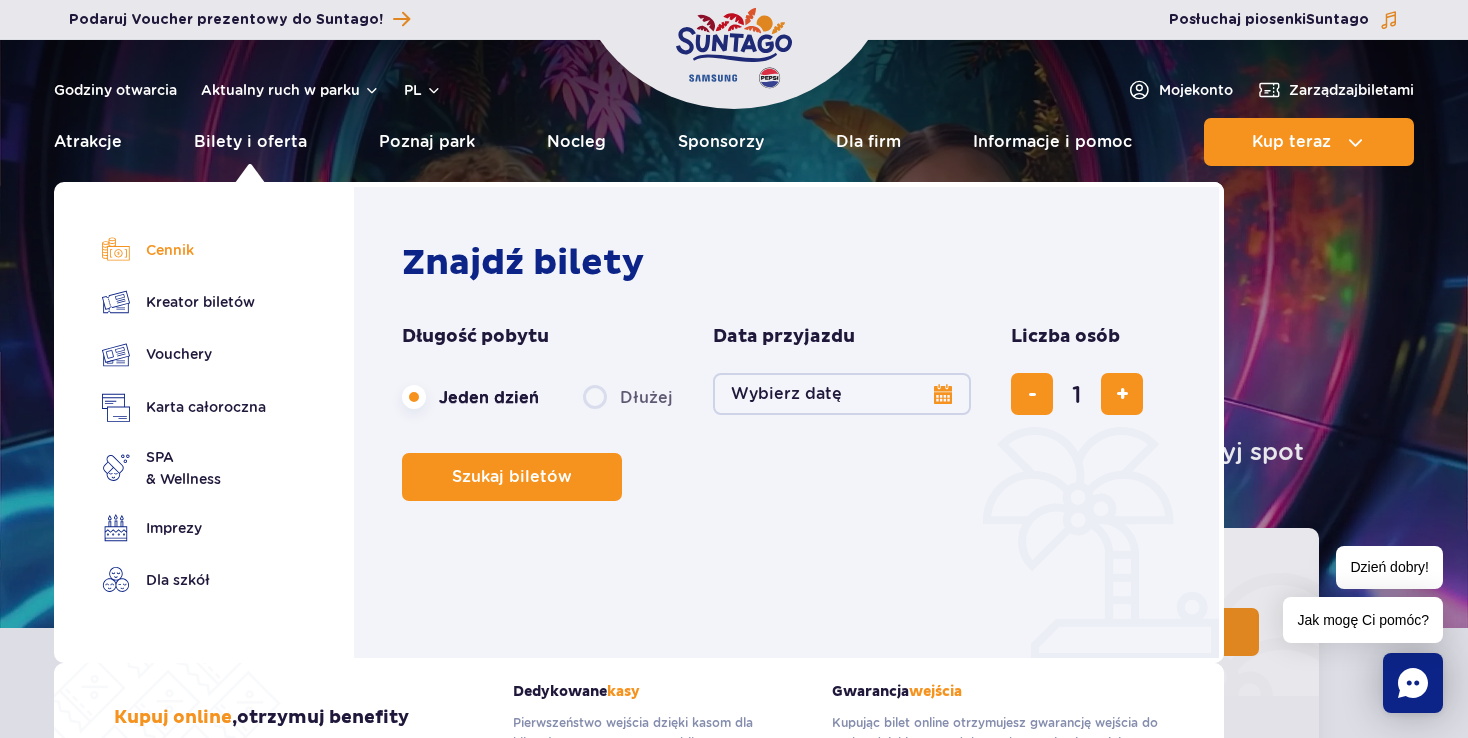 click on "Cennik" at bounding box center [184, 250] 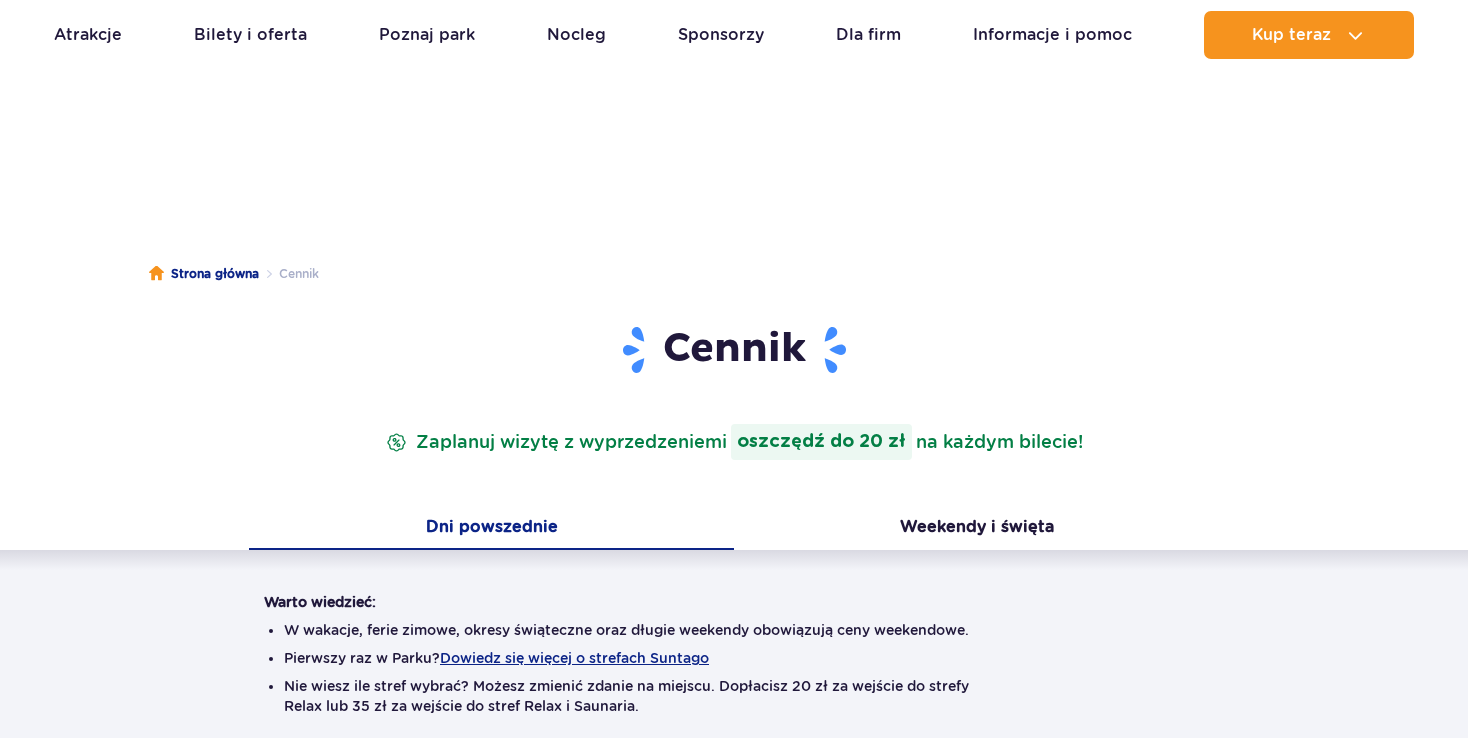 scroll, scrollTop: 300, scrollLeft: 0, axis: vertical 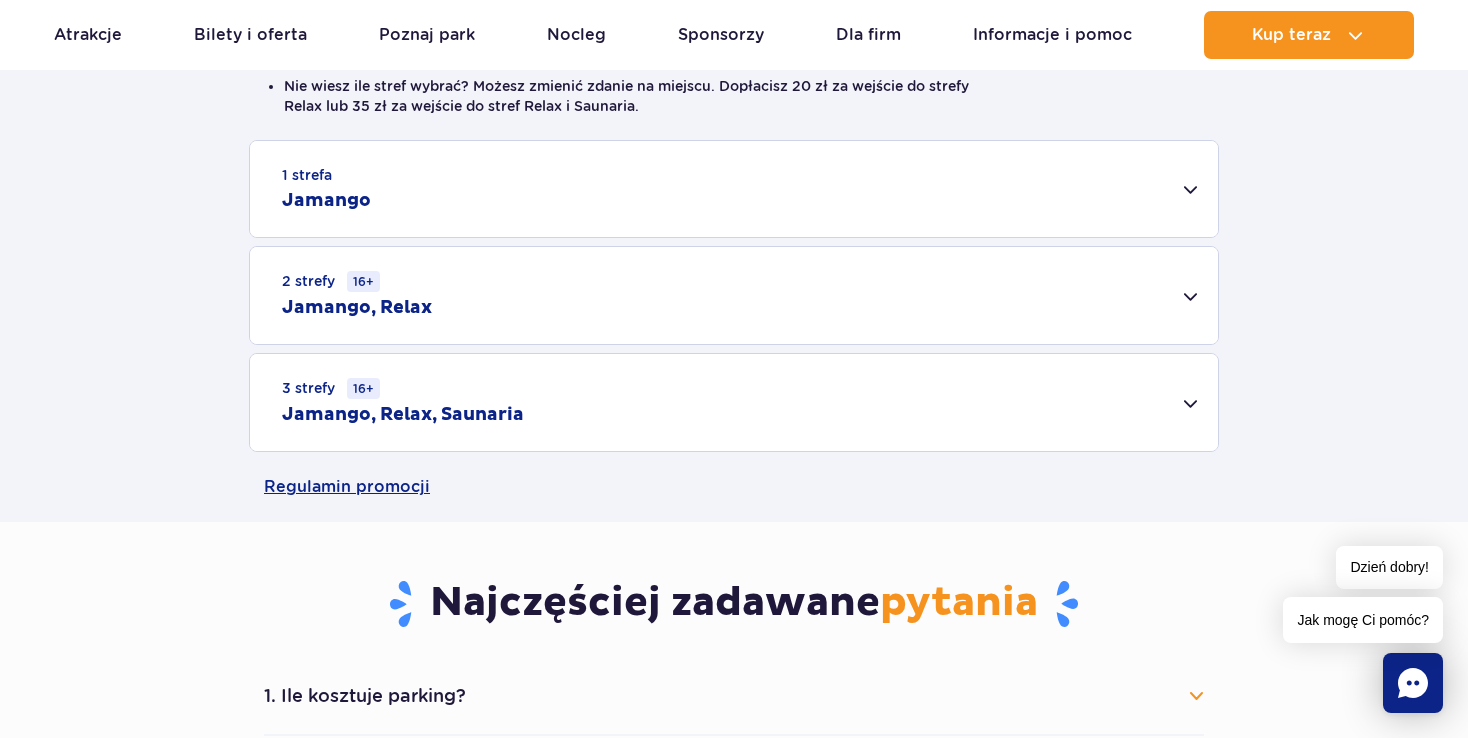 click on "1 strefa
Jamango" at bounding box center (734, 189) 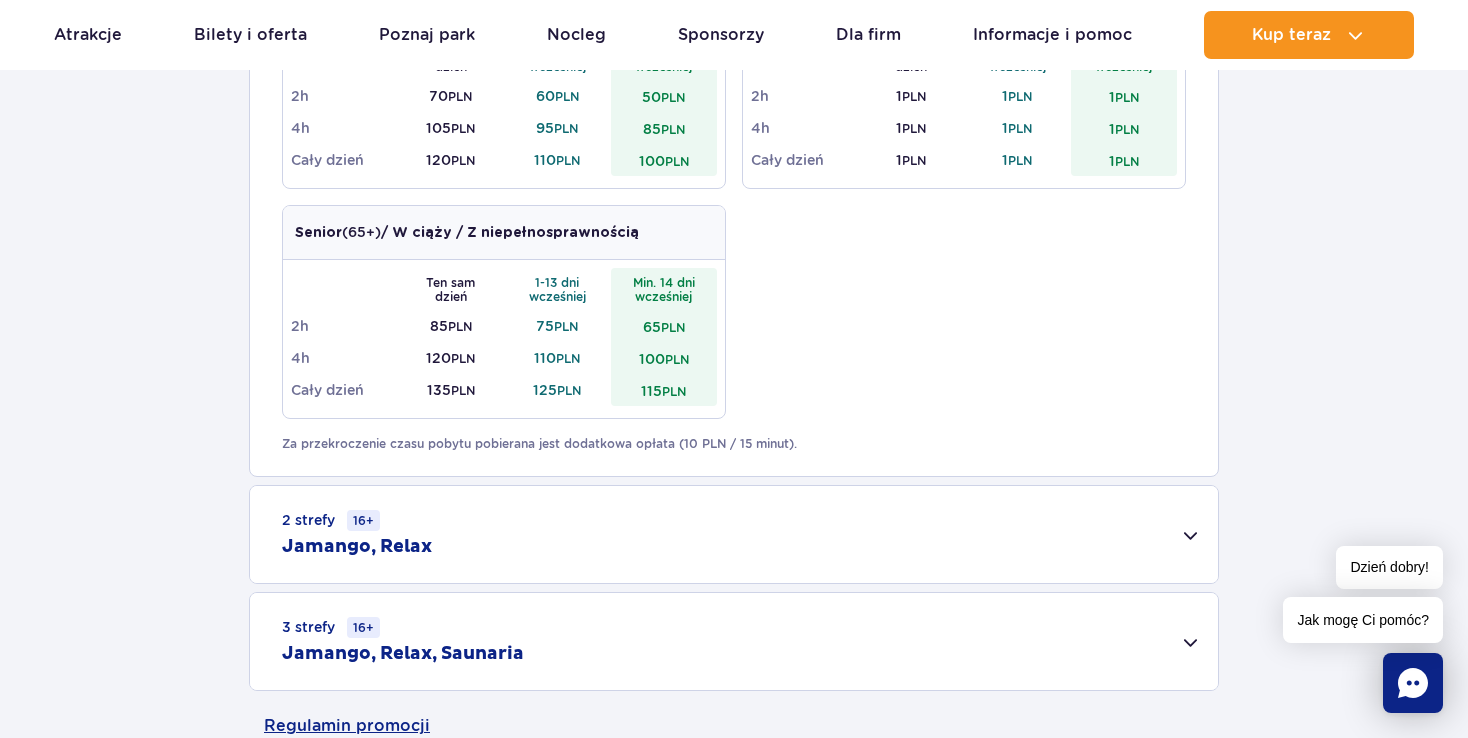 scroll, scrollTop: 900, scrollLeft: 0, axis: vertical 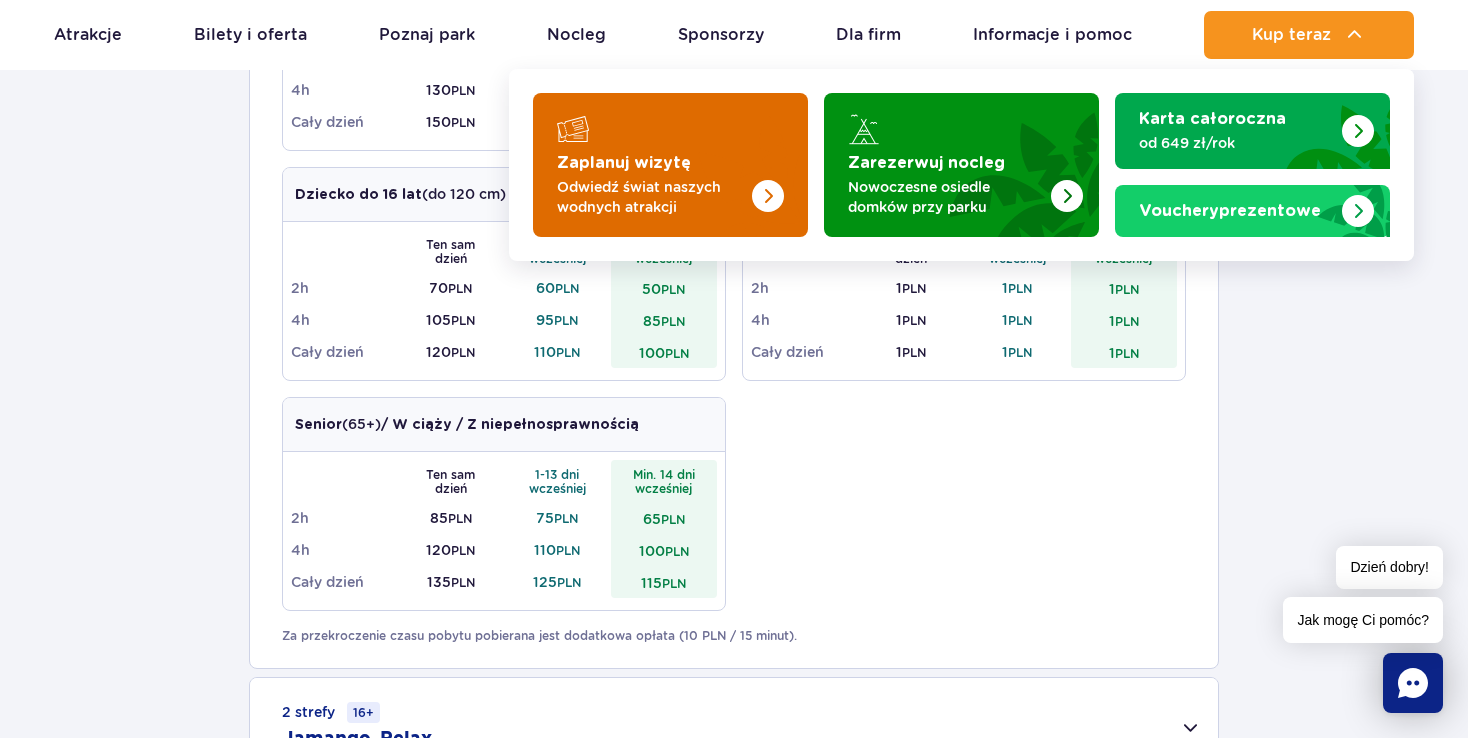 click at bounding box center [768, 196] 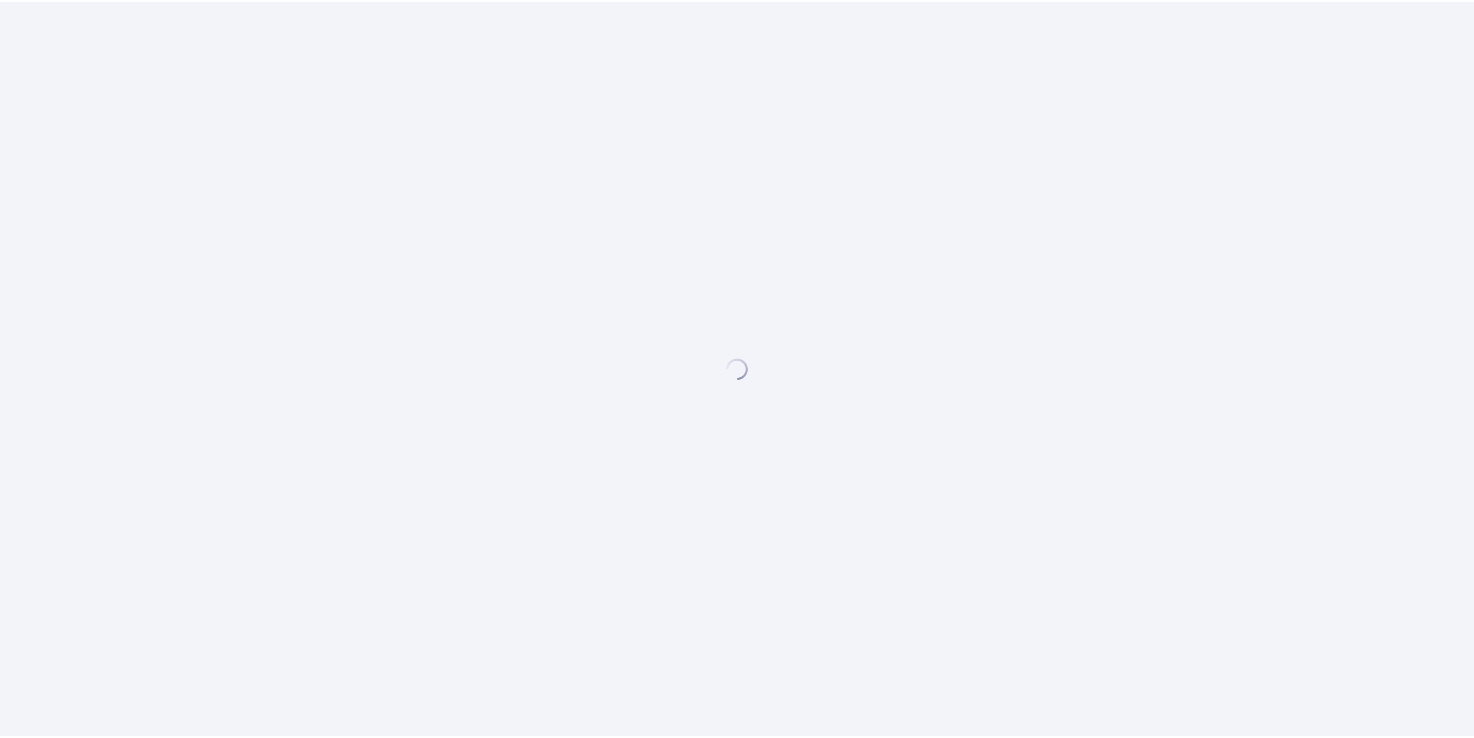 scroll, scrollTop: 0, scrollLeft: 0, axis: both 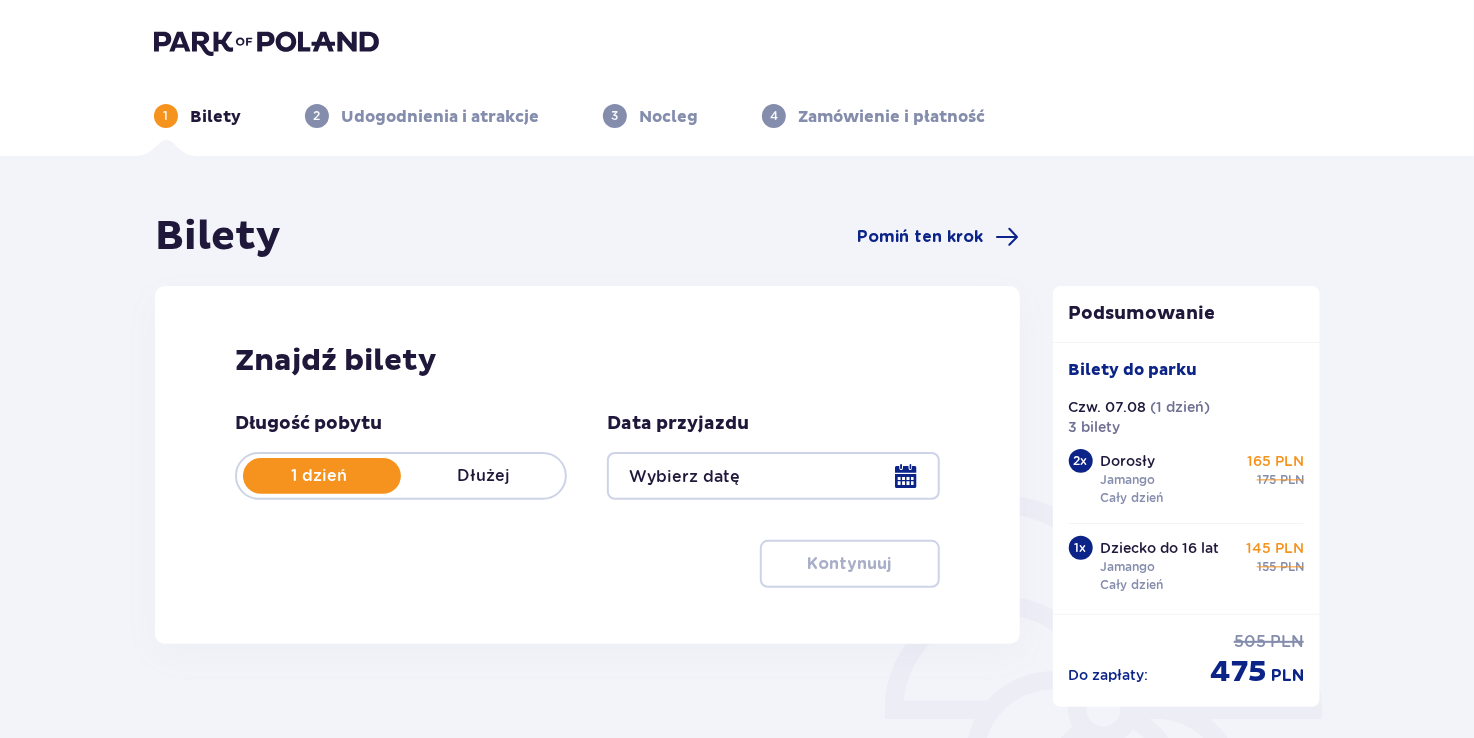 type on "07.08.25" 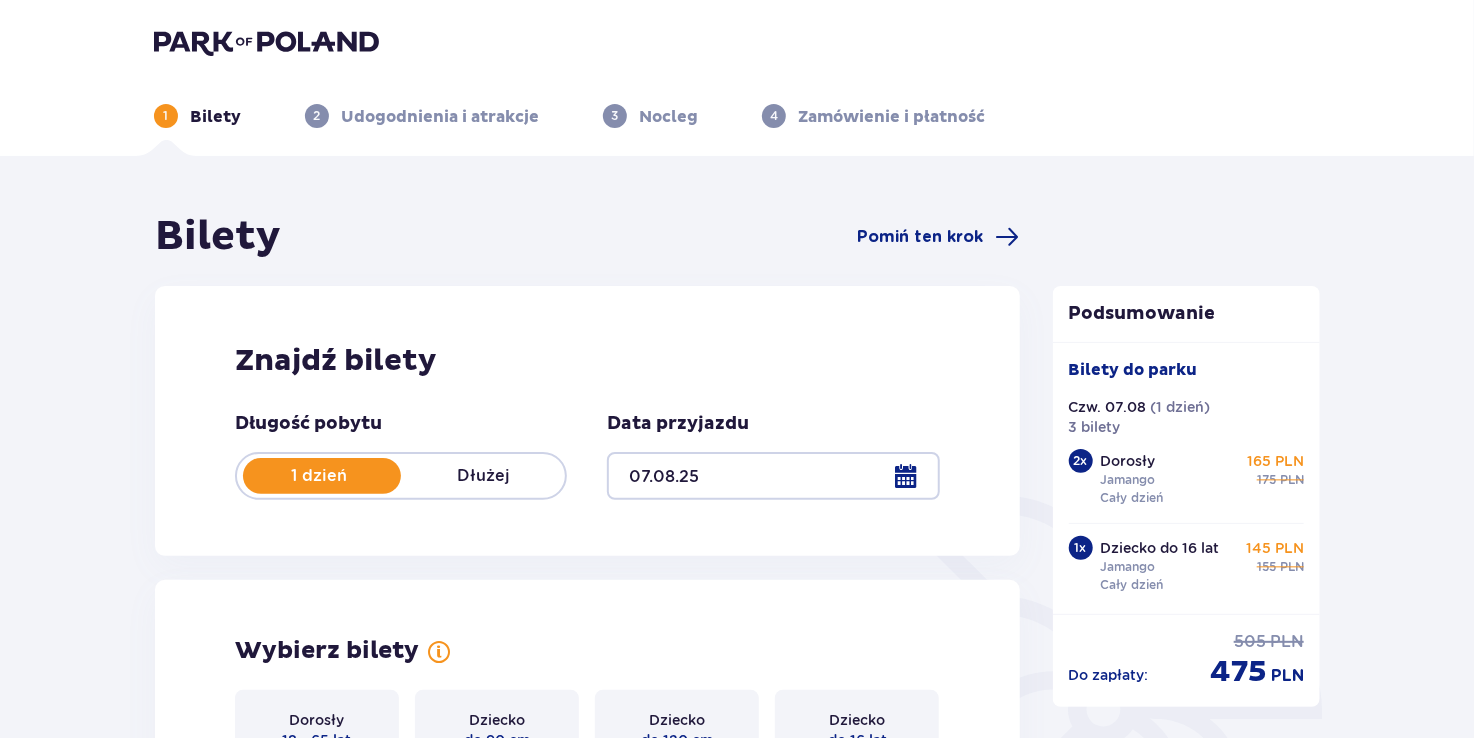 click on "Dłużej" at bounding box center (483, 476) 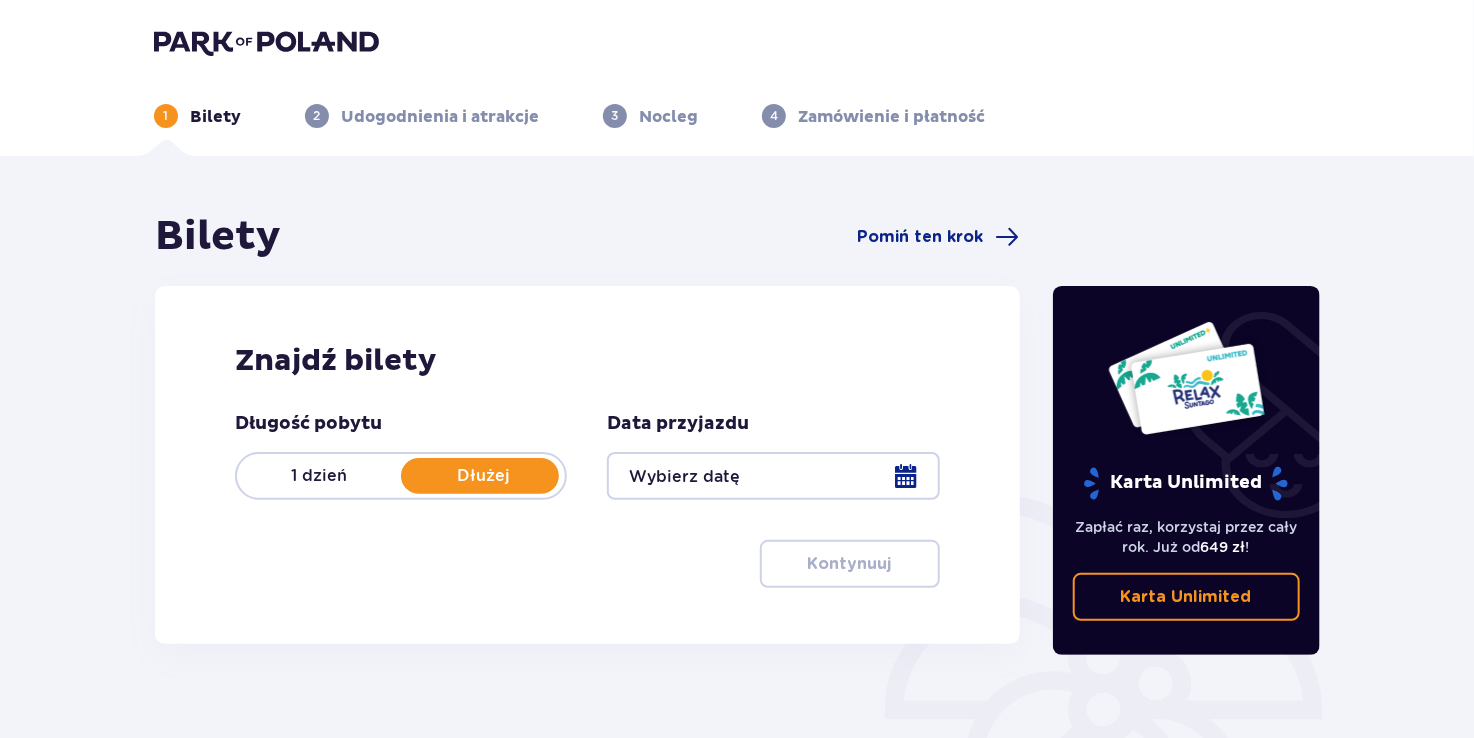 click on "1 dzień" at bounding box center [319, 476] 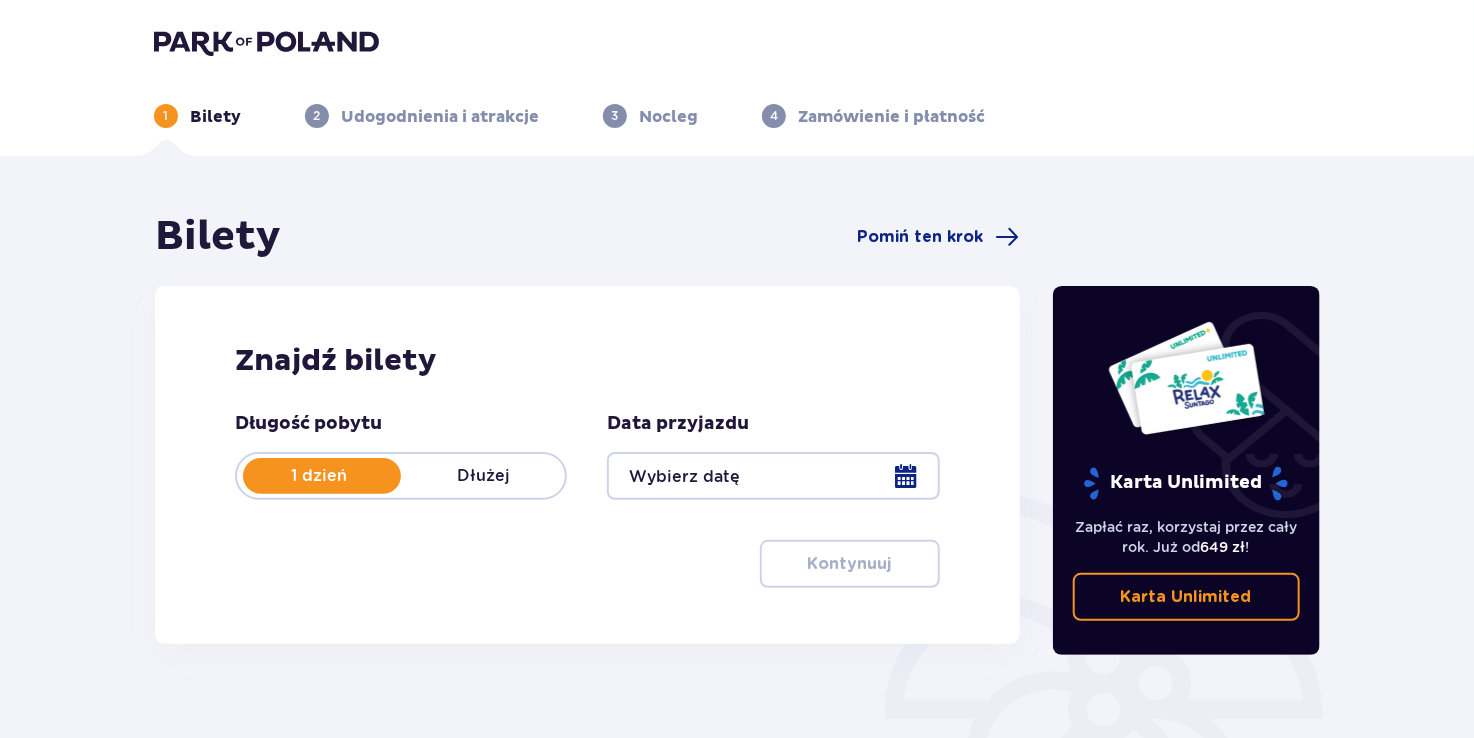 click at bounding box center [773, 476] 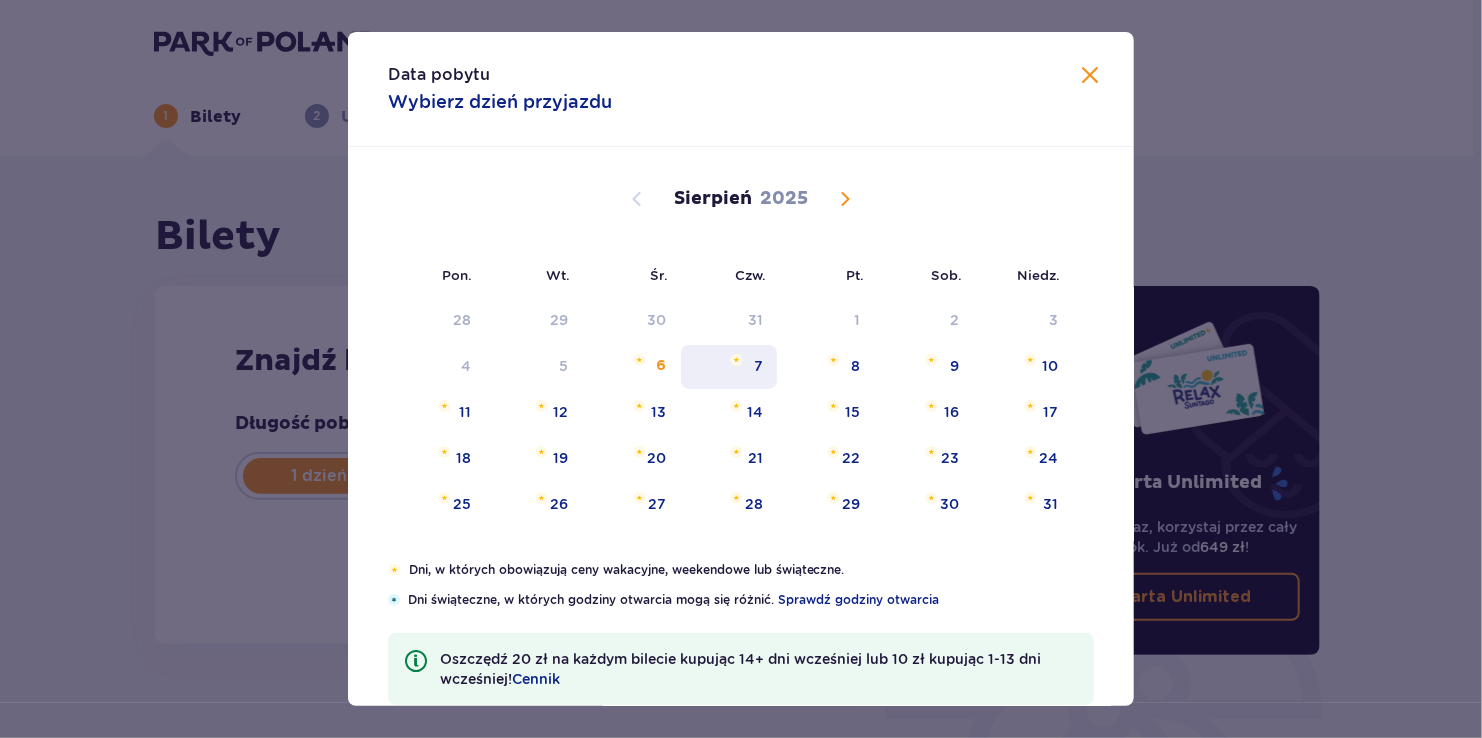 click on "7" at bounding box center [729, 367] 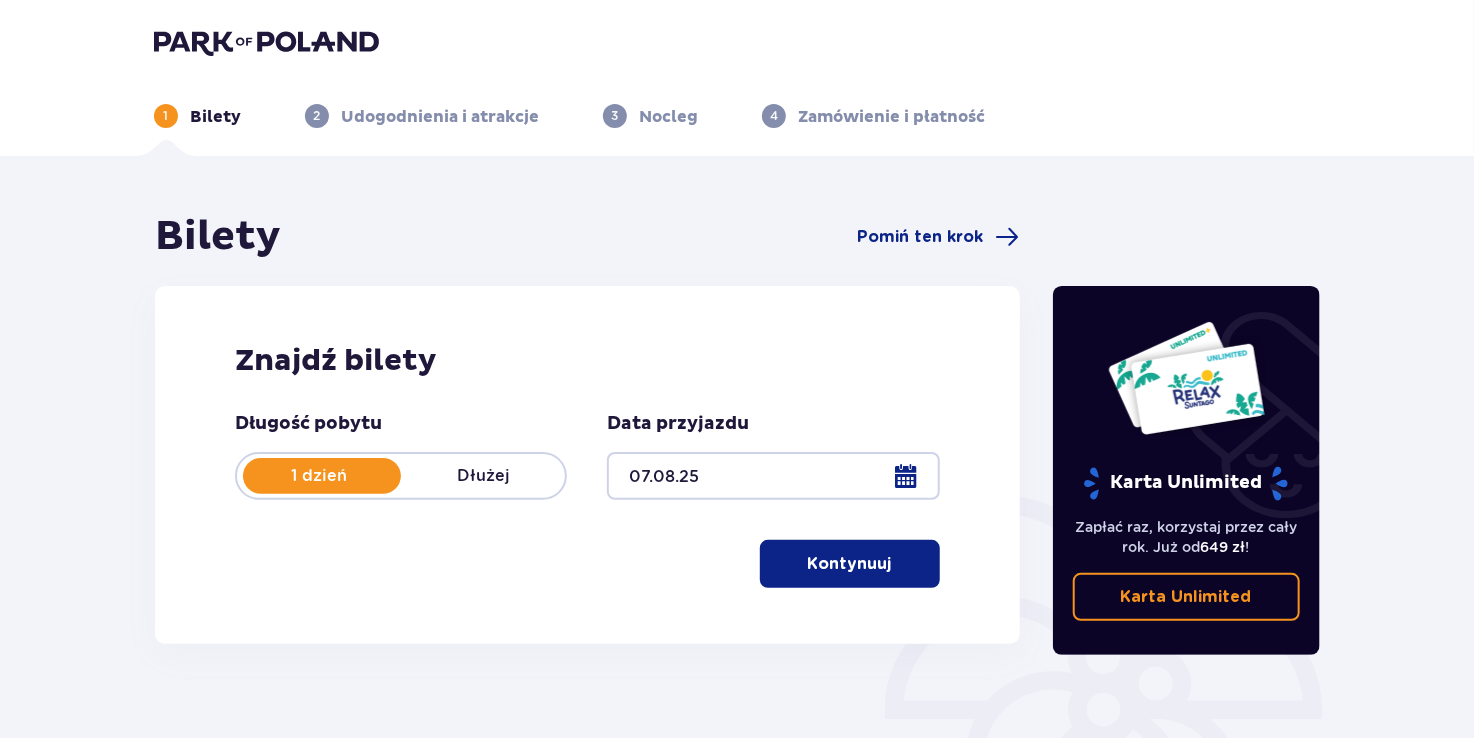 scroll, scrollTop: 200, scrollLeft: 0, axis: vertical 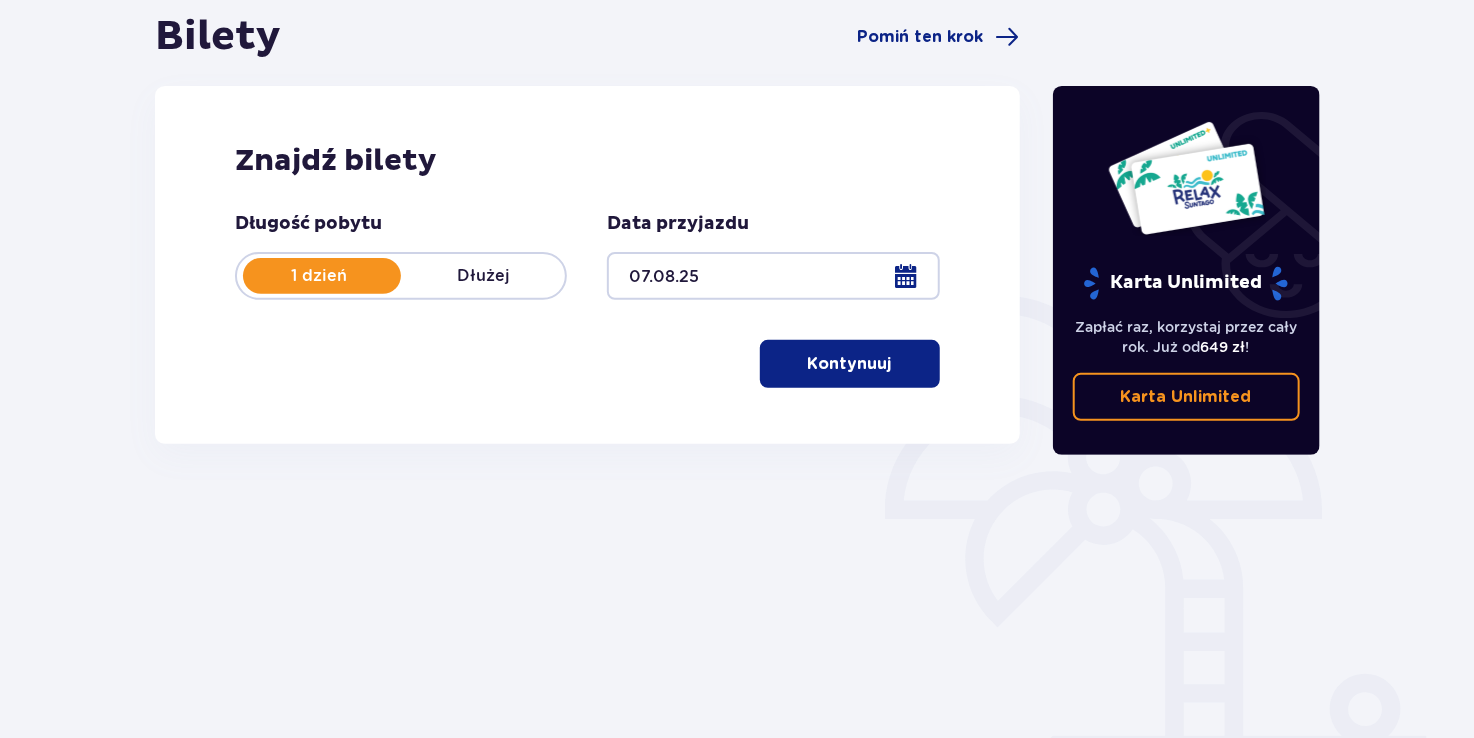 click on "Kontynuuj" at bounding box center (850, 364) 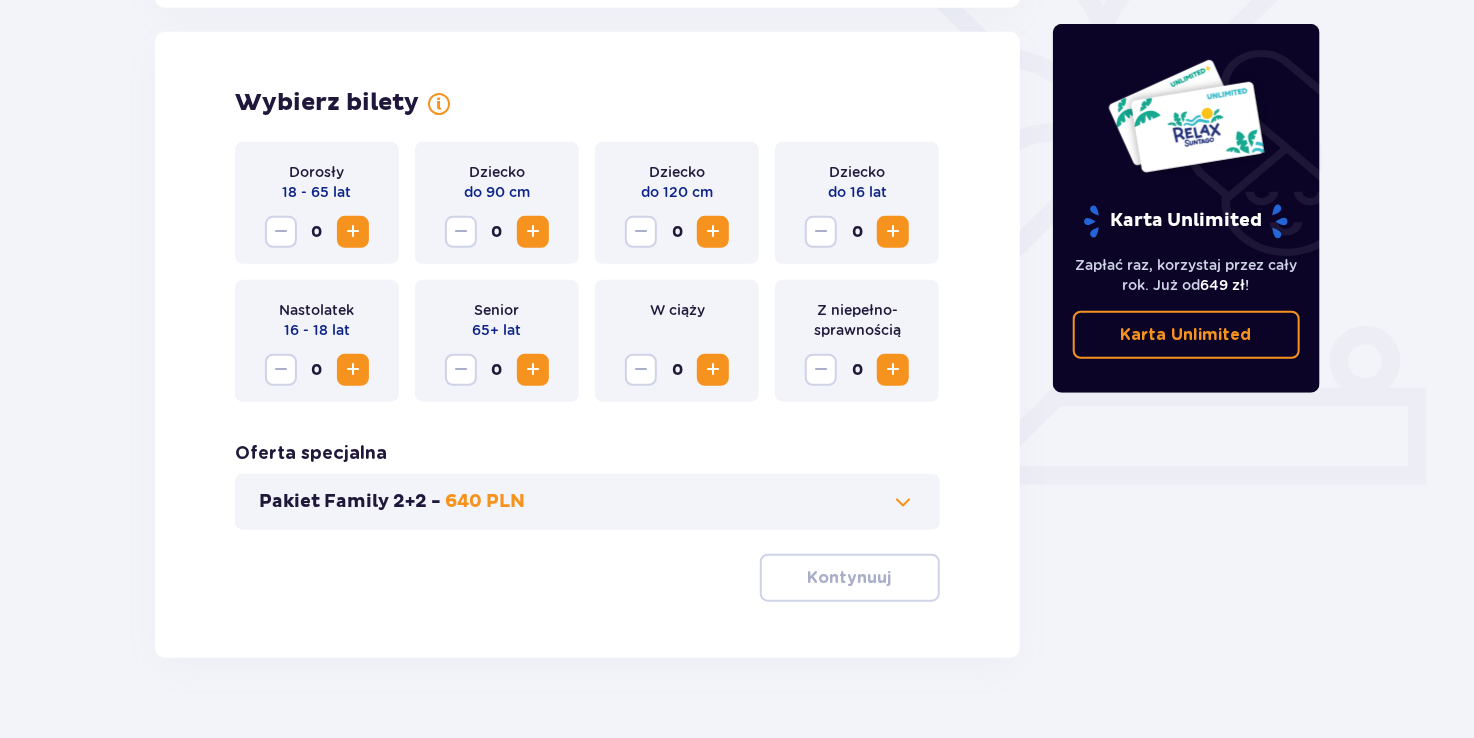 scroll, scrollTop: 556, scrollLeft: 0, axis: vertical 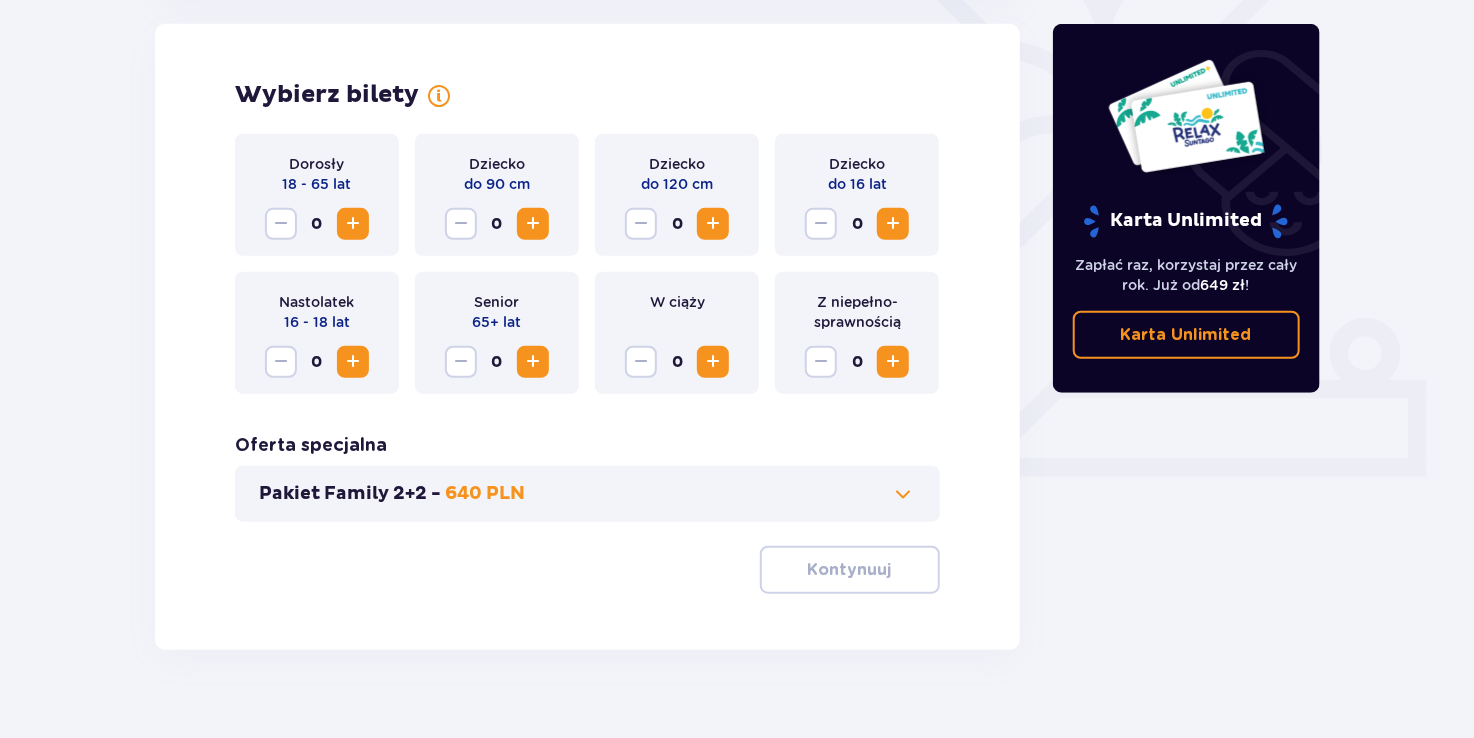 click at bounding box center (353, 224) 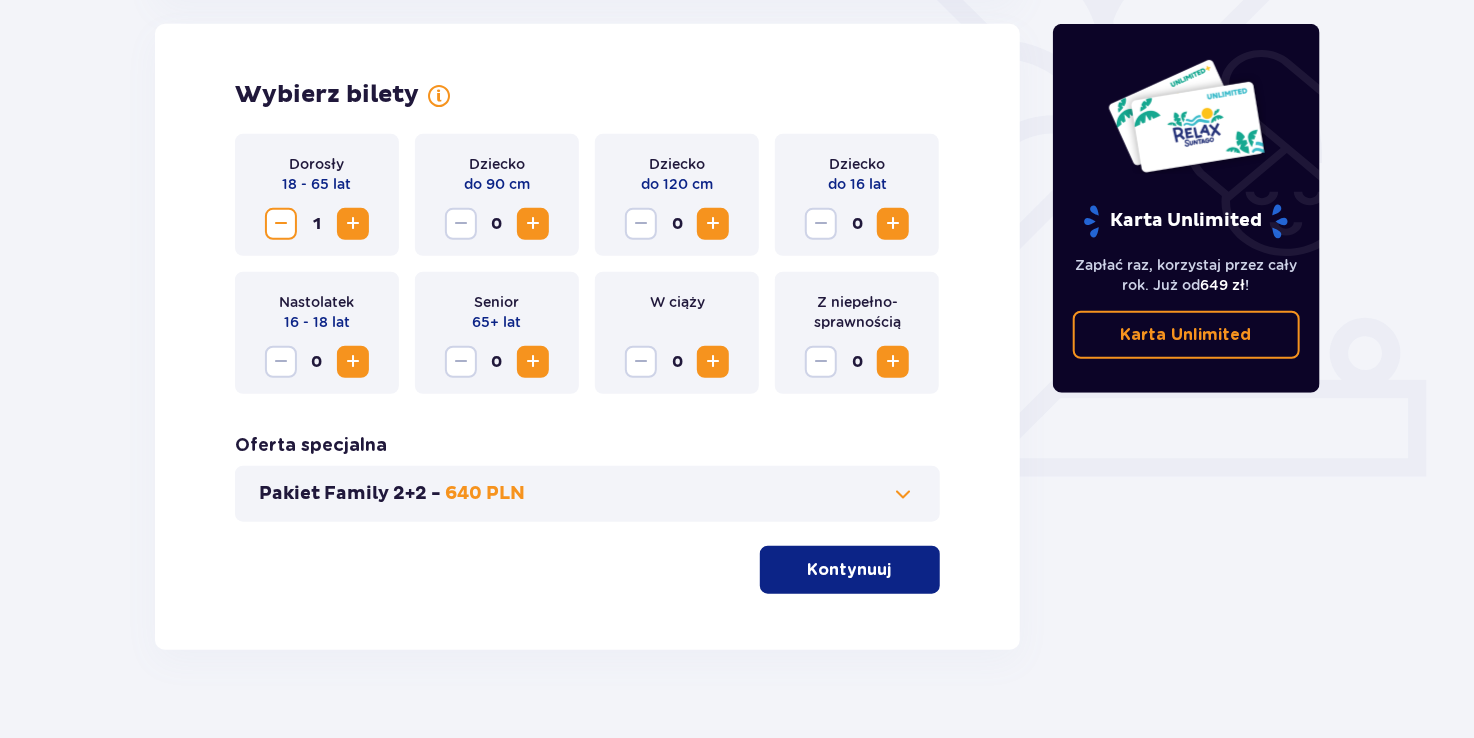 click at bounding box center [353, 224] 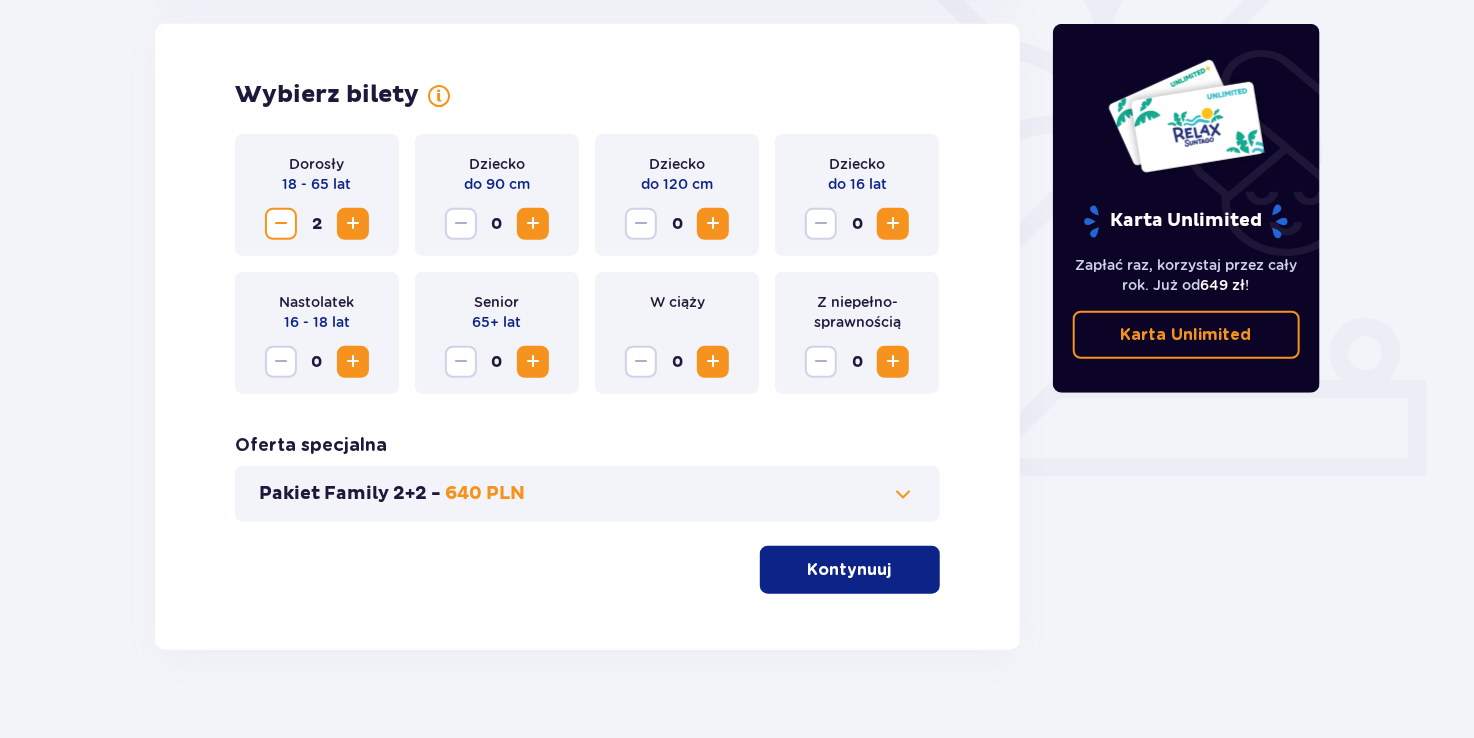 click at bounding box center (893, 224) 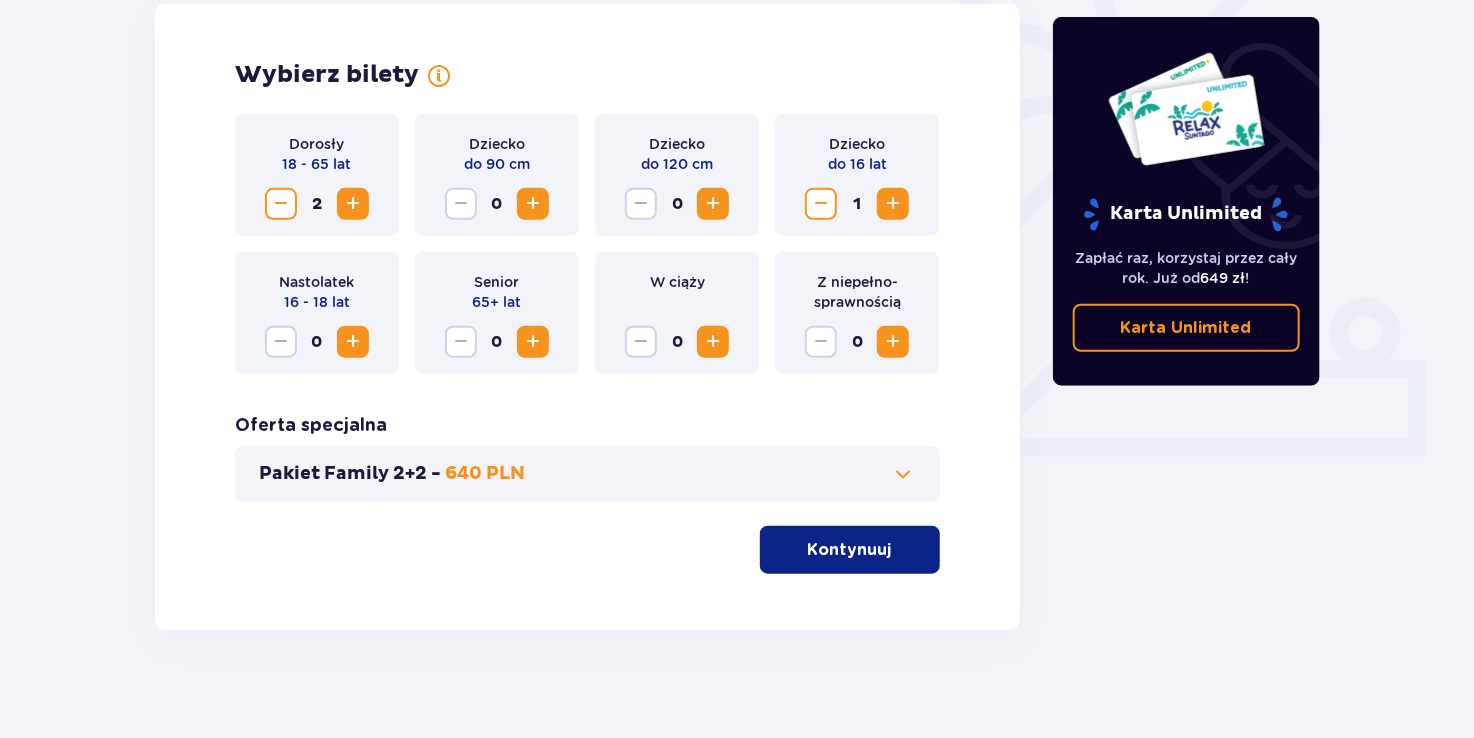scroll, scrollTop: 588, scrollLeft: 0, axis: vertical 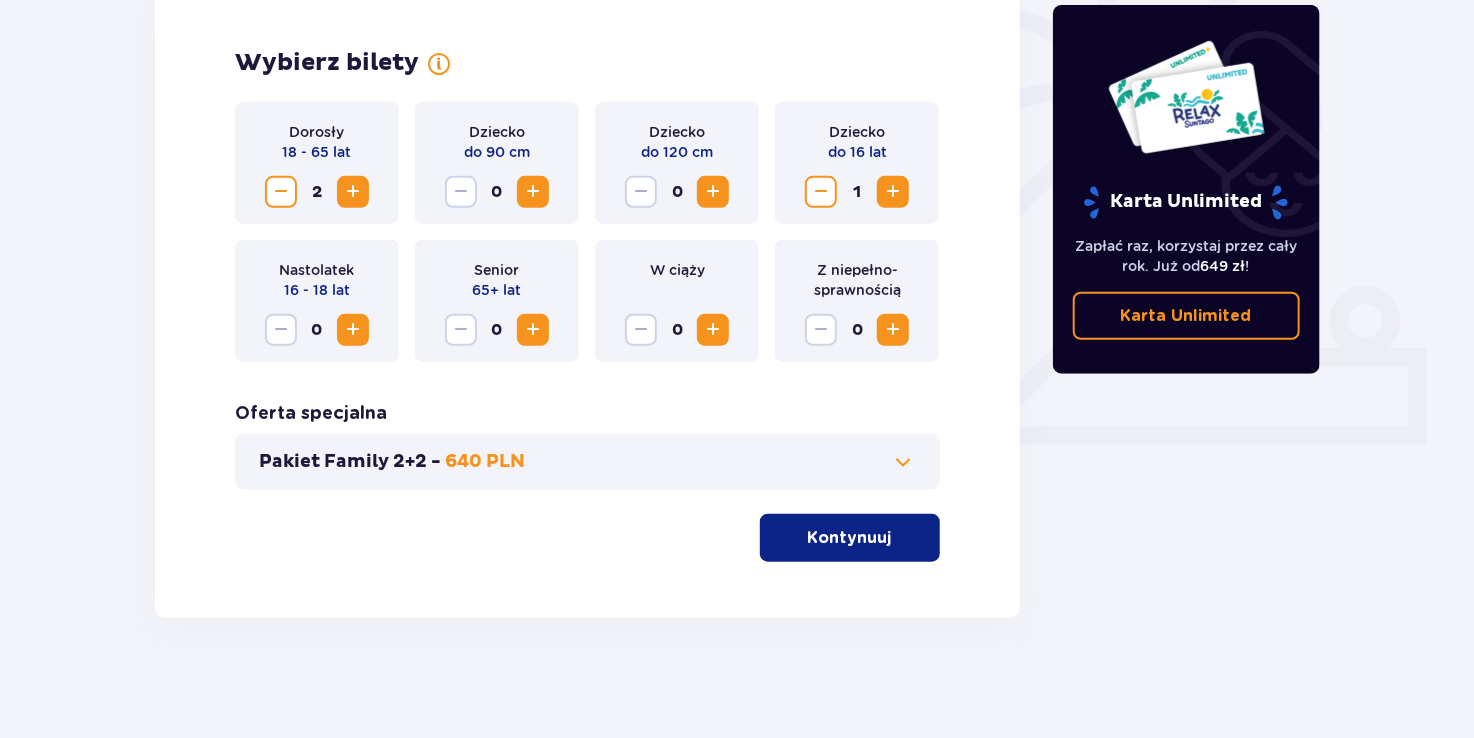 click on "Kontynuuj" at bounding box center (850, 538) 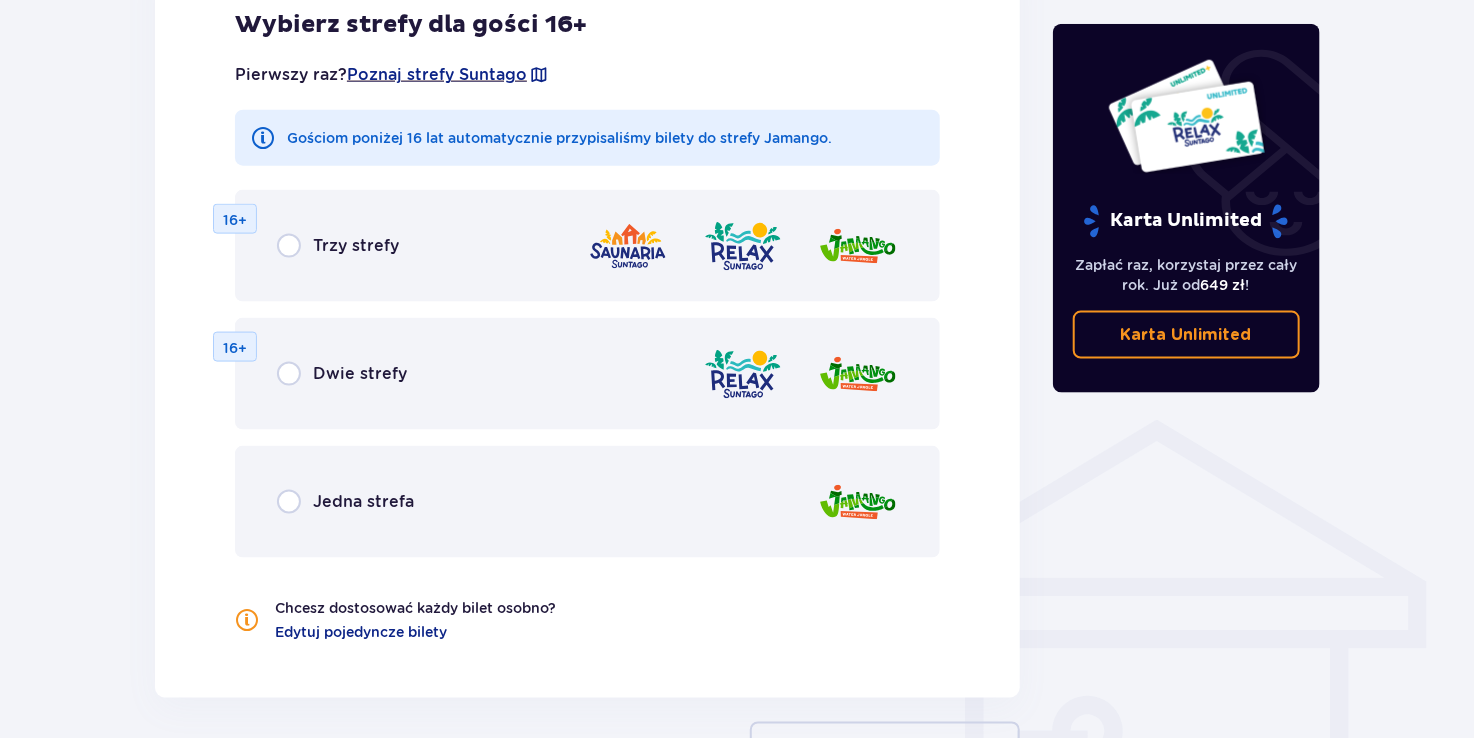 scroll, scrollTop: 1209, scrollLeft: 0, axis: vertical 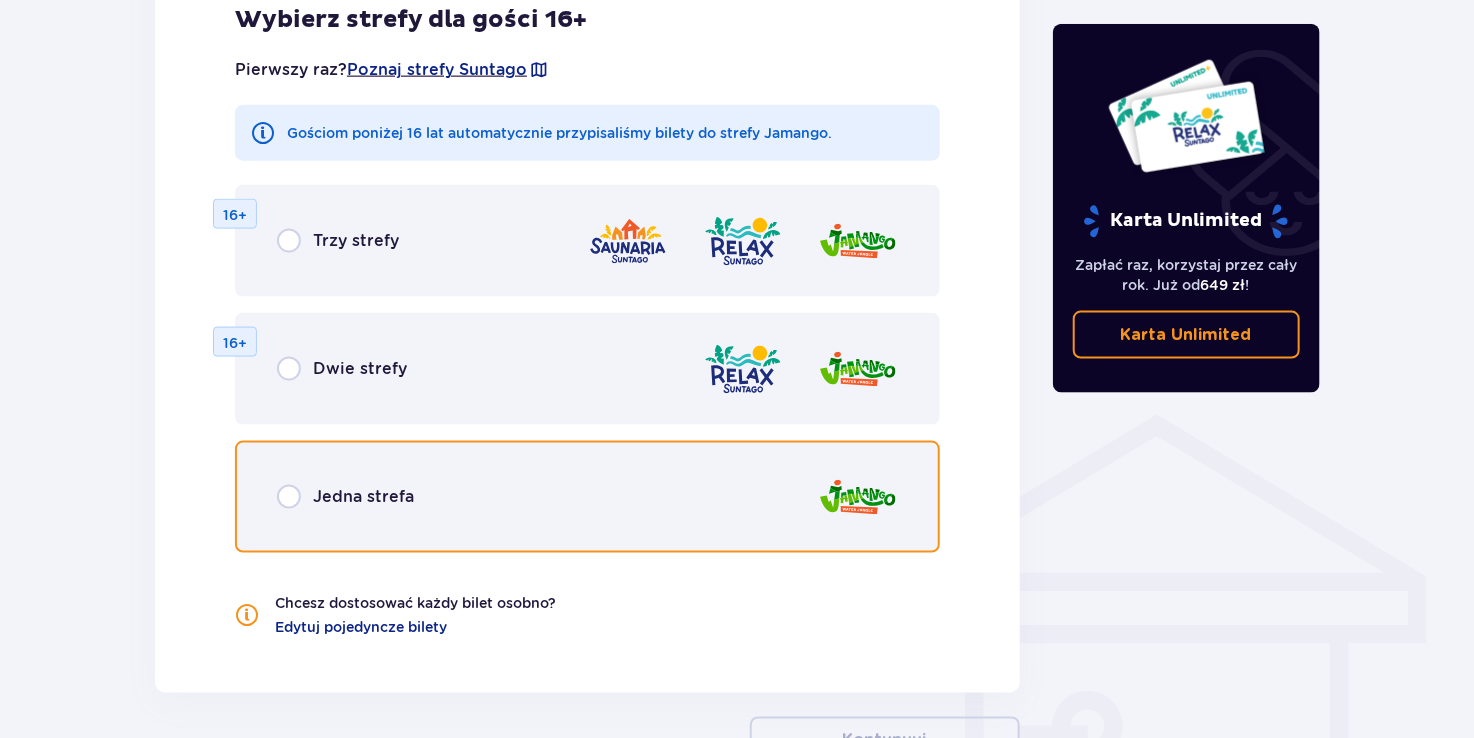 click at bounding box center [289, 497] 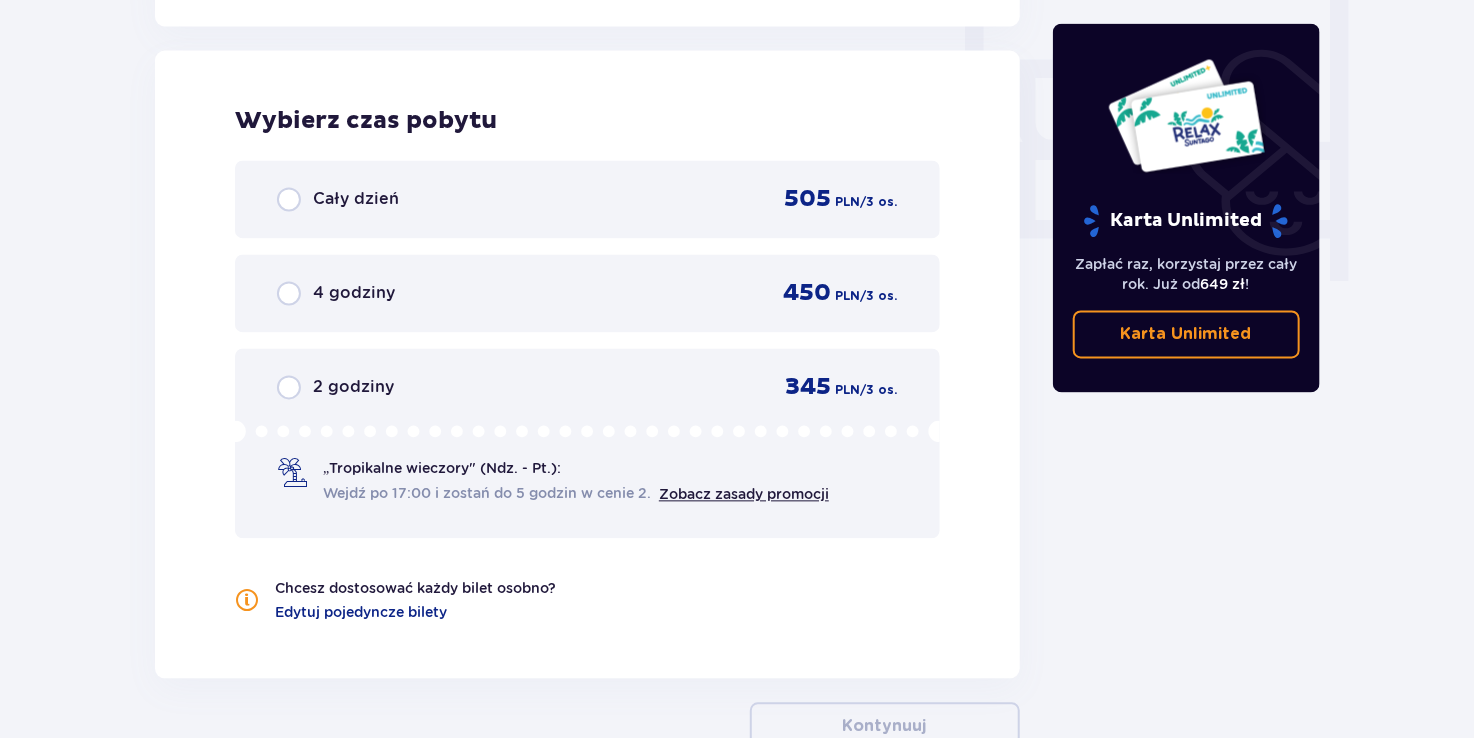 scroll, scrollTop: 1877, scrollLeft: 0, axis: vertical 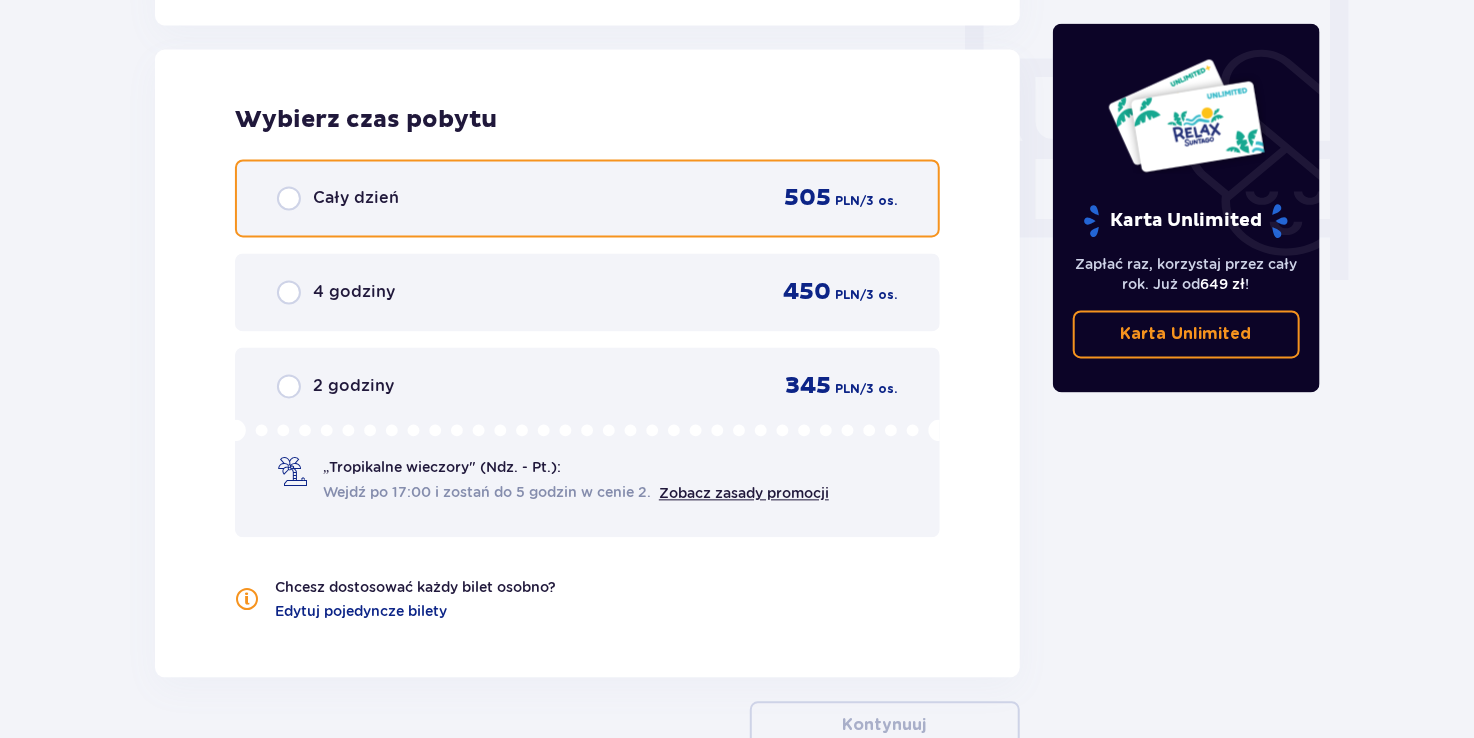 click at bounding box center [289, 198] 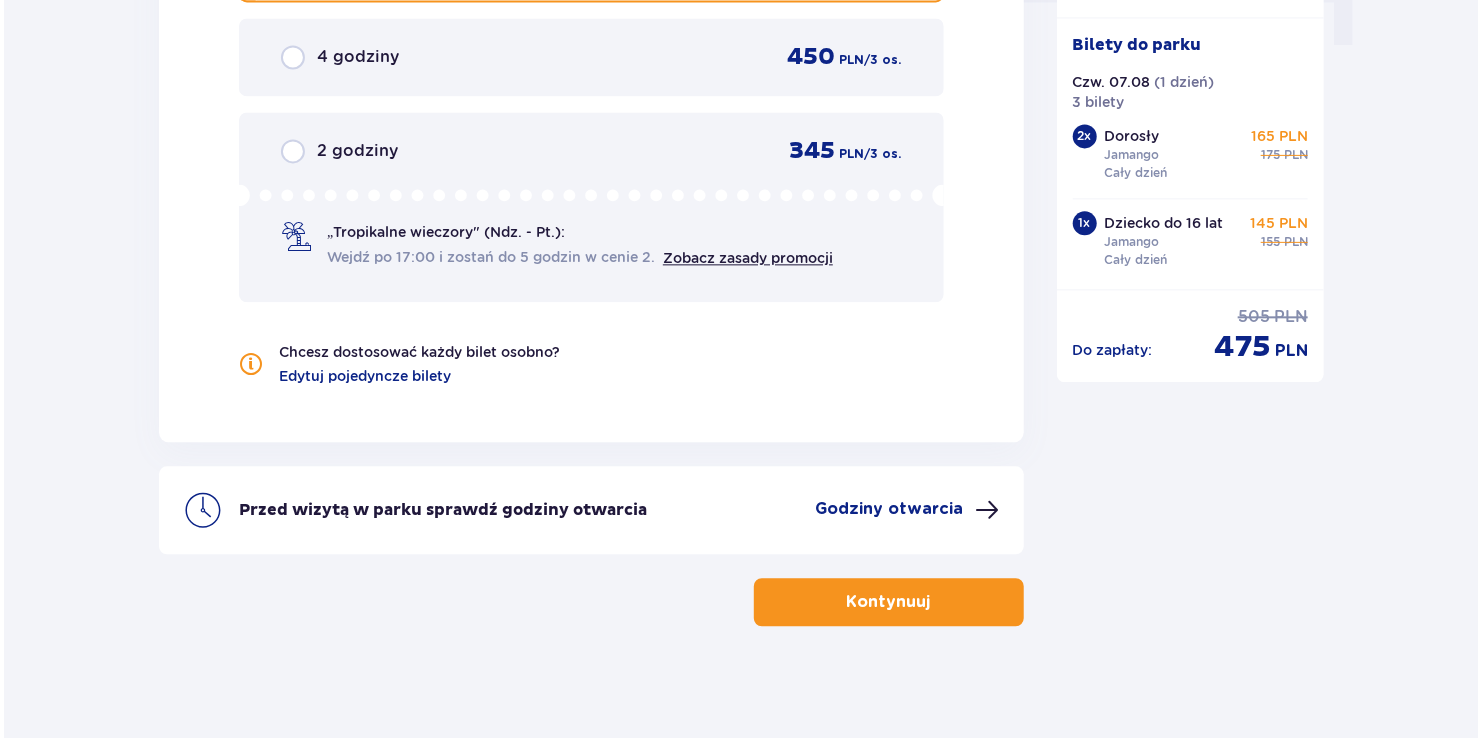 scroll, scrollTop: 2117, scrollLeft: 0, axis: vertical 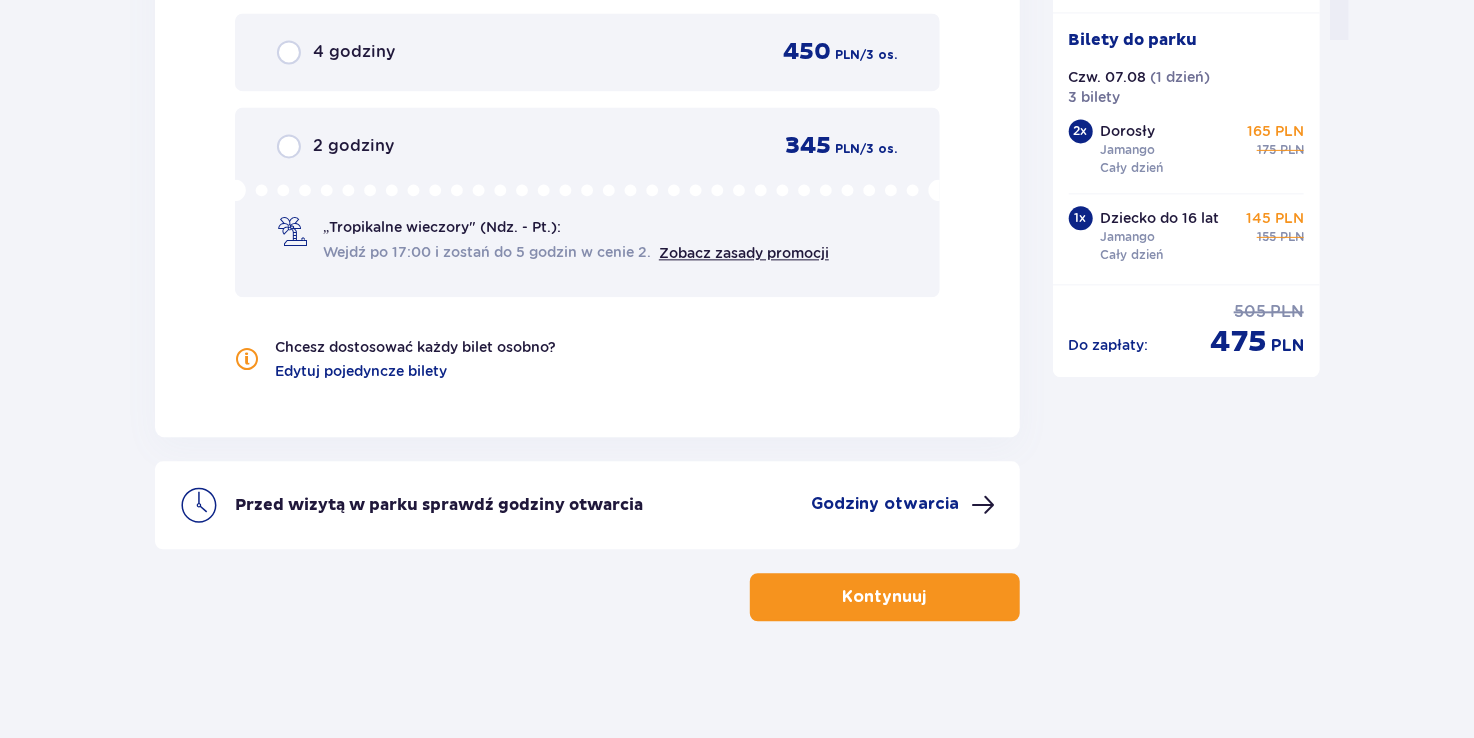 click on "Godziny otwarcia" at bounding box center [886, 504] 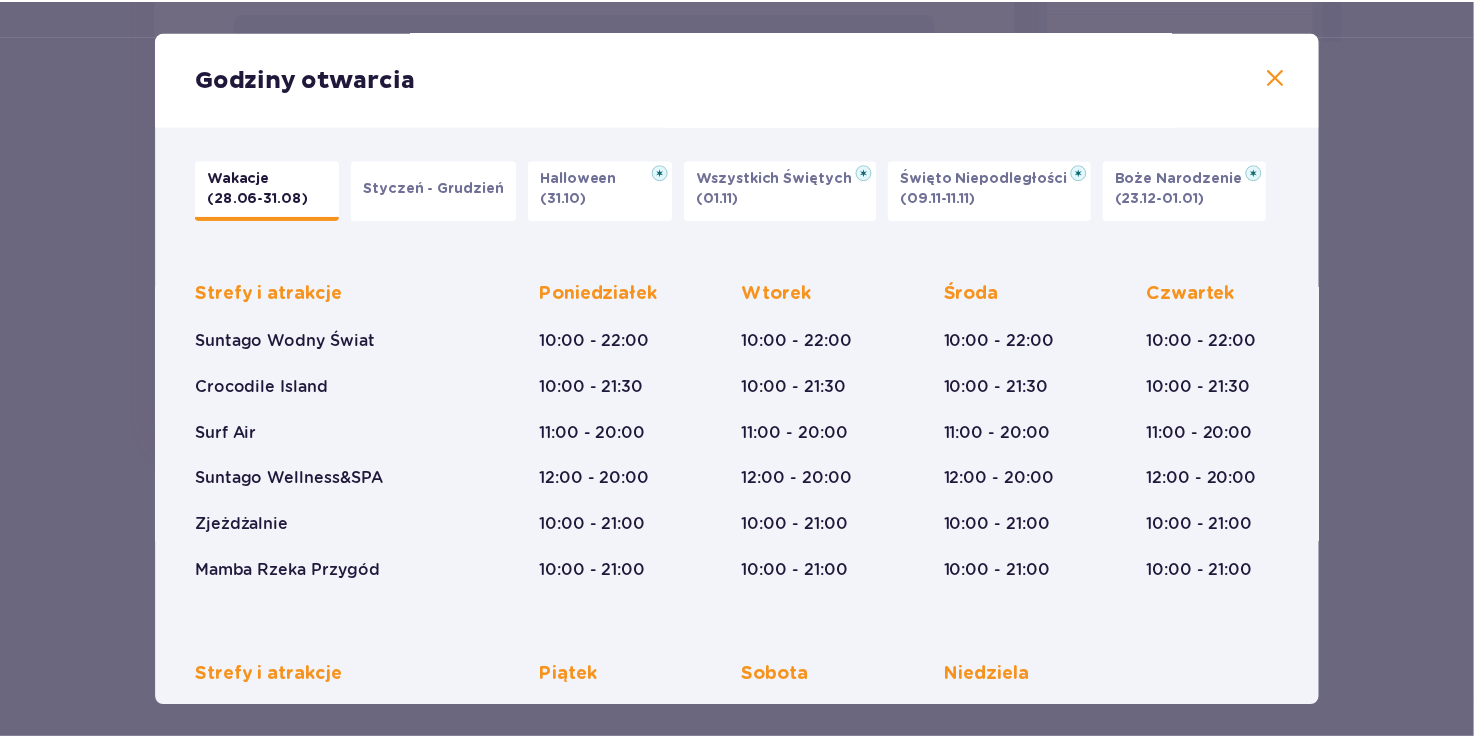 scroll, scrollTop: 0, scrollLeft: 0, axis: both 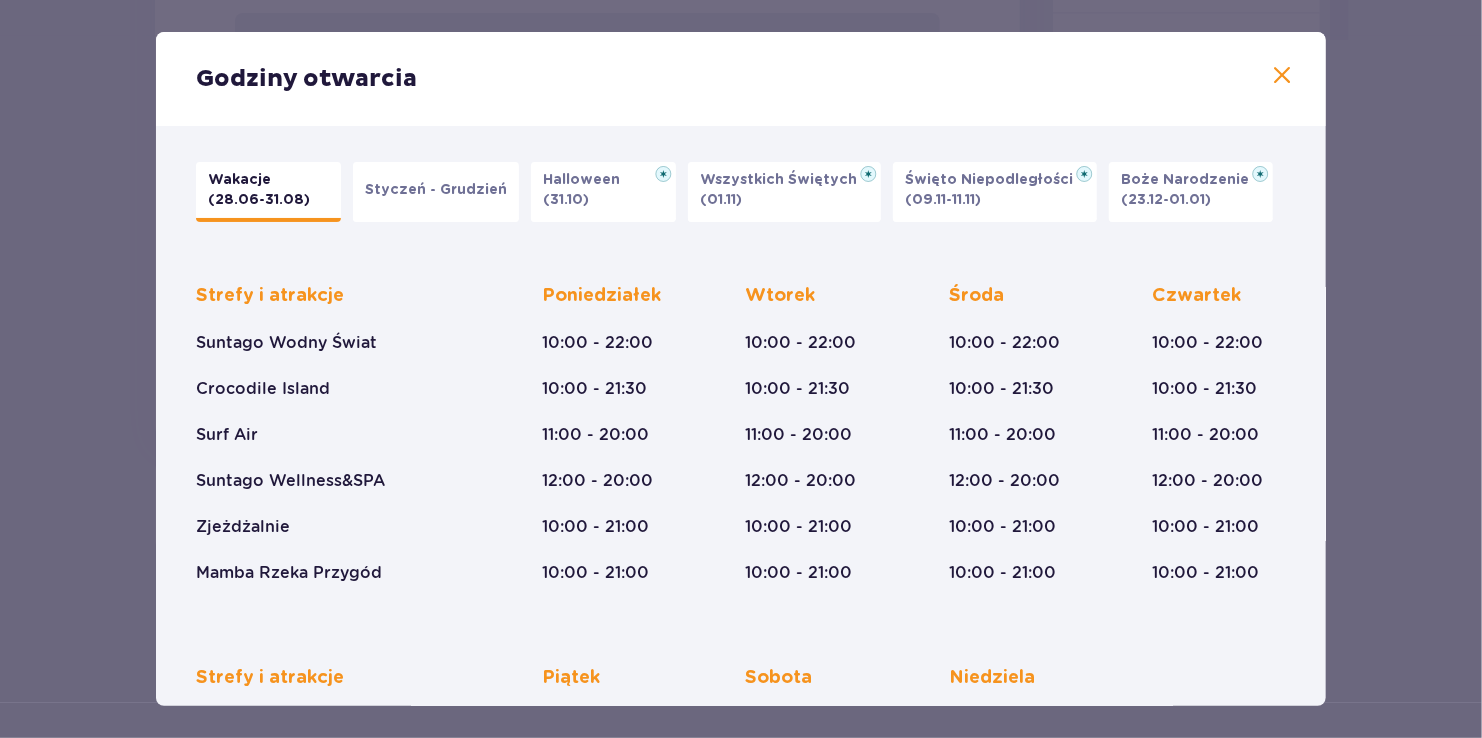 click at bounding box center [1282, 76] 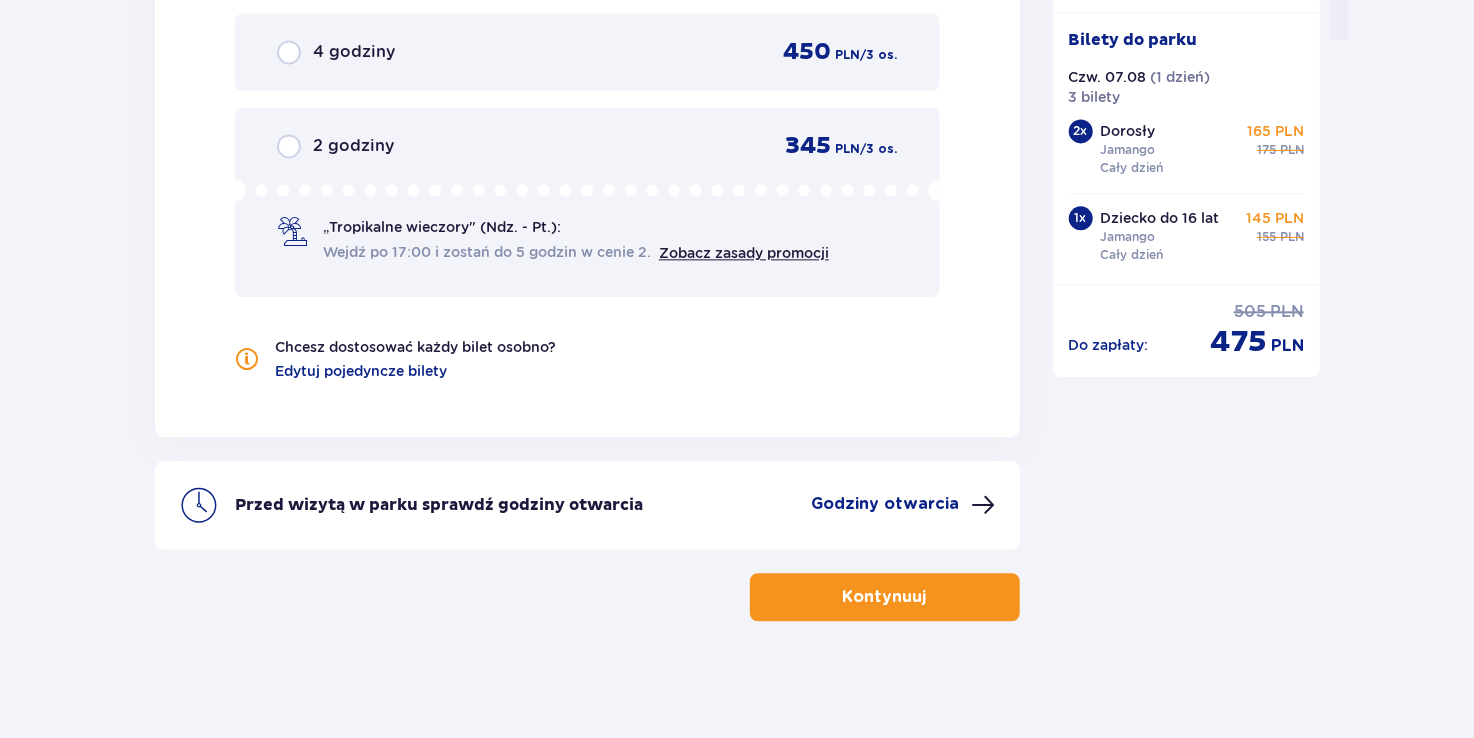 click on "Wejdź po 17:00 i zostań do 5 godzin w cenie 2." at bounding box center (487, 252) 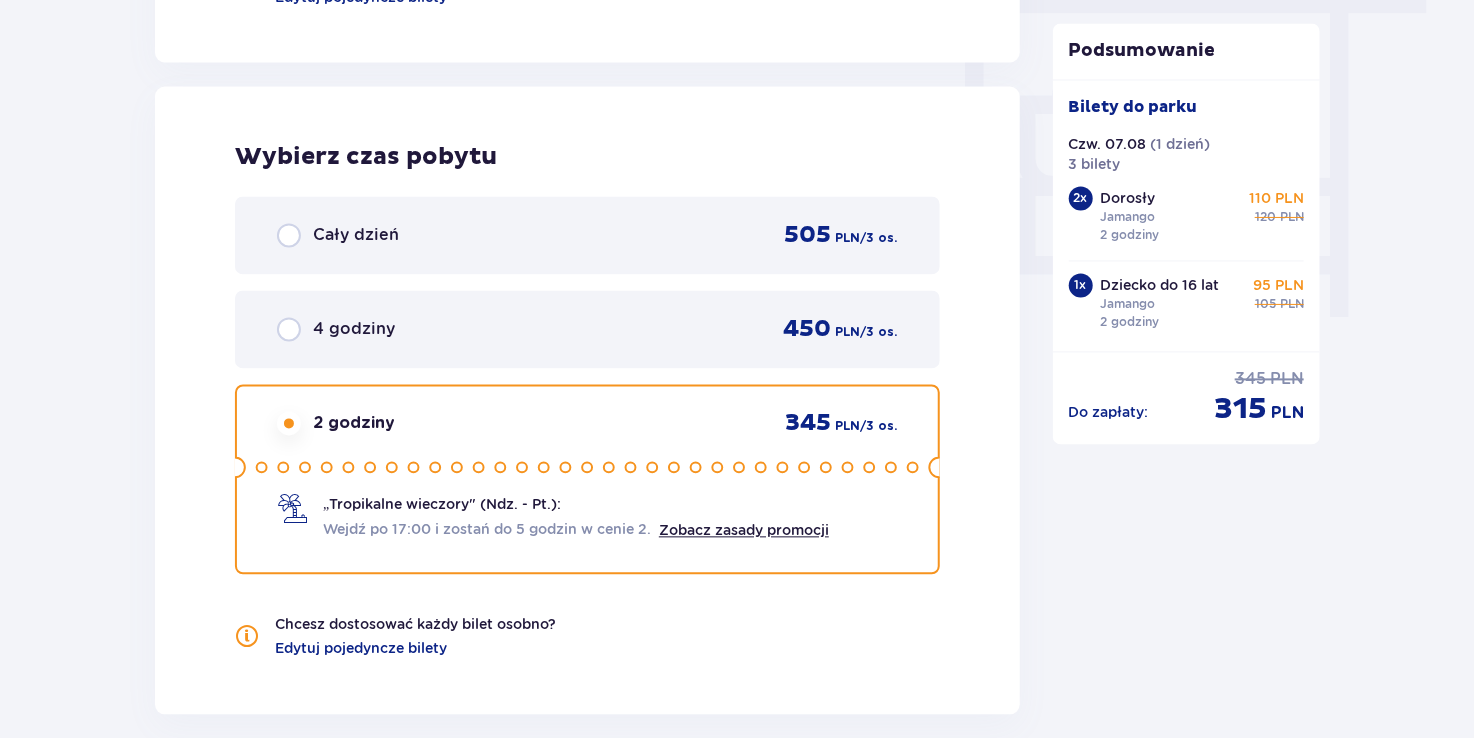 scroll, scrollTop: 1617, scrollLeft: 0, axis: vertical 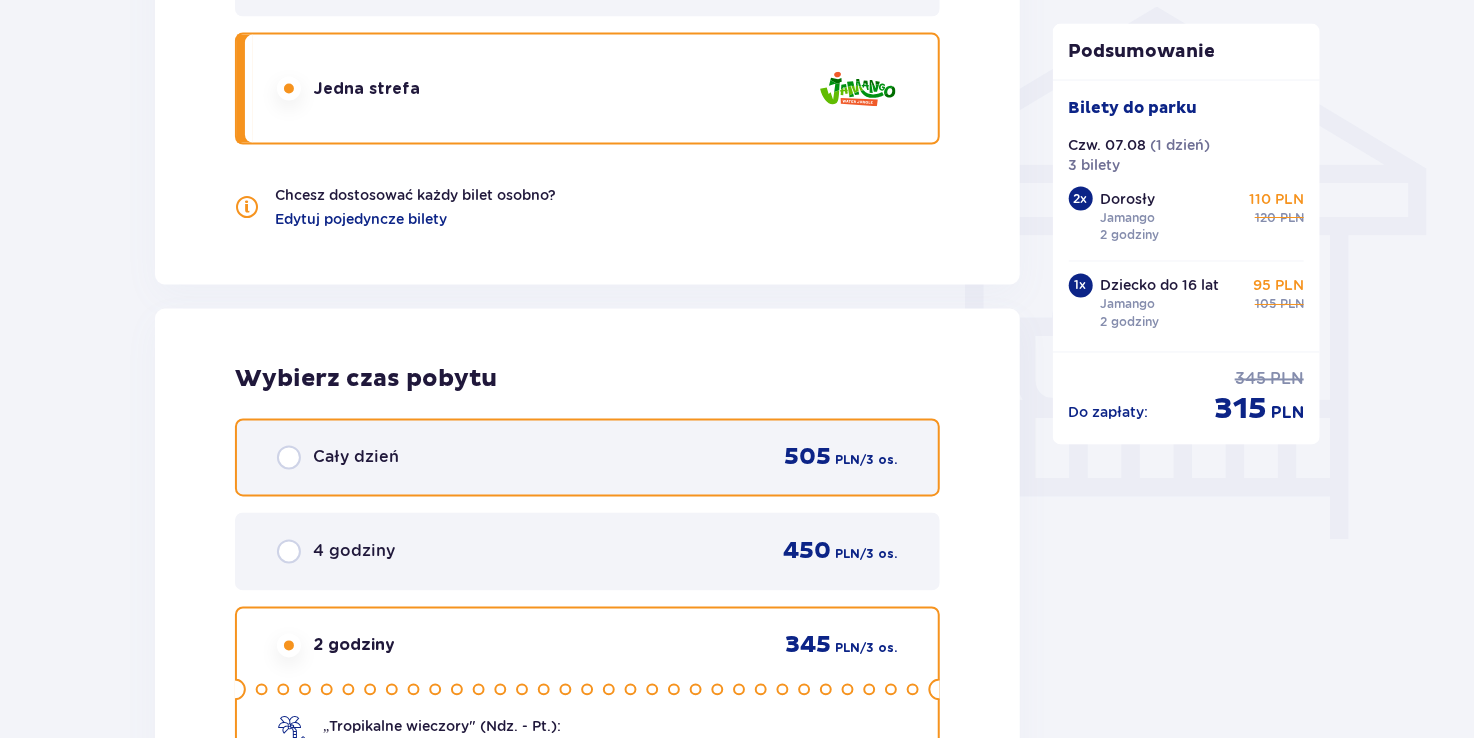 click at bounding box center [289, 458] 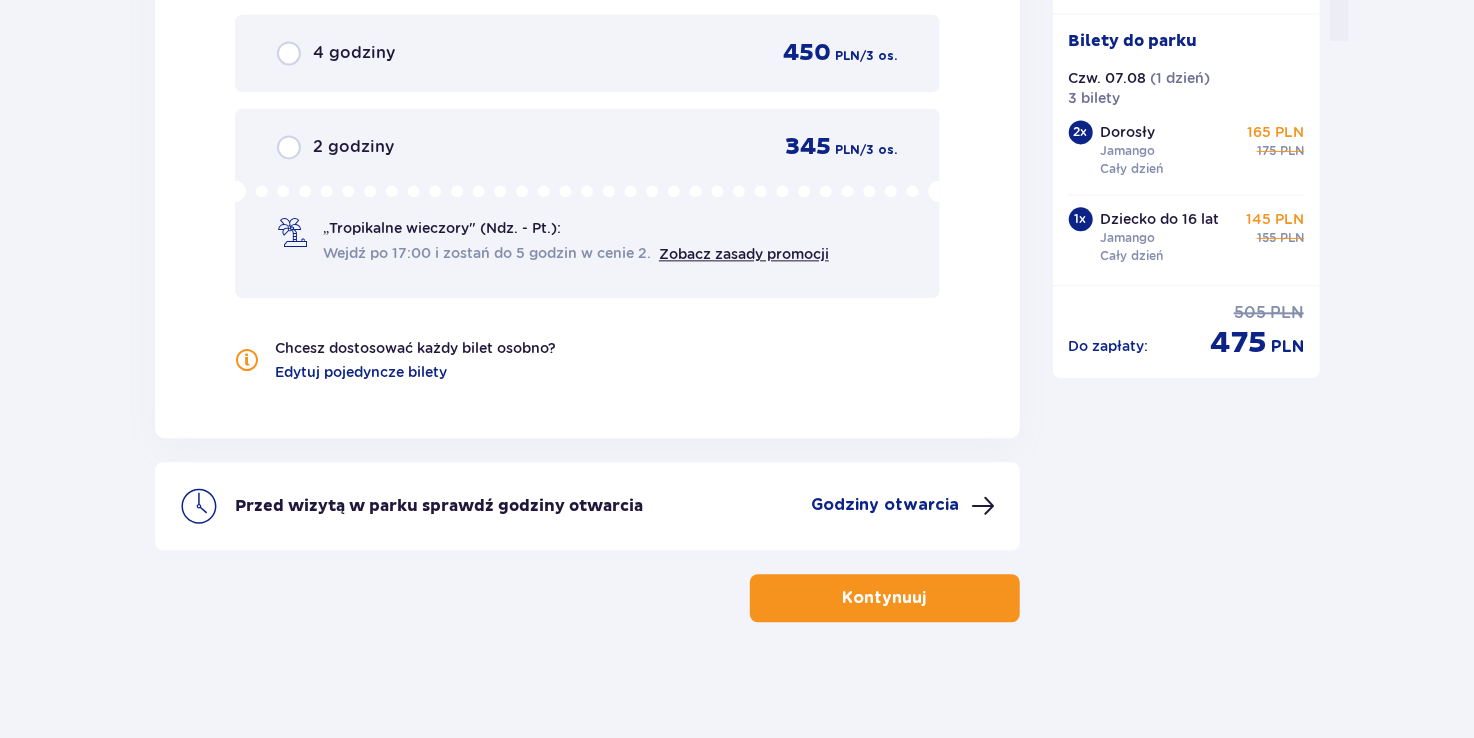 scroll, scrollTop: 2117, scrollLeft: 0, axis: vertical 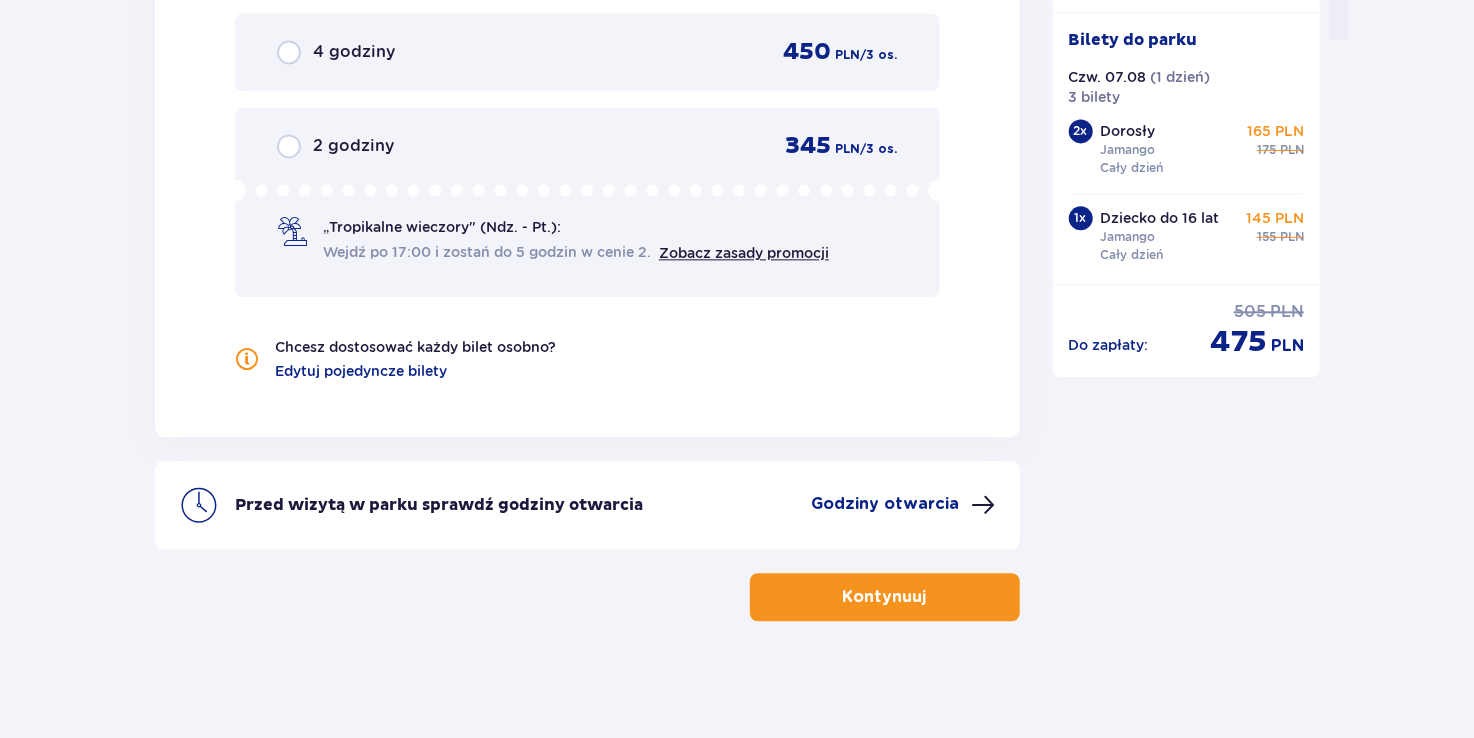 click on "Kontynuuj" at bounding box center [885, 597] 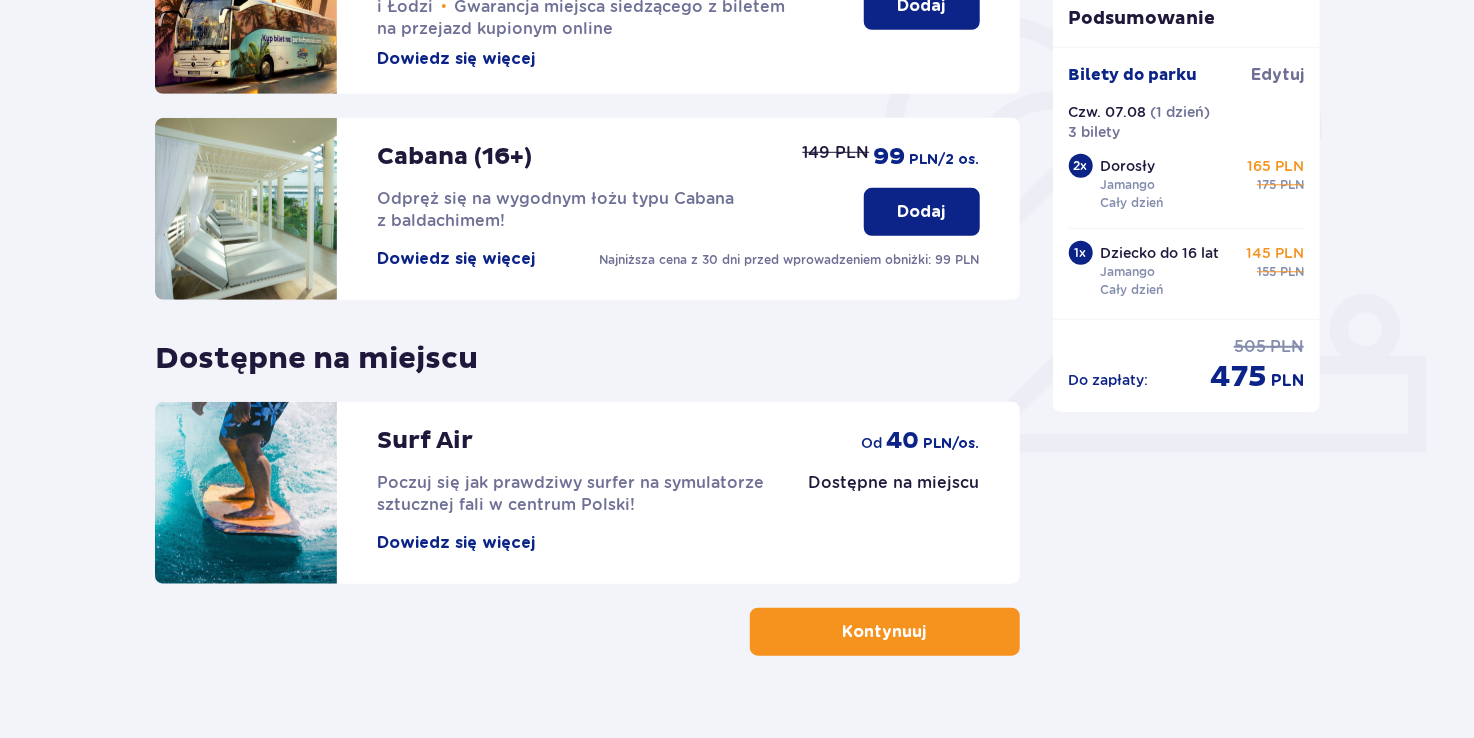 scroll, scrollTop: 600, scrollLeft: 0, axis: vertical 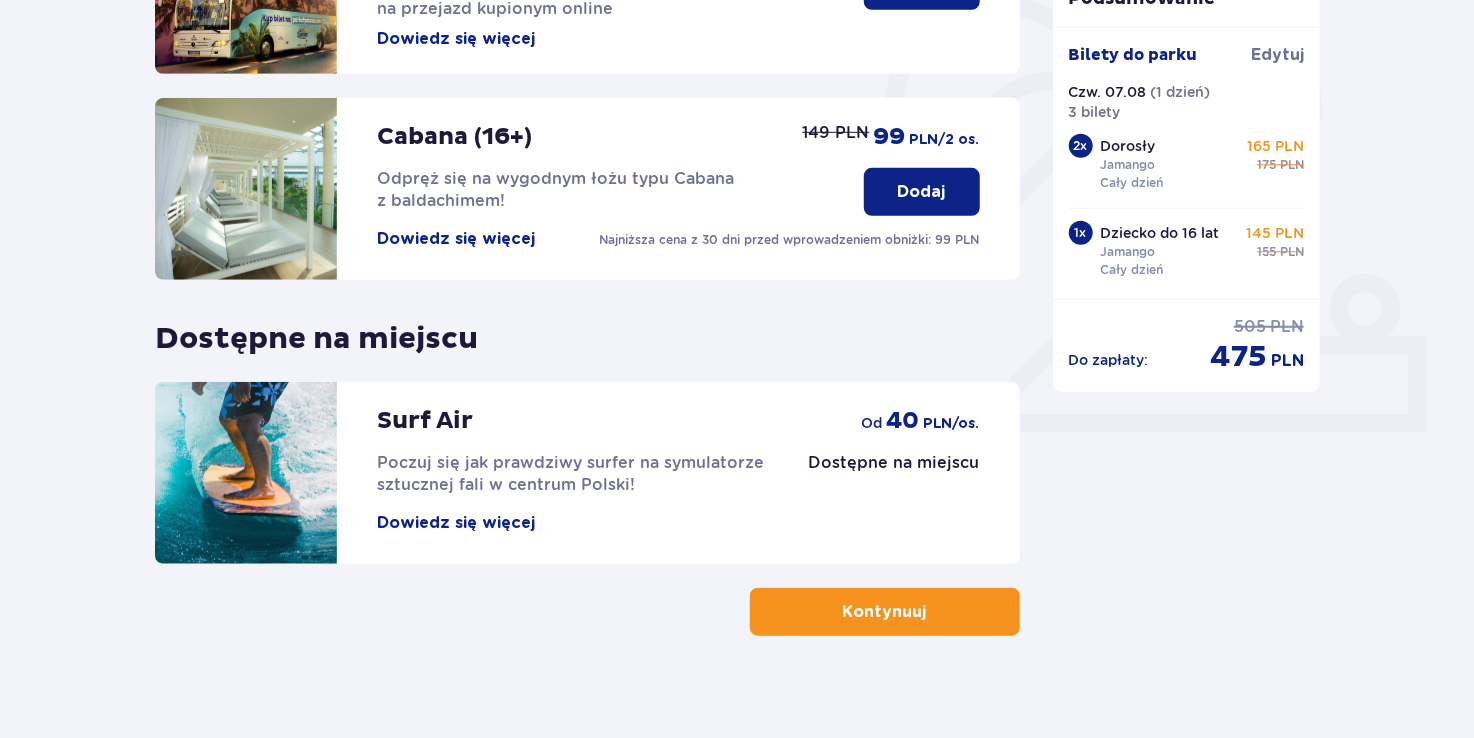 click at bounding box center (931, 612) 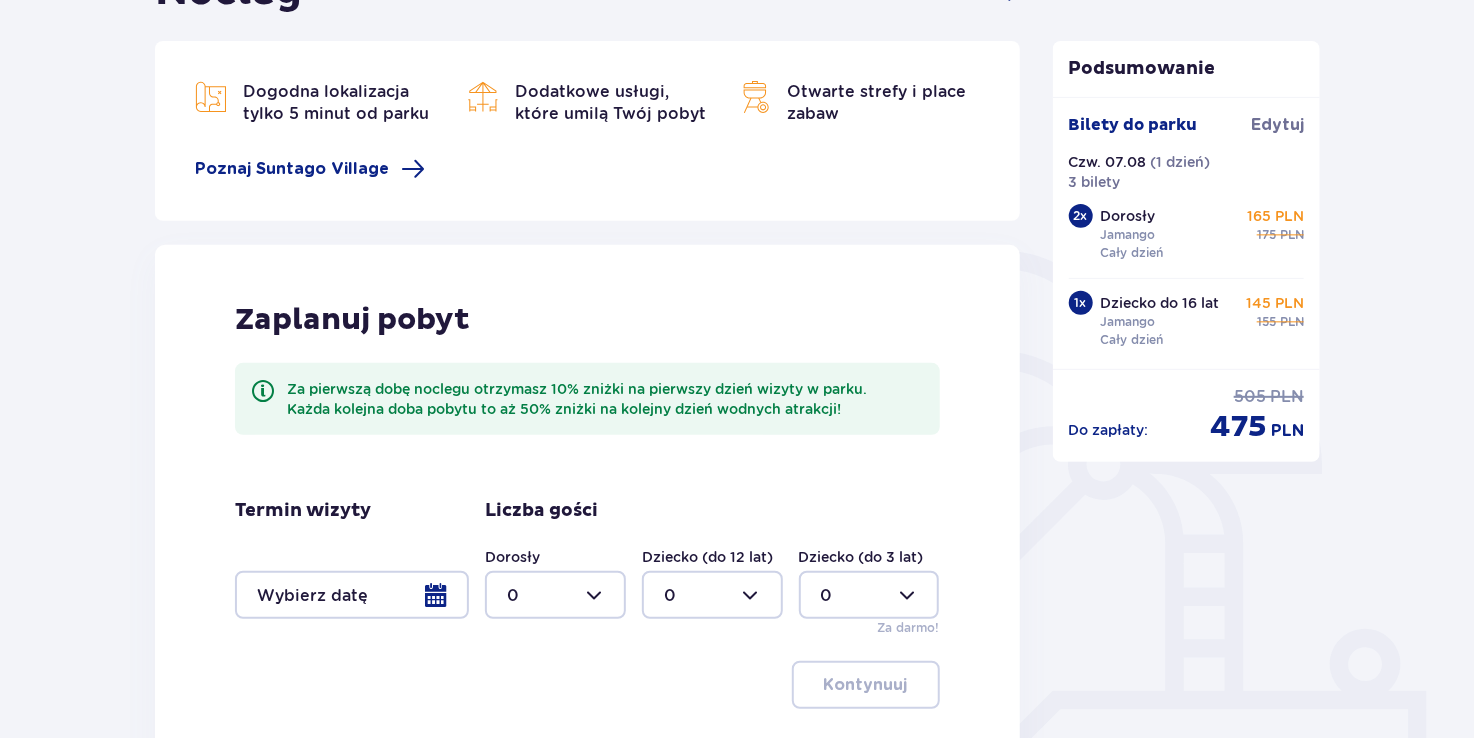 scroll, scrollTop: 400, scrollLeft: 0, axis: vertical 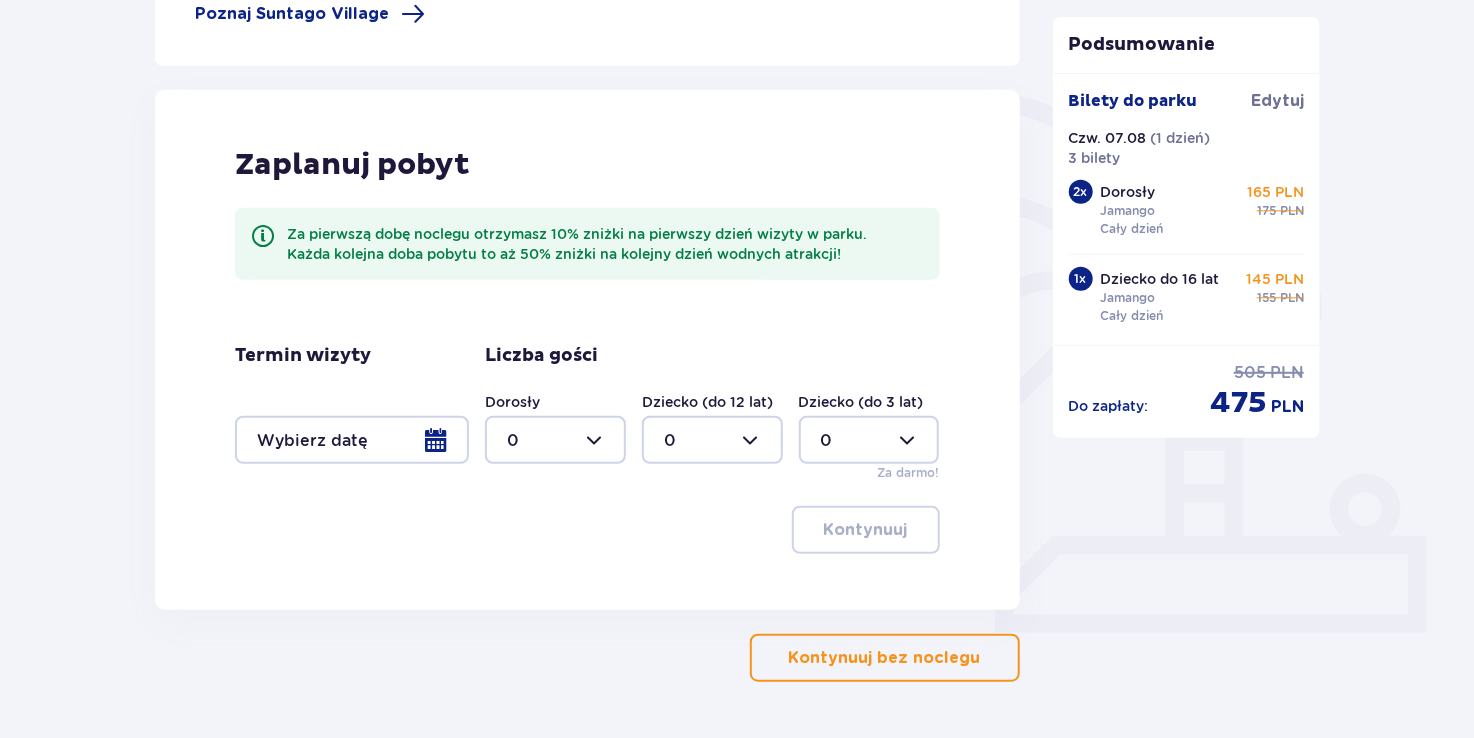 click on "Kontynuuj bez noclegu" at bounding box center [885, 658] 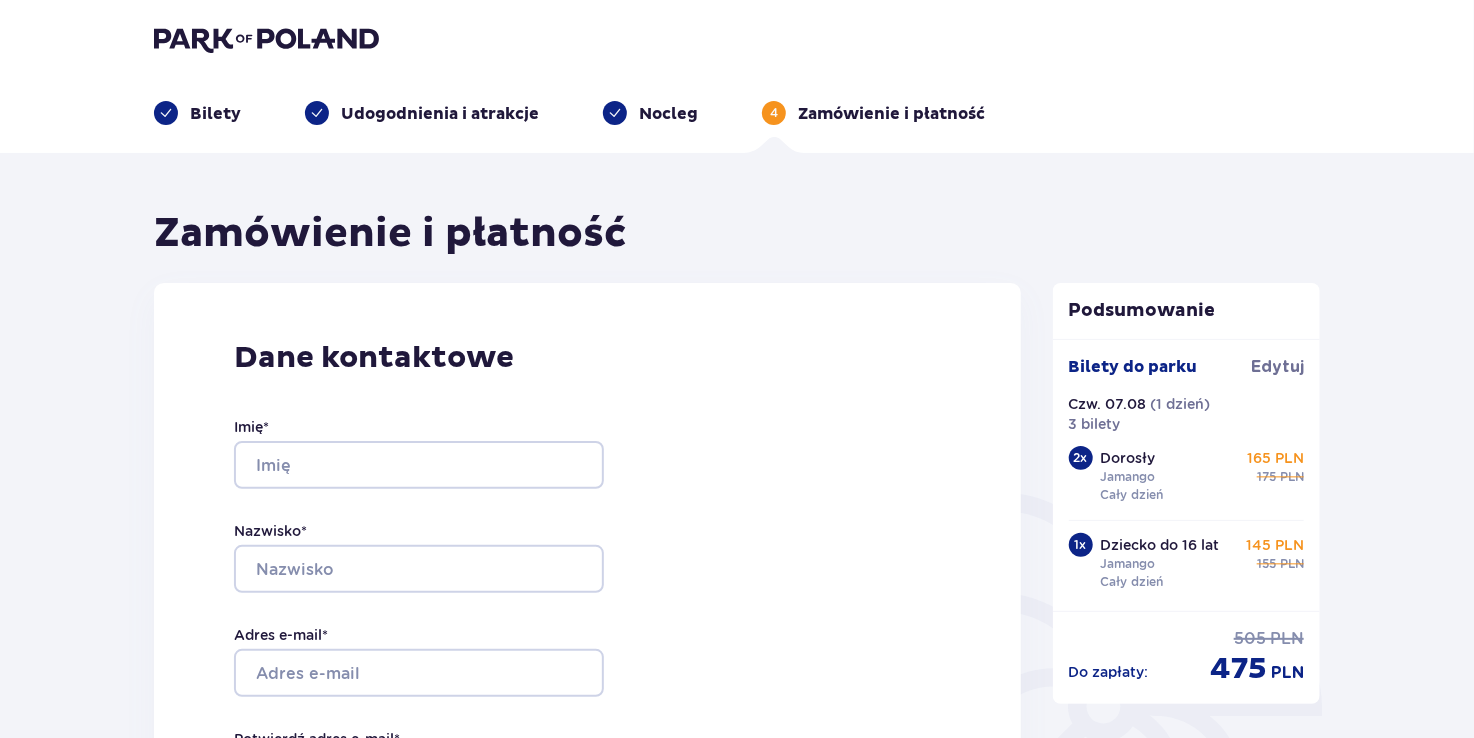 scroll, scrollTop: 0, scrollLeft: 0, axis: both 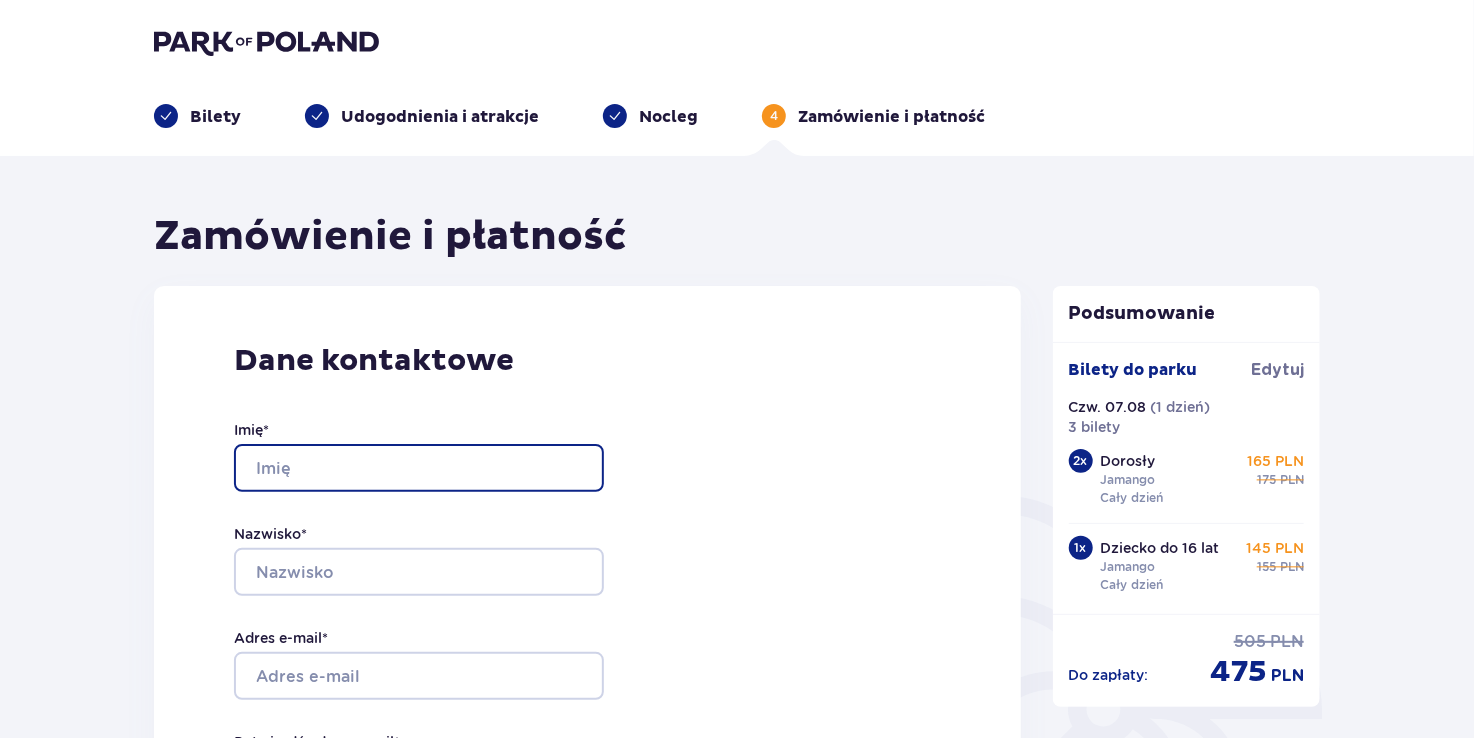 click on "Imię *" at bounding box center [419, 468] 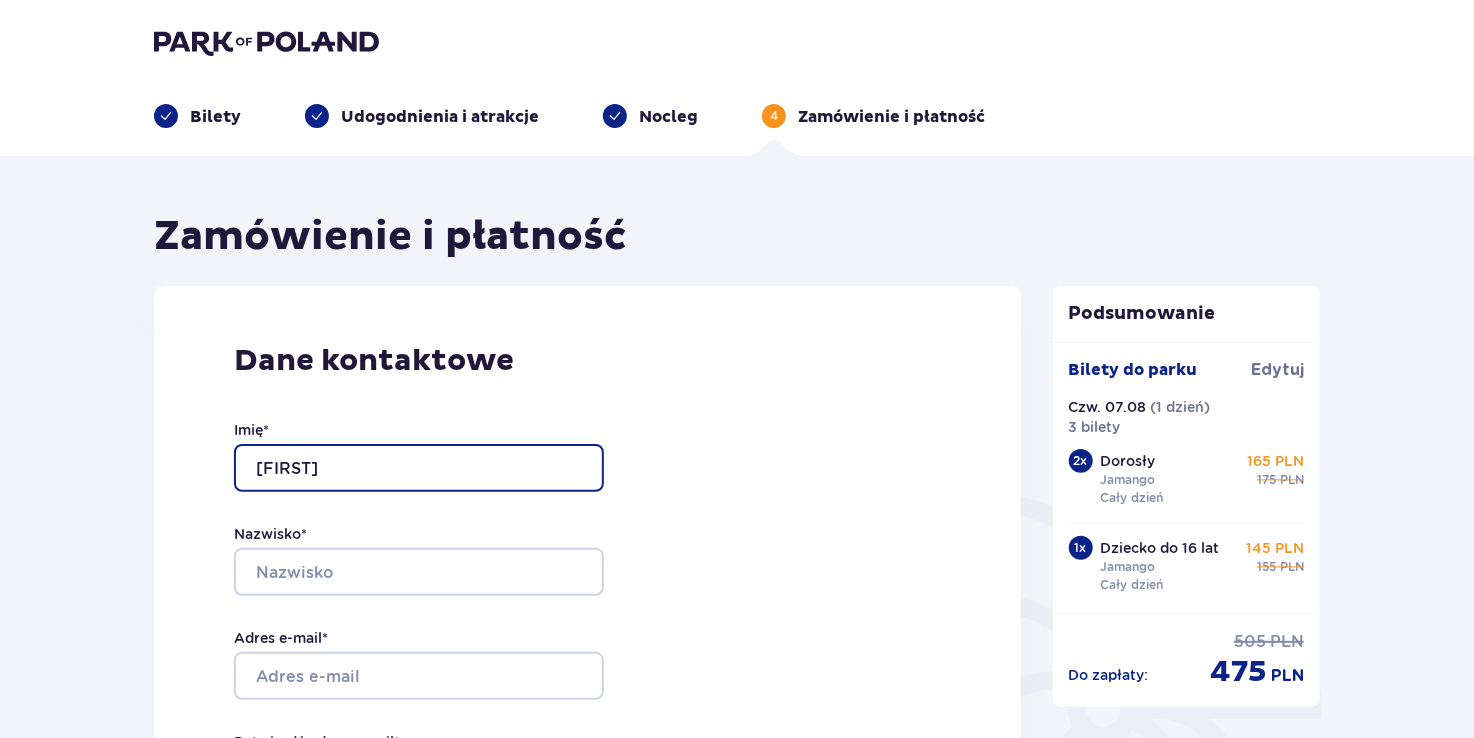 type on "Krzysztof" 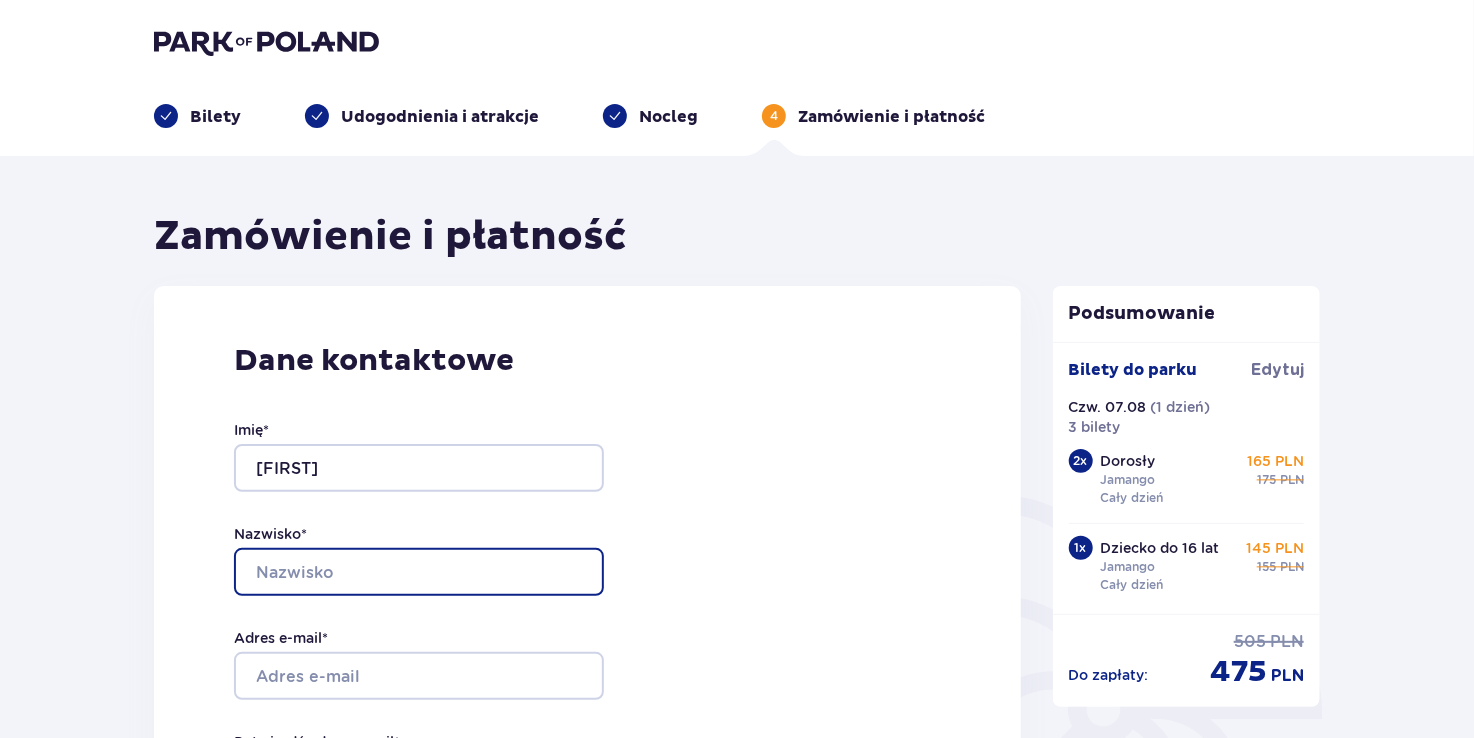 click on "Nazwisko *" at bounding box center [419, 572] 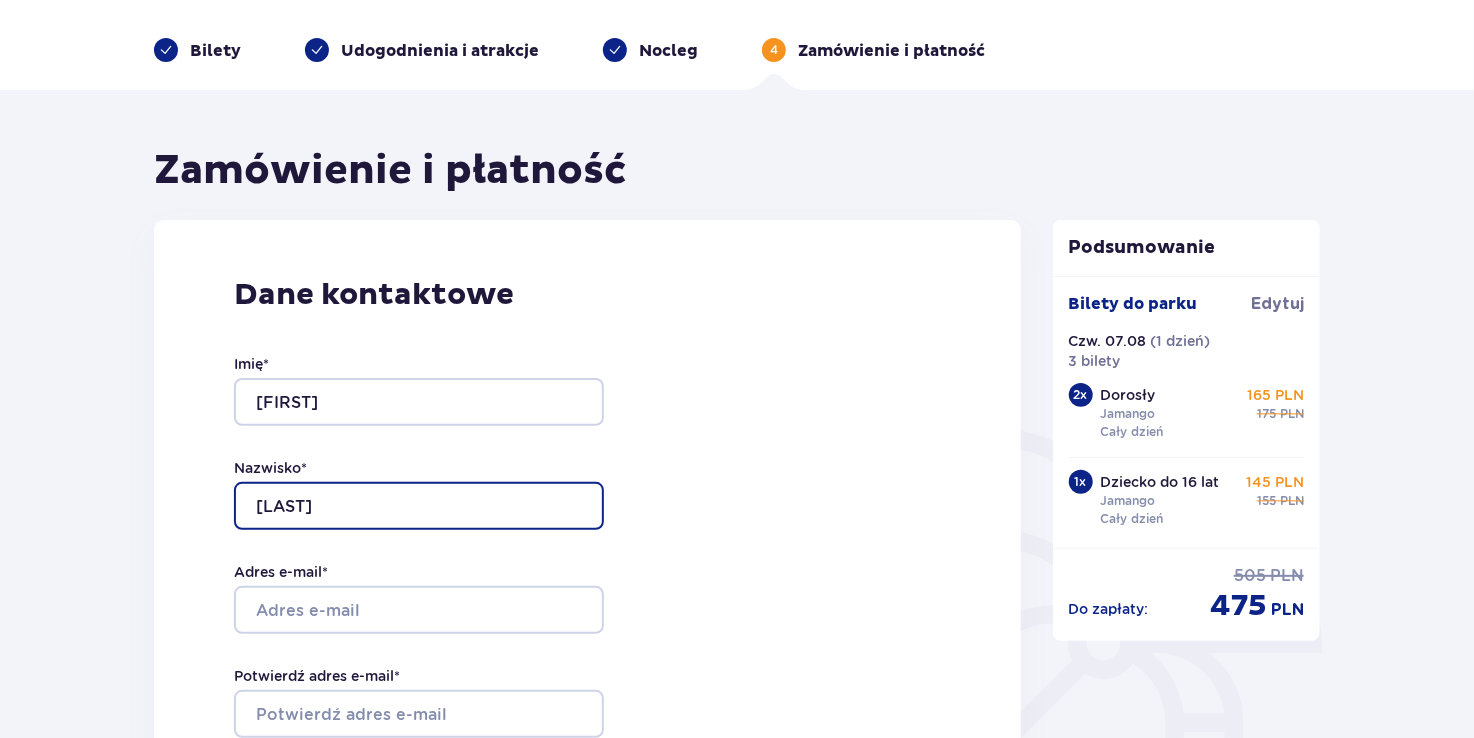 scroll, scrollTop: 100, scrollLeft: 0, axis: vertical 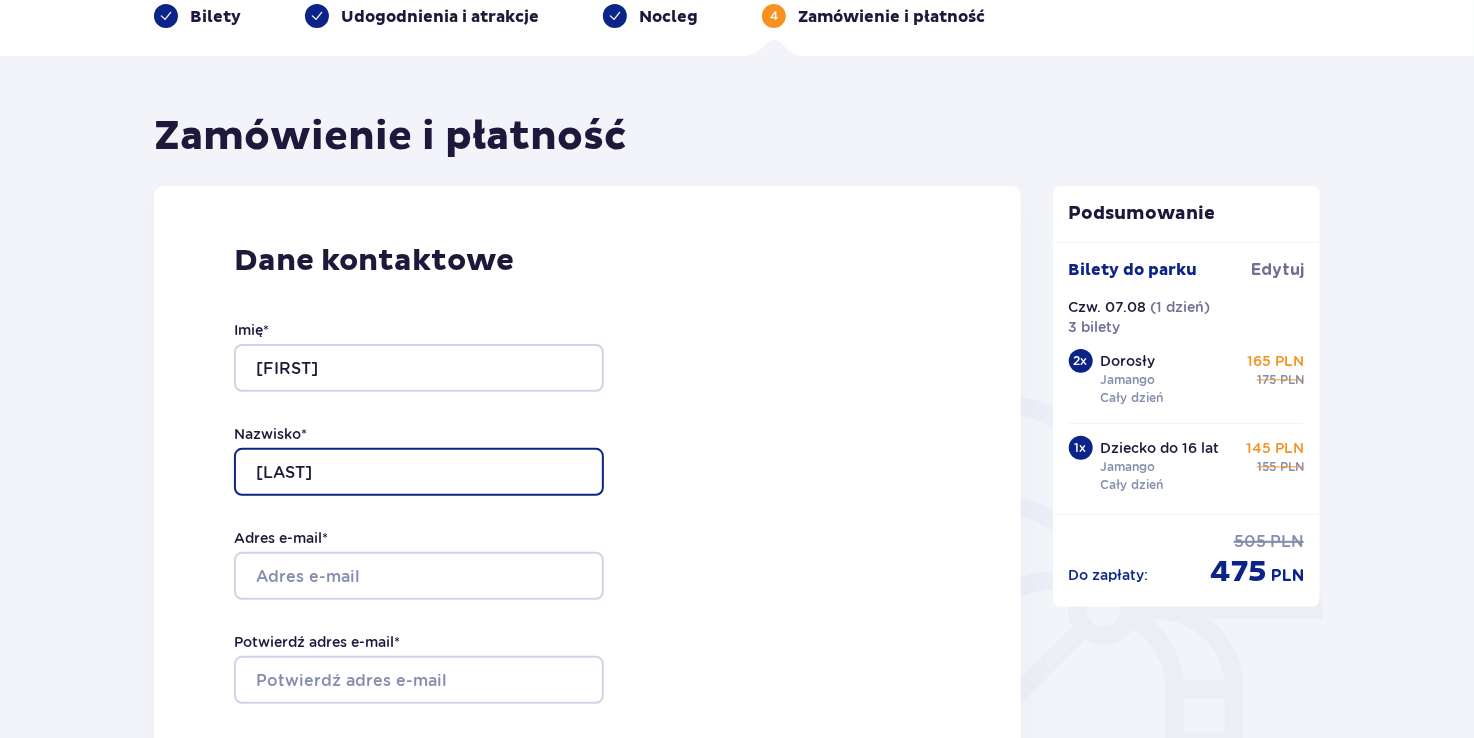 type on "Studnik" 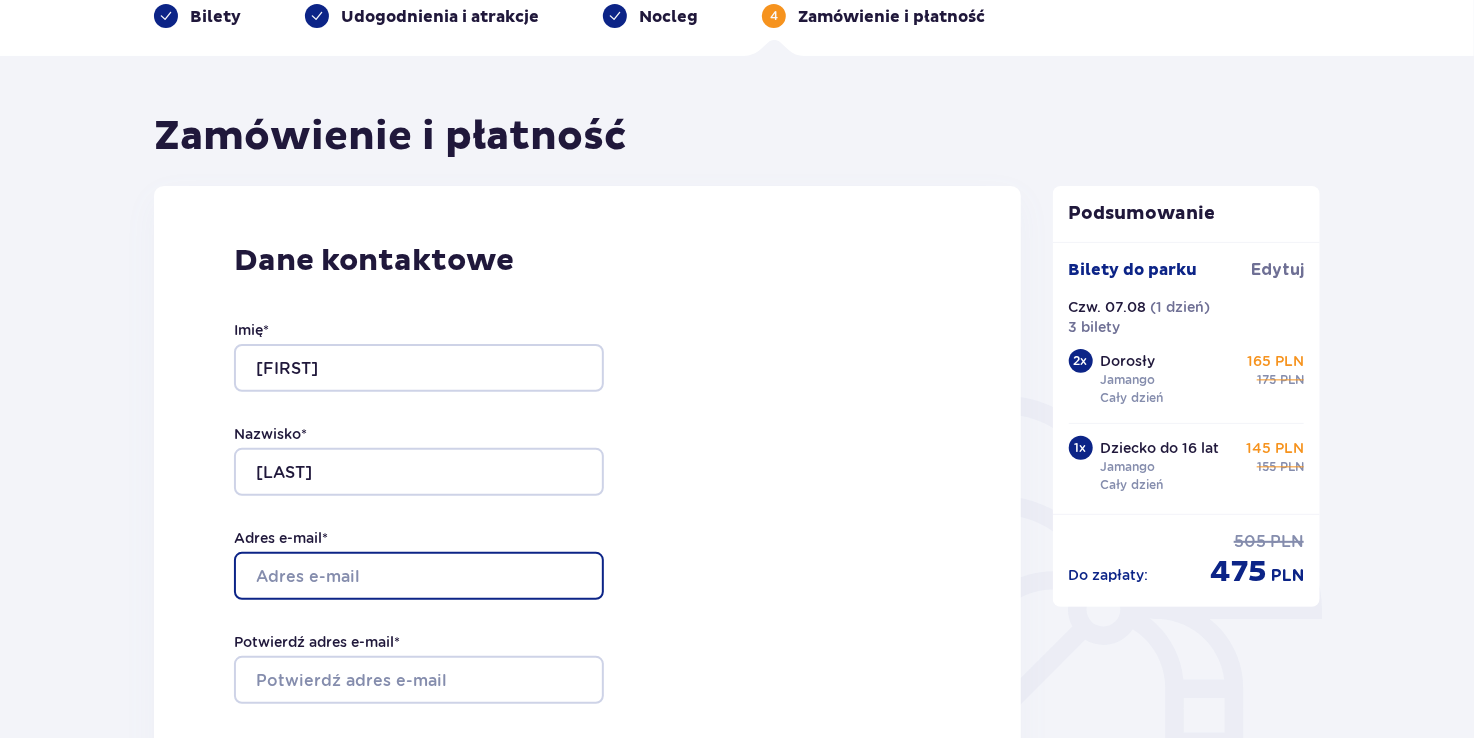 click on "Adres e-mail *" at bounding box center [419, 576] 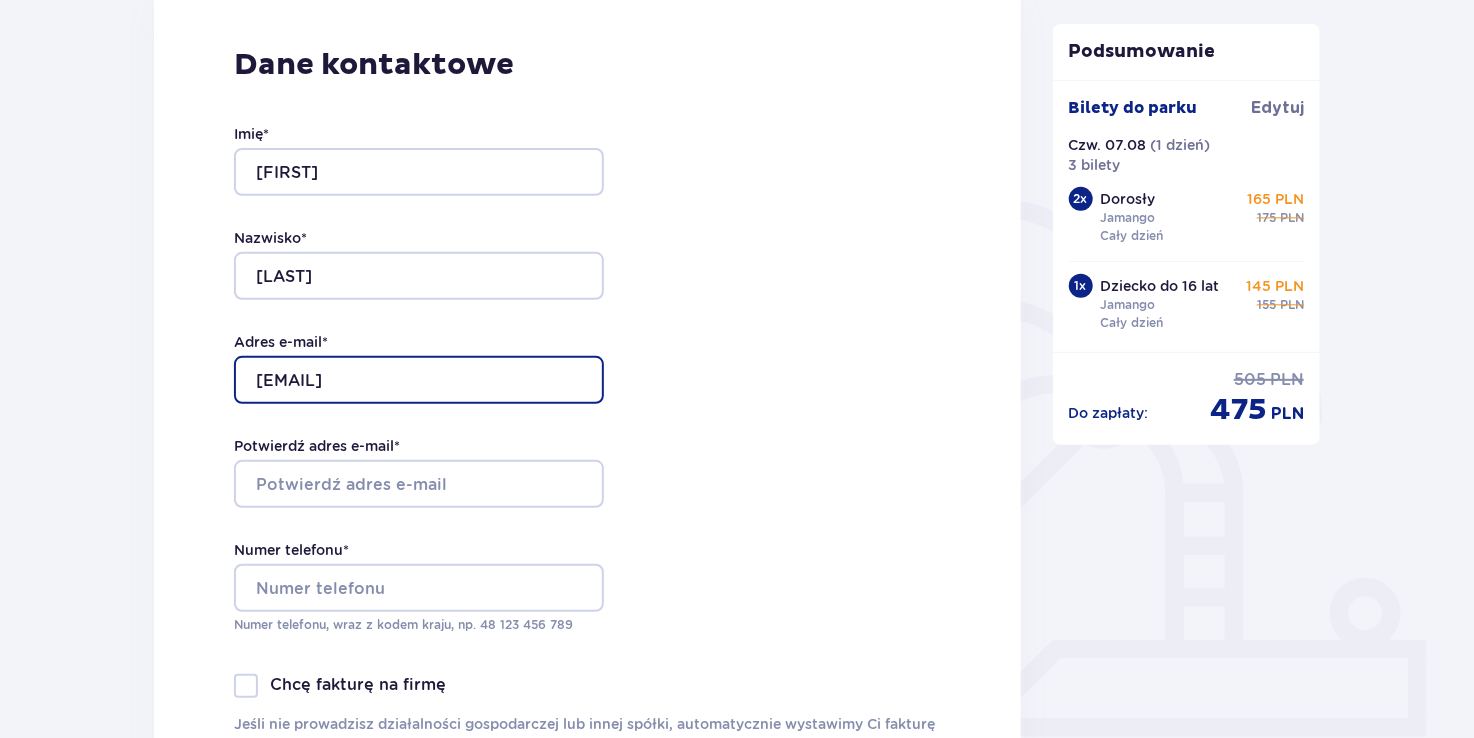 scroll, scrollTop: 300, scrollLeft: 0, axis: vertical 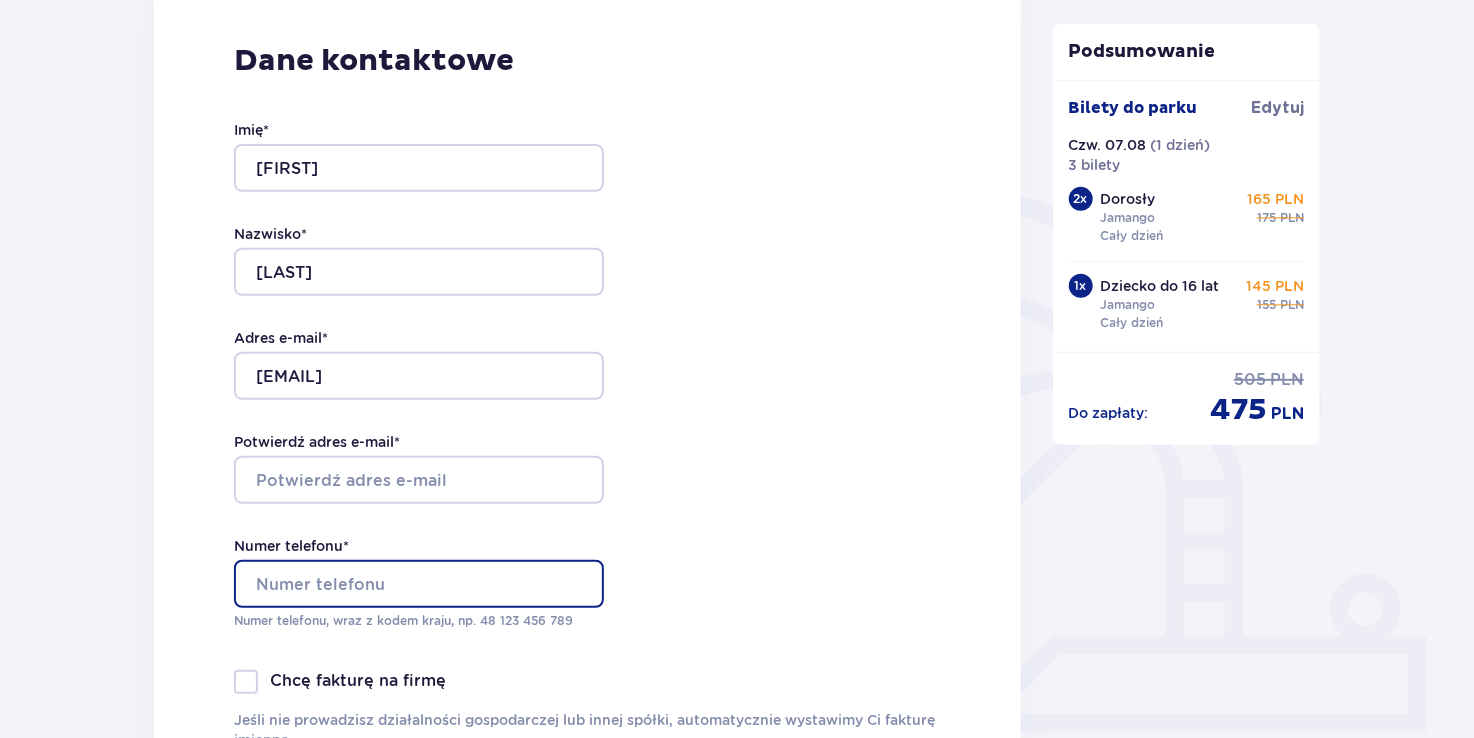 click on "Numer telefonu *" at bounding box center (419, 584) 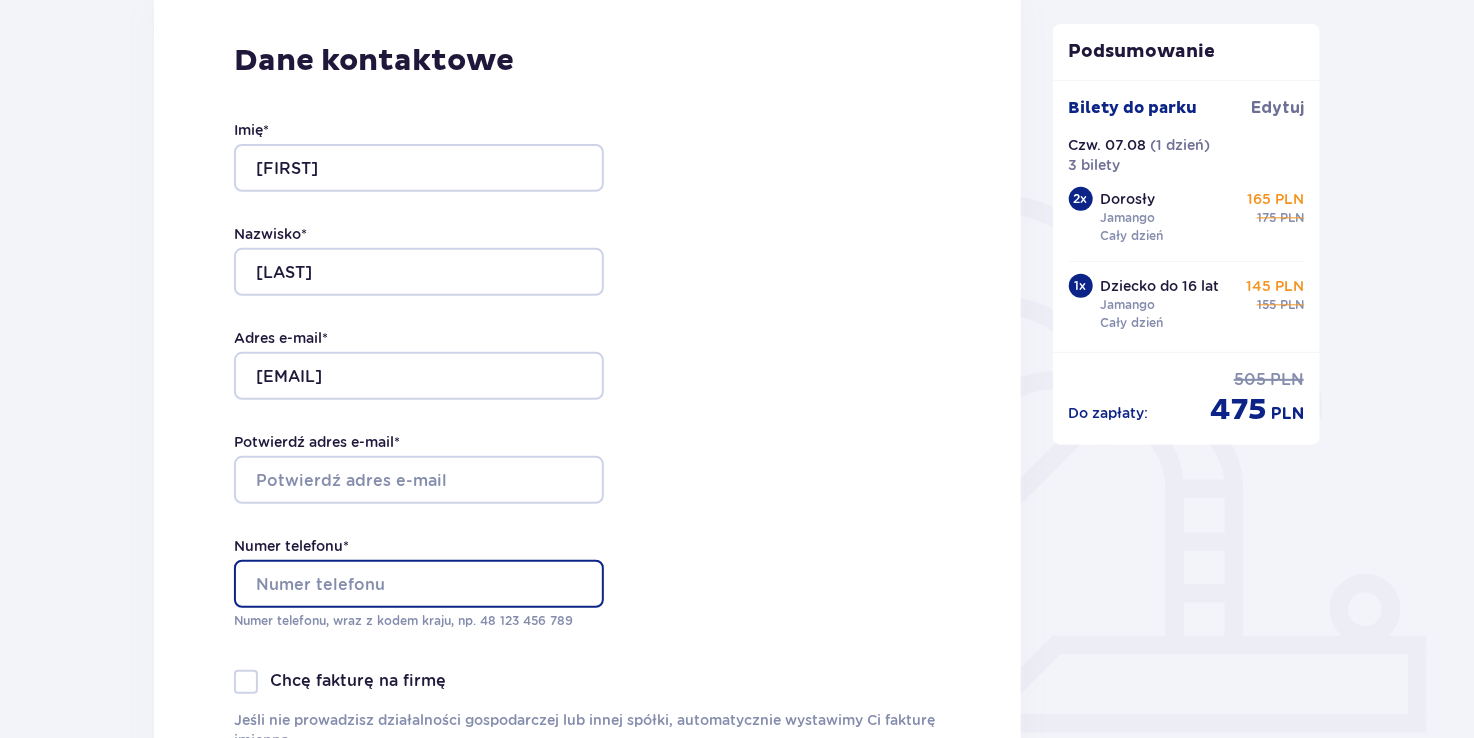 paste 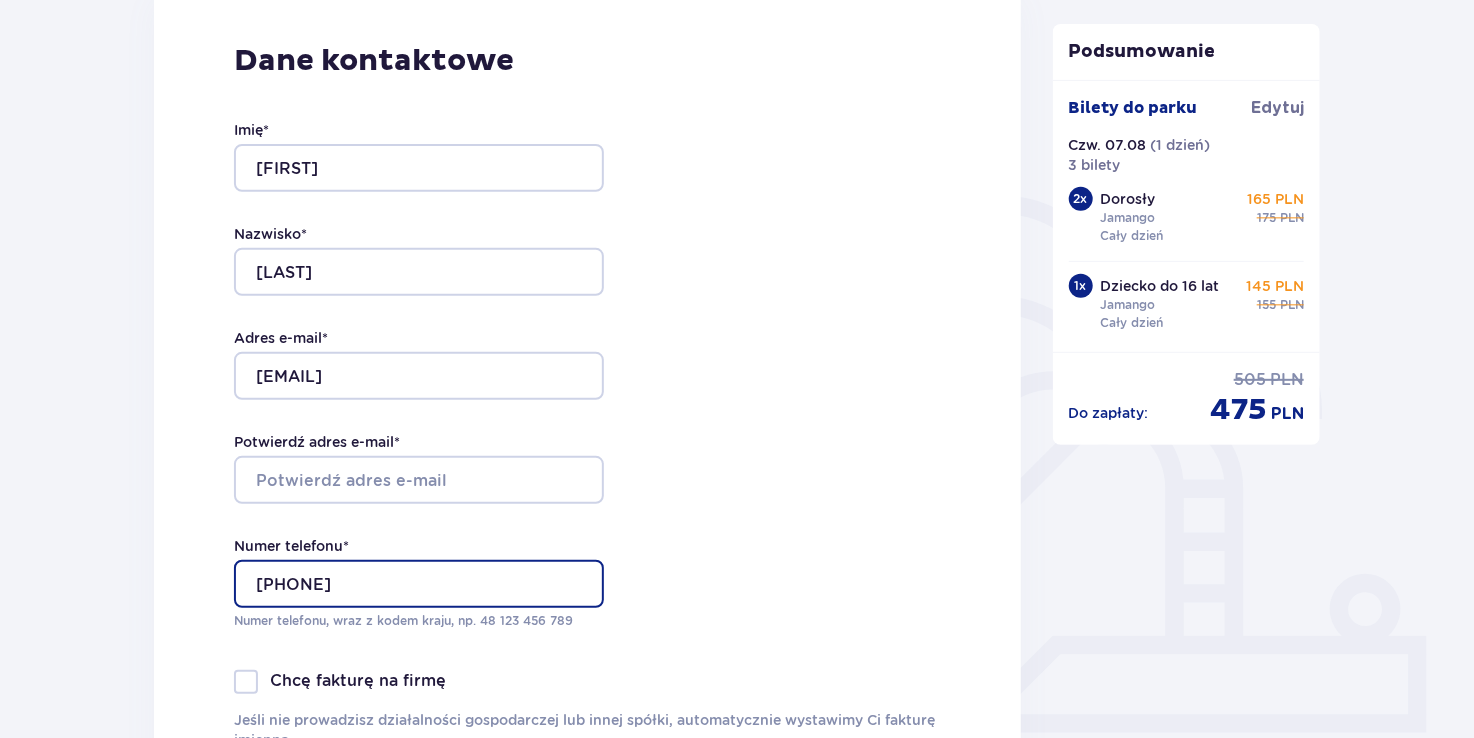type on "502853331" 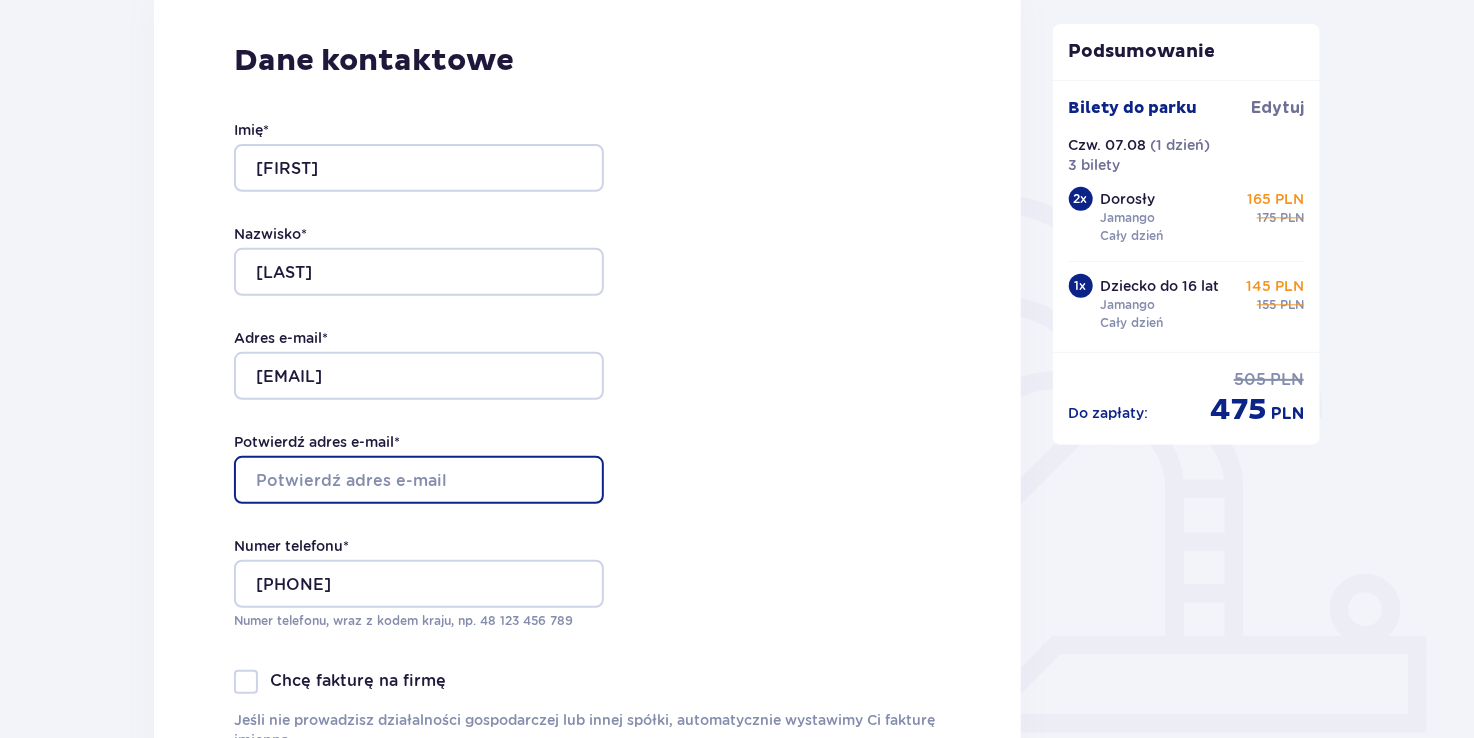 click on "Potwierdź adres e-mail *" at bounding box center (419, 480) 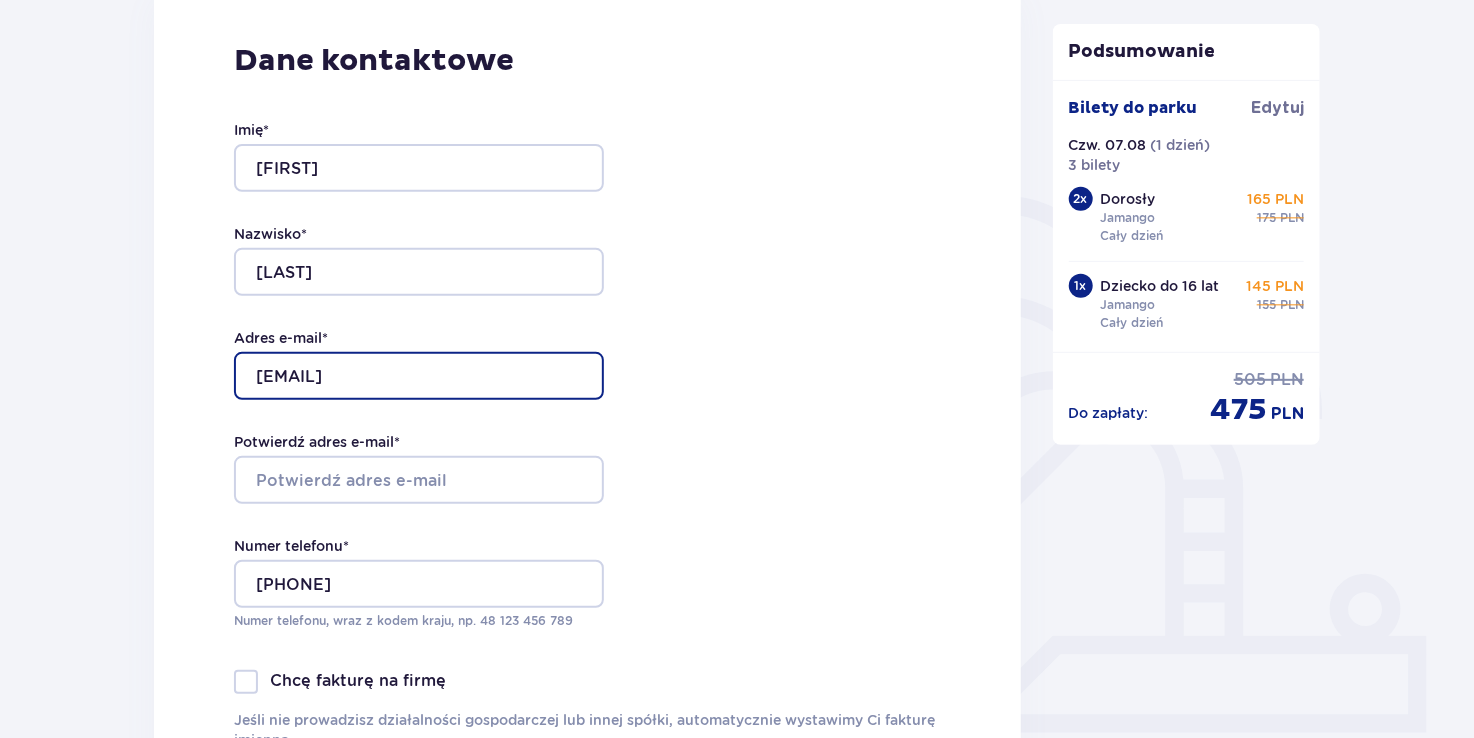 drag, startPoint x: 459, startPoint y: 375, endPoint x: 235, endPoint y: 377, distance: 224.00893 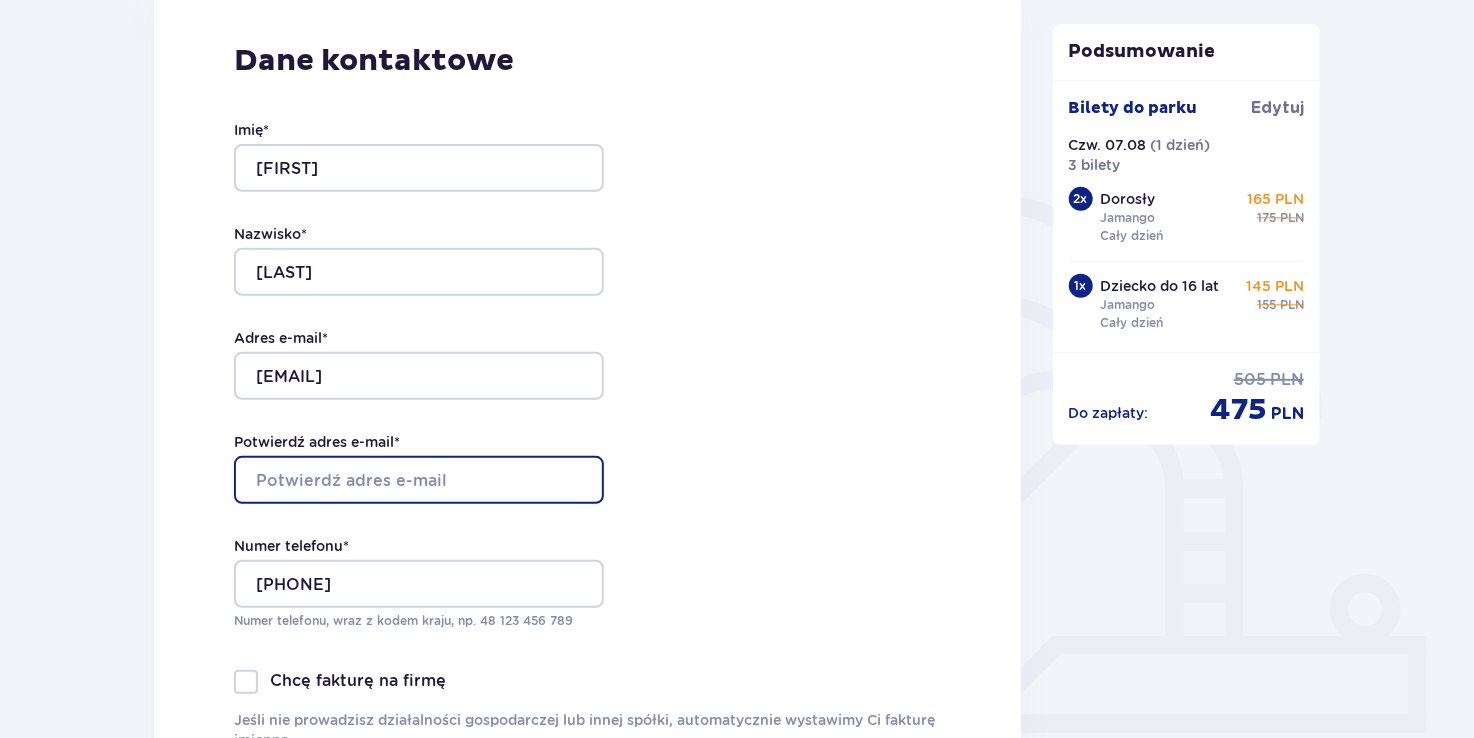 click on "Potwierdź adres e-mail *" at bounding box center [419, 480] 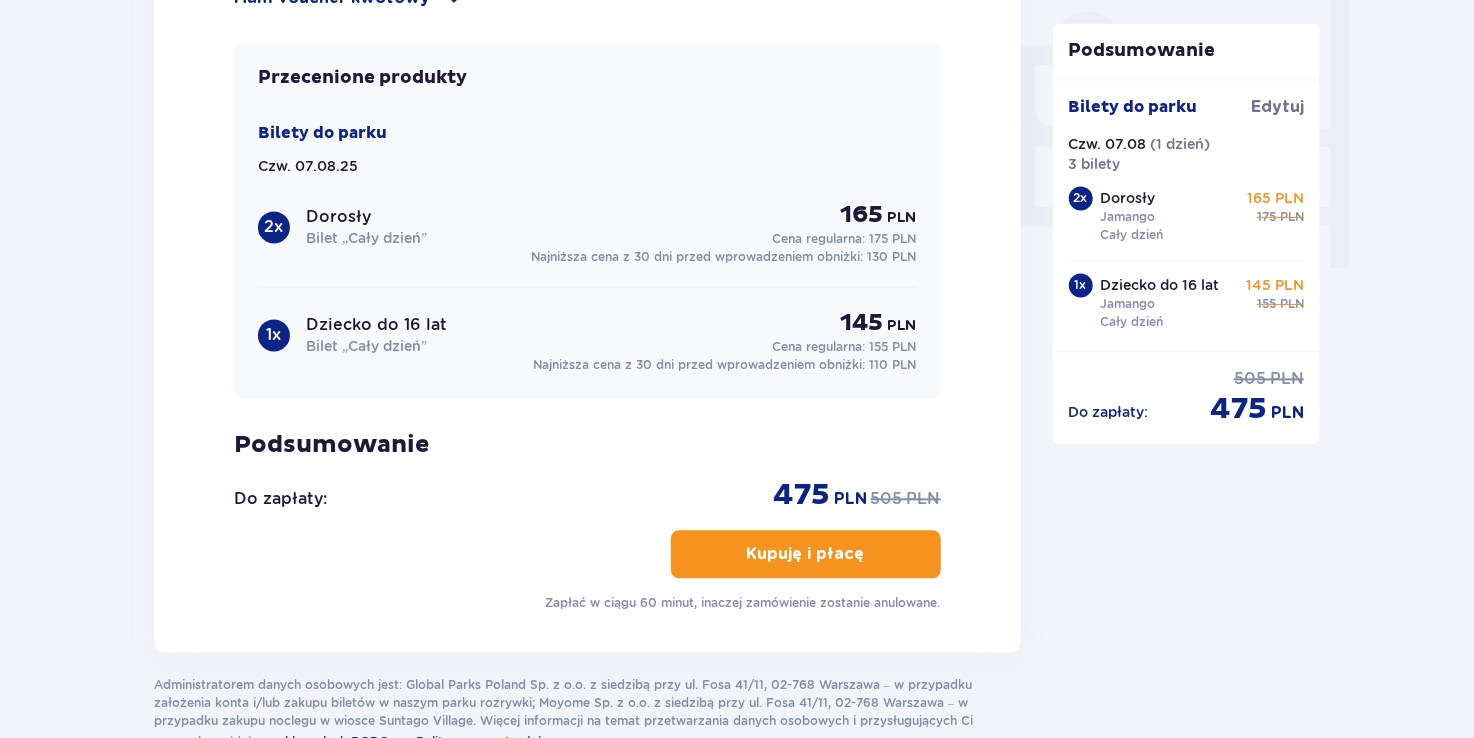 scroll, scrollTop: 1900, scrollLeft: 0, axis: vertical 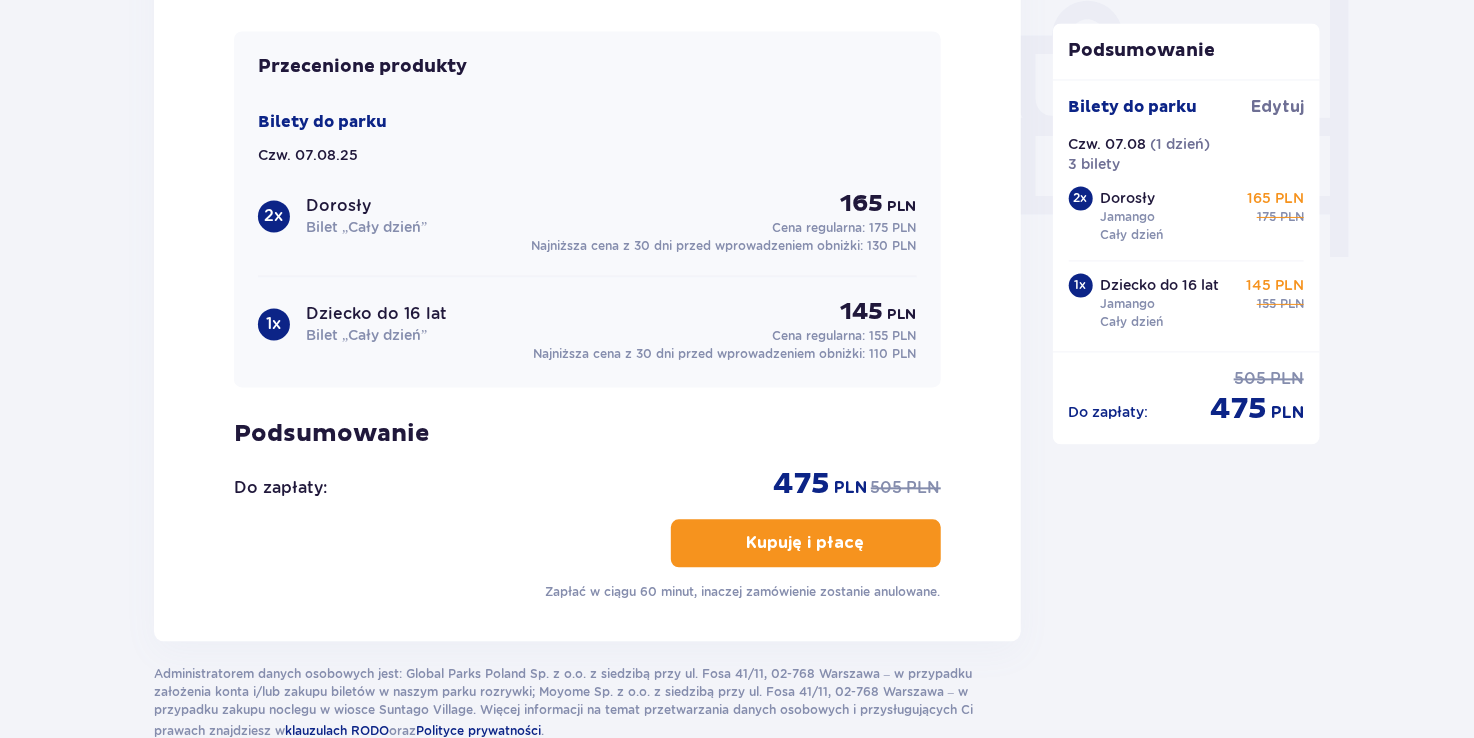 type on "[USERNAME]@[DOMAIN]" 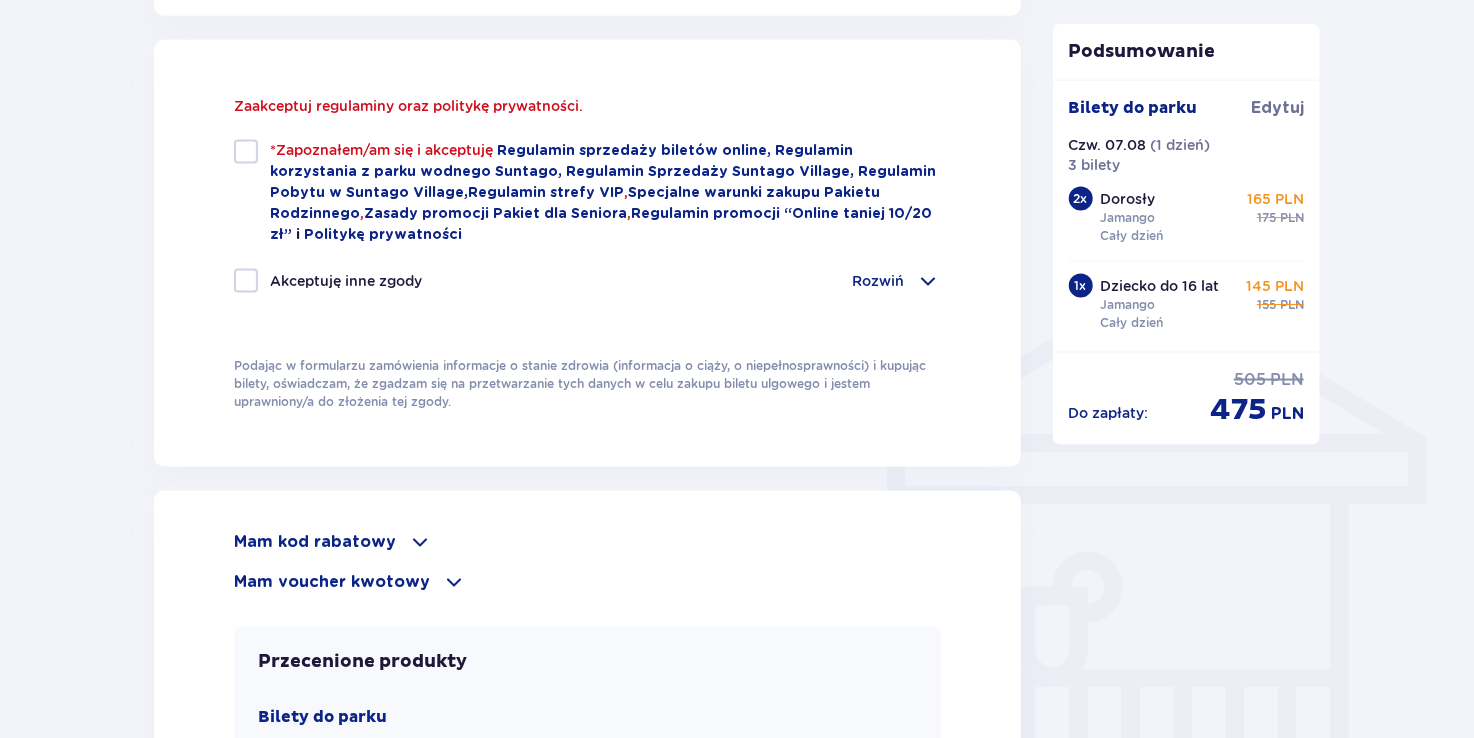 scroll, scrollTop: 1344, scrollLeft: 0, axis: vertical 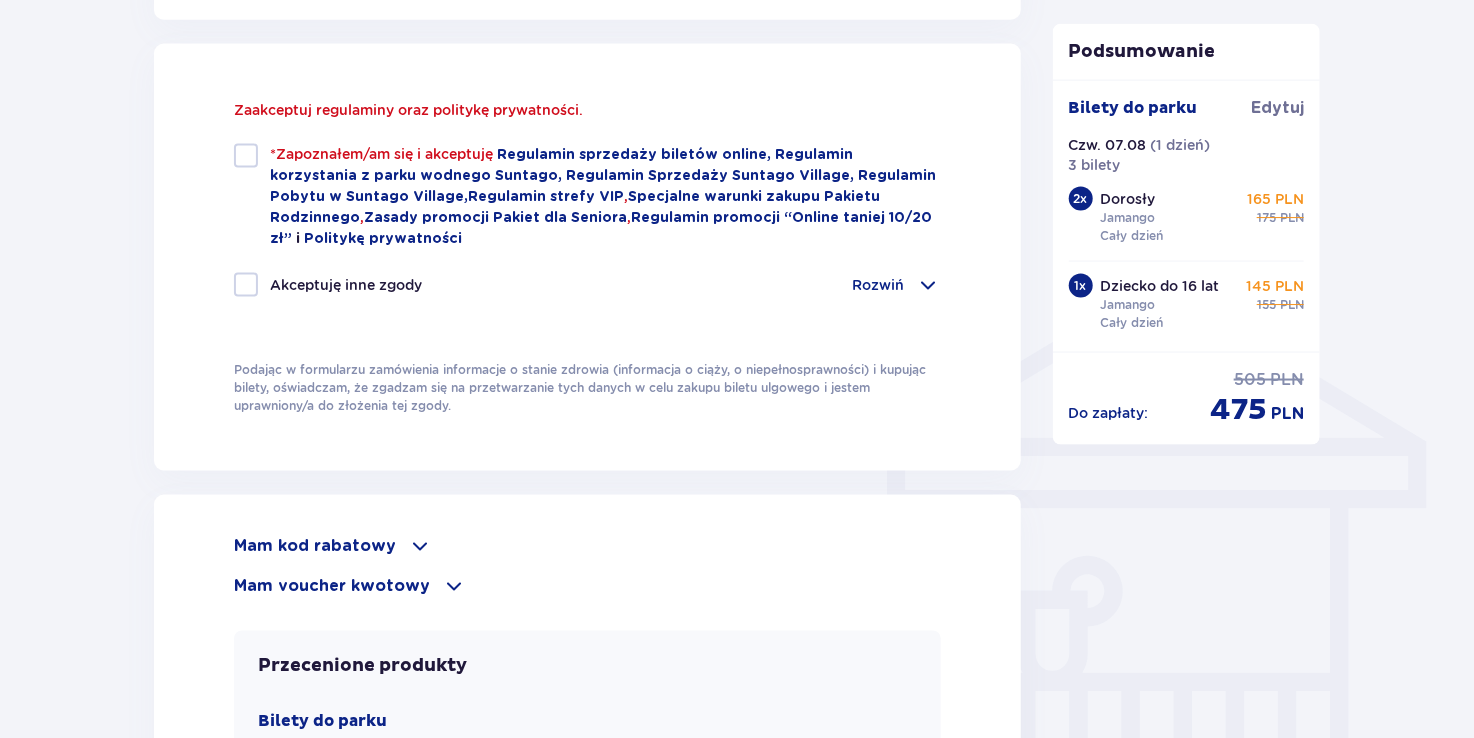 click at bounding box center [246, 156] 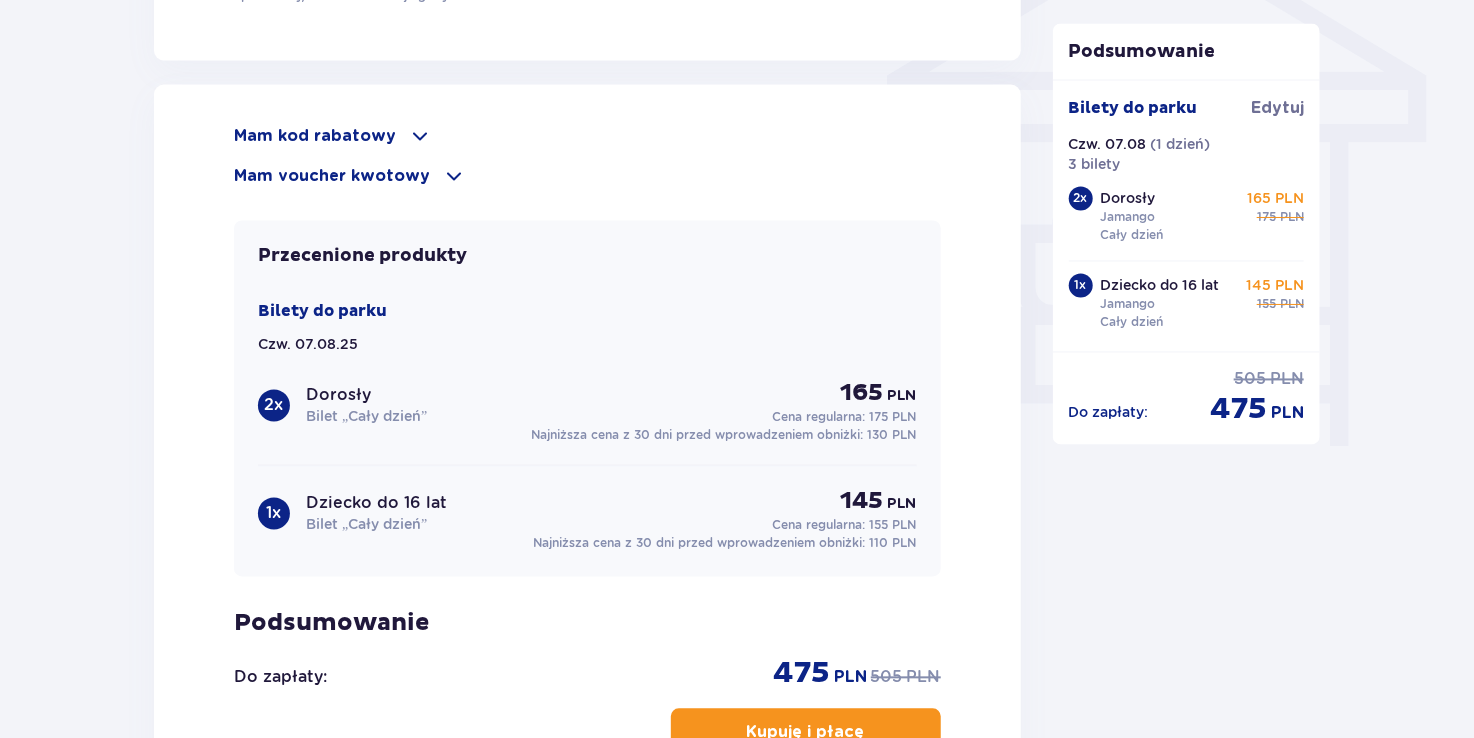 scroll, scrollTop: 1844, scrollLeft: 0, axis: vertical 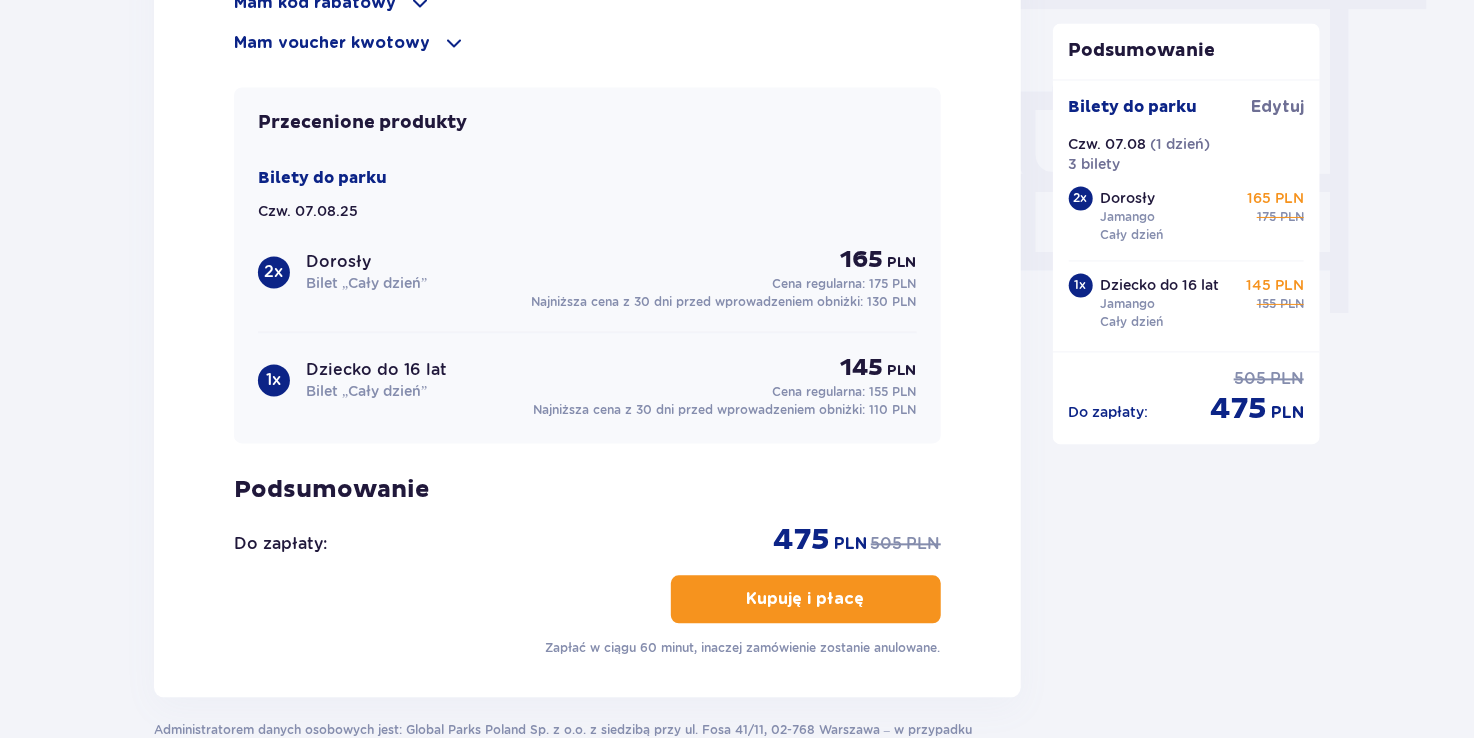 click on "Kupuję i płacę" at bounding box center [806, 599] 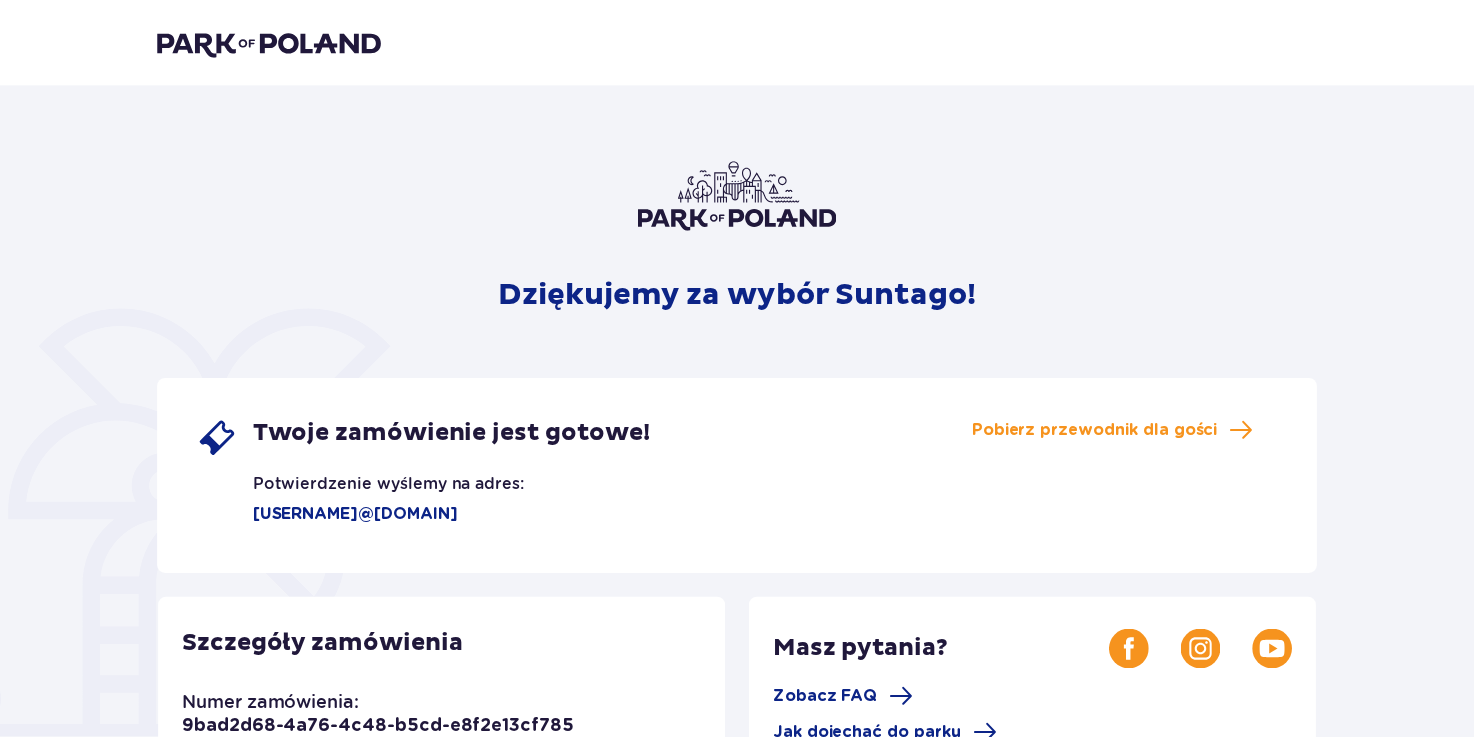 scroll, scrollTop: 0, scrollLeft: 0, axis: both 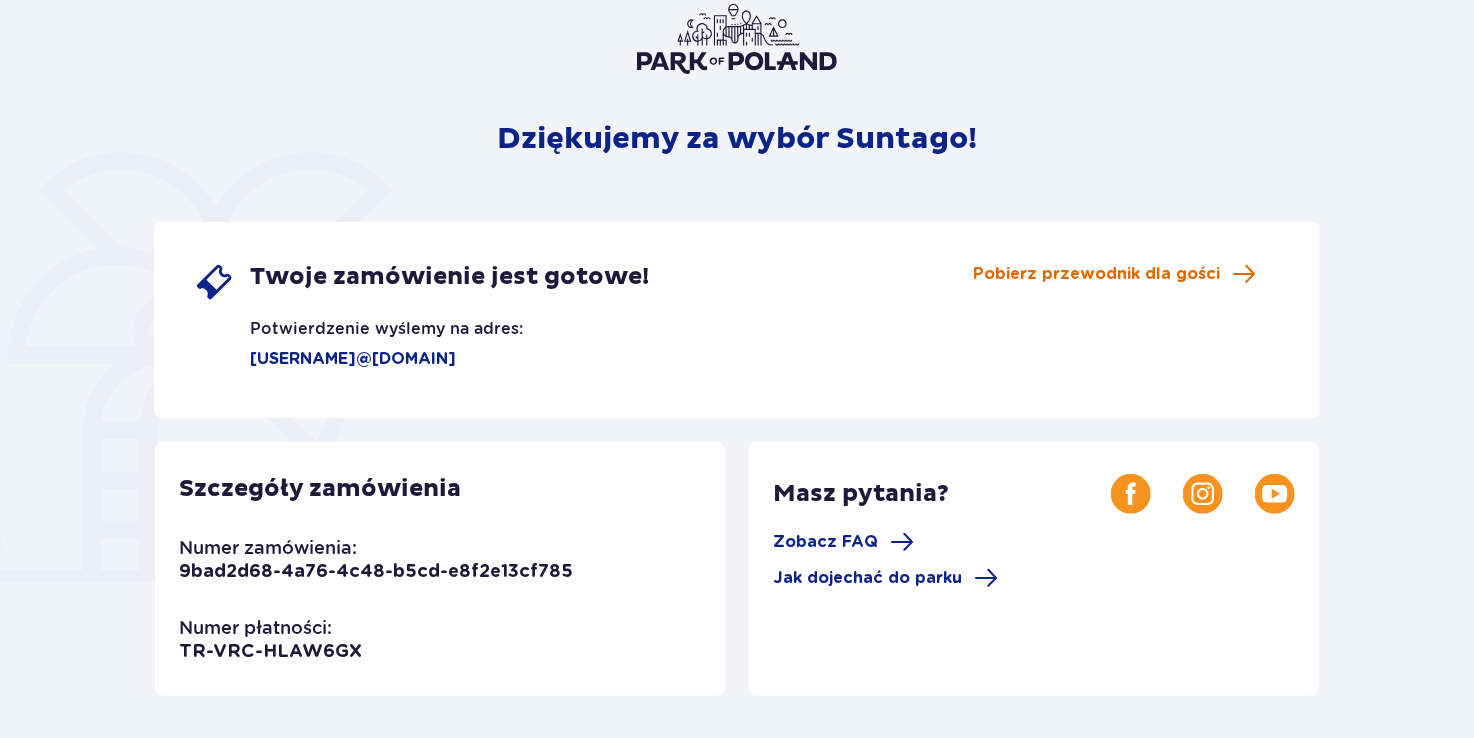 click on "Pobierz przewodnik dla gości" at bounding box center [1096, 274] 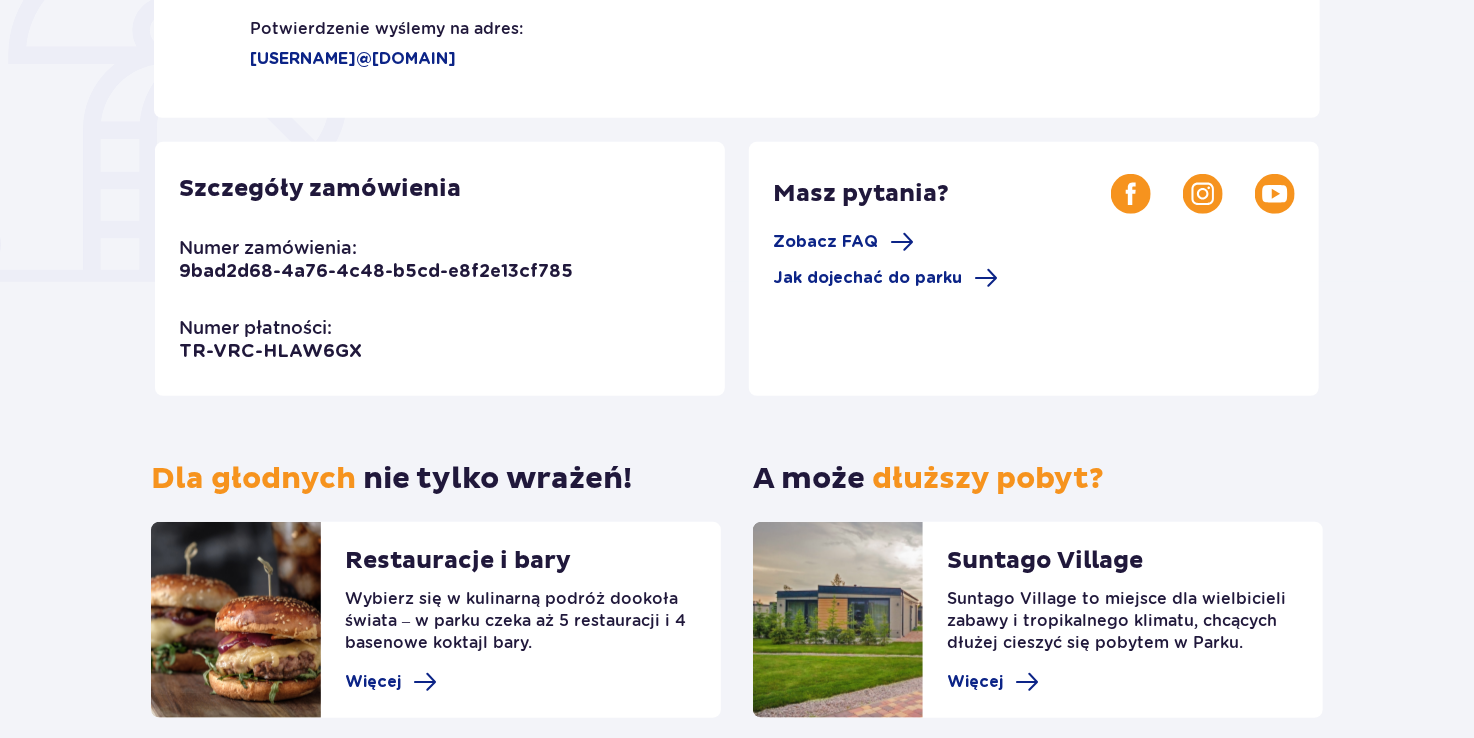 scroll, scrollTop: 556, scrollLeft: 0, axis: vertical 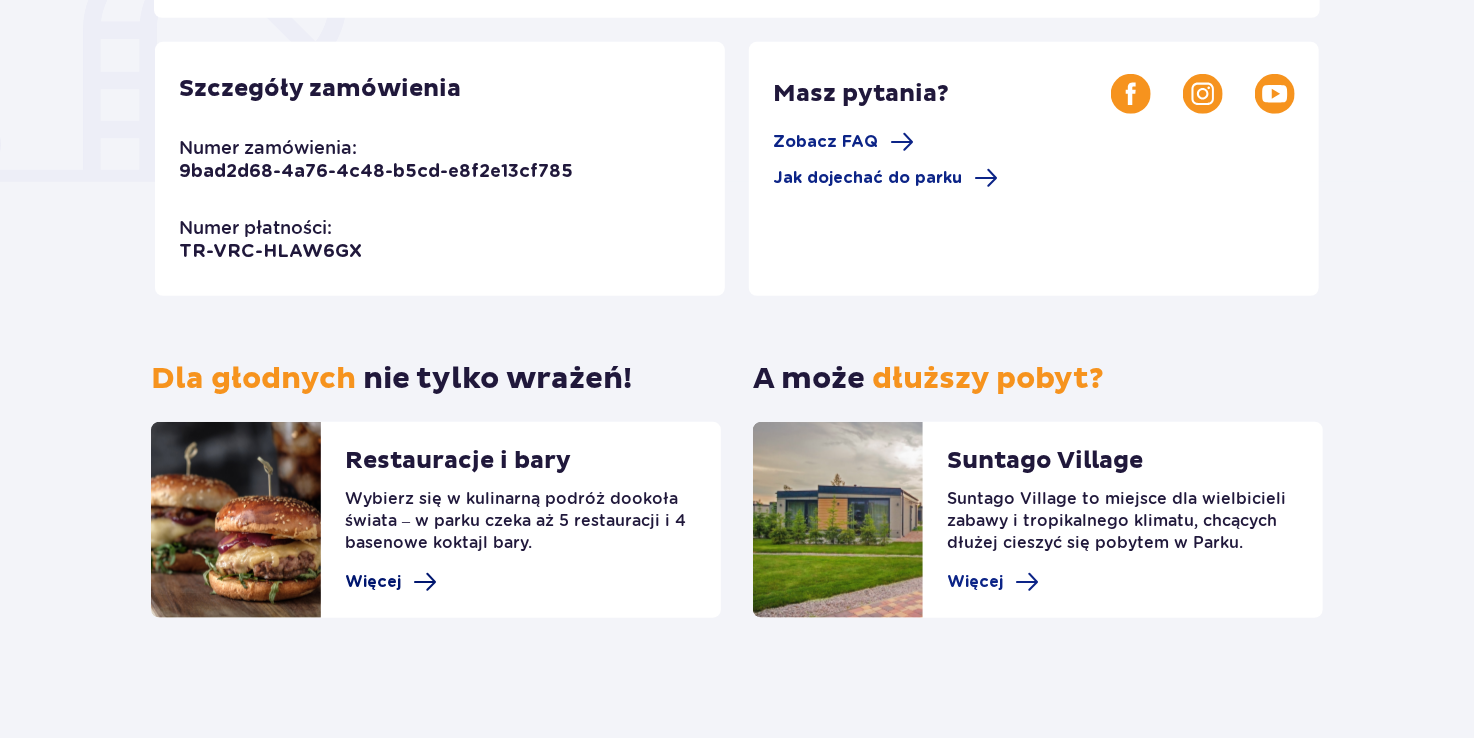 click on "Więcej" at bounding box center (373, 582) 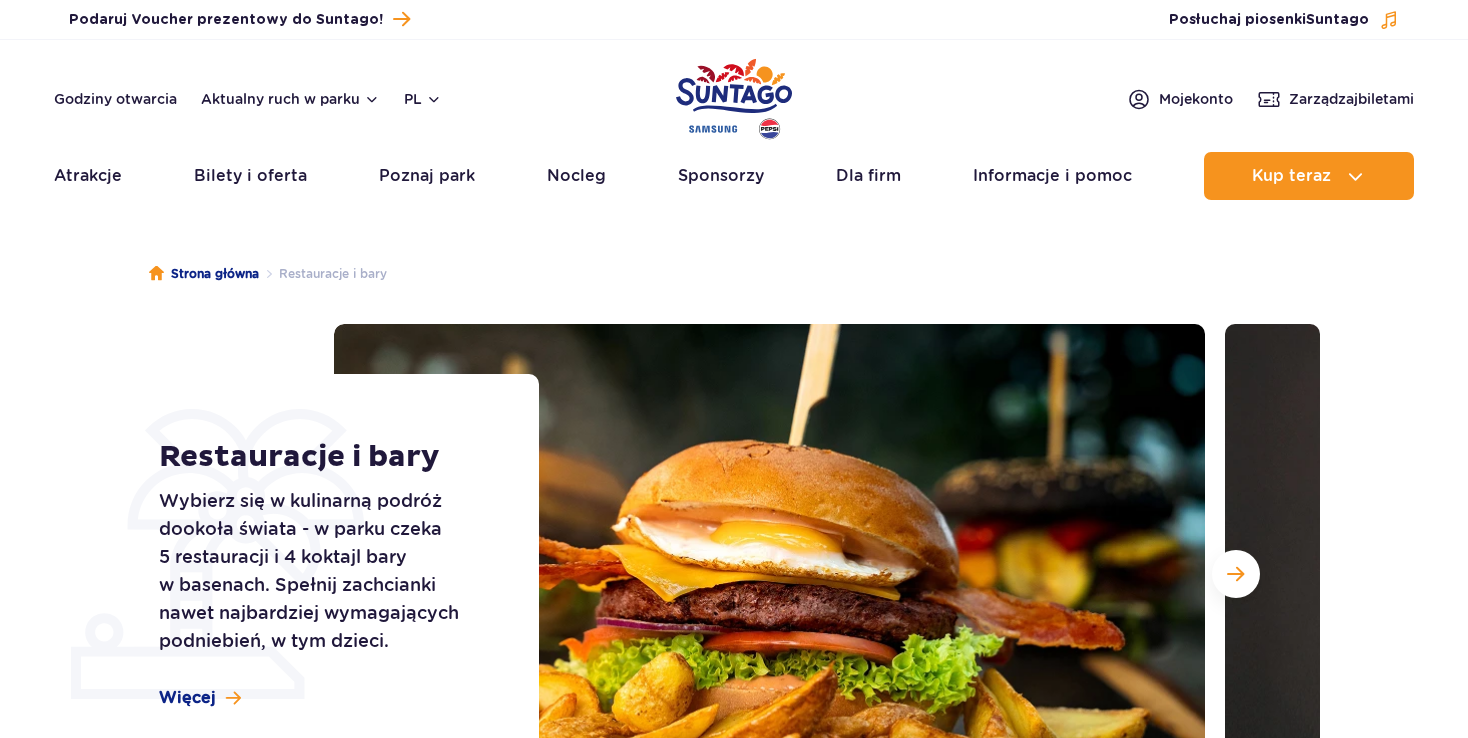 scroll, scrollTop: 0, scrollLeft: 0, axis: both 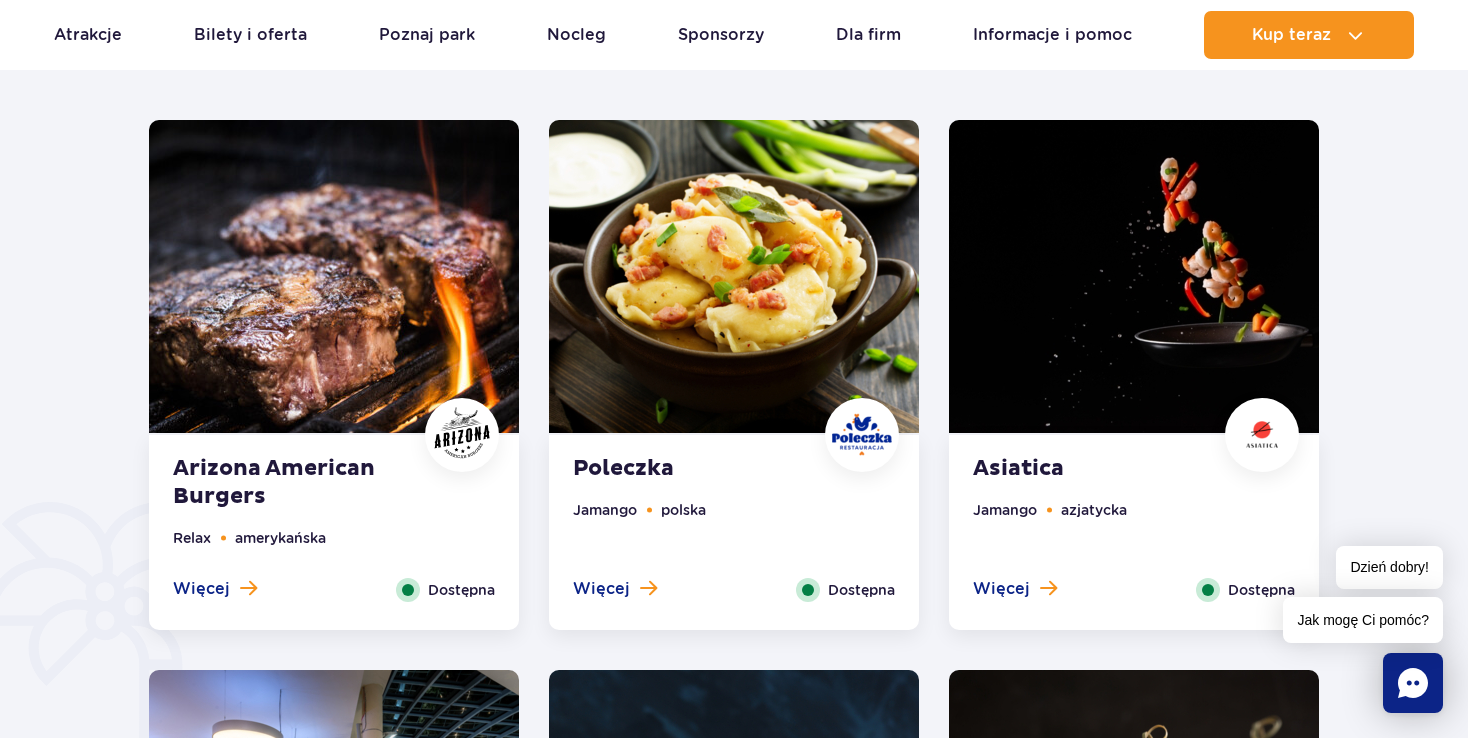 click at bounding box center (734, 276) 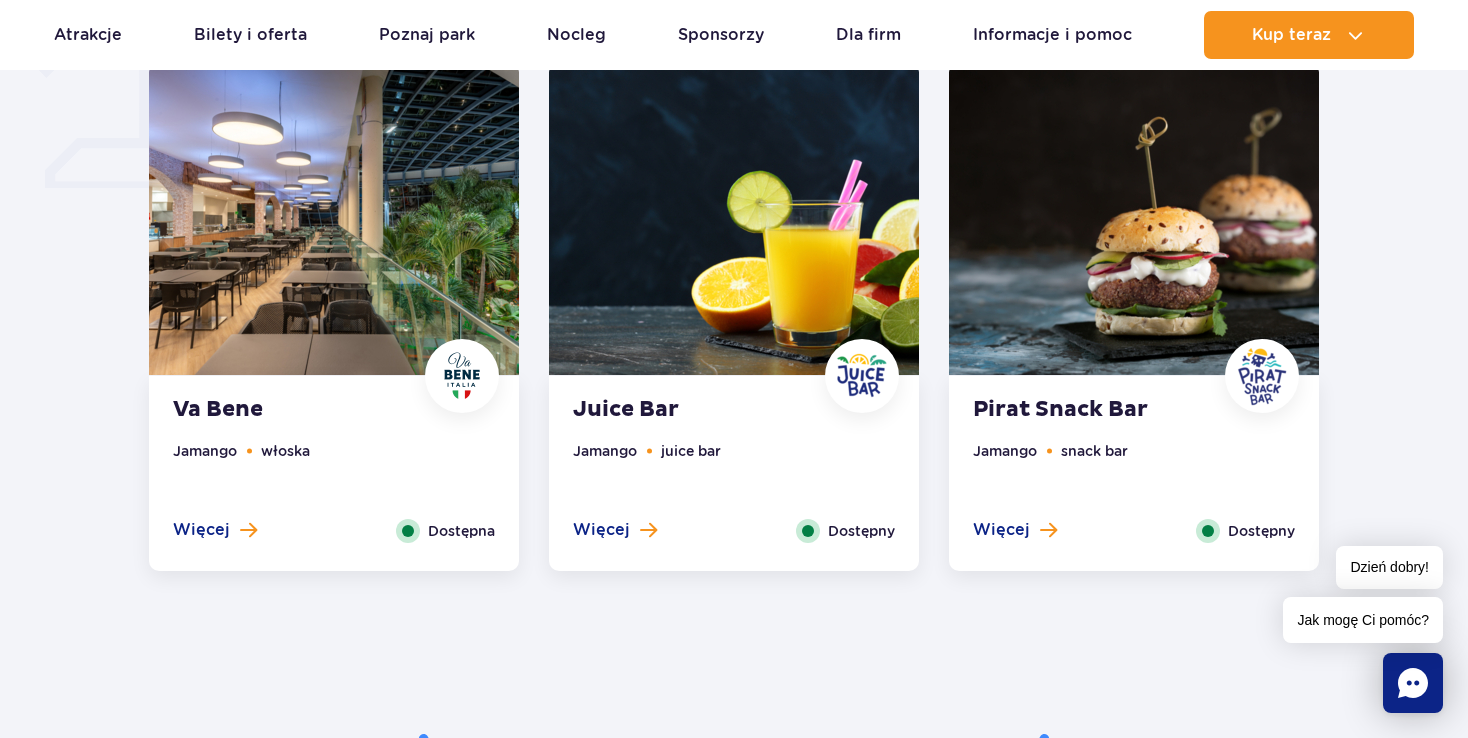 scroll, scrollTop: 1354, scrollLeft: 0, axis: vertical 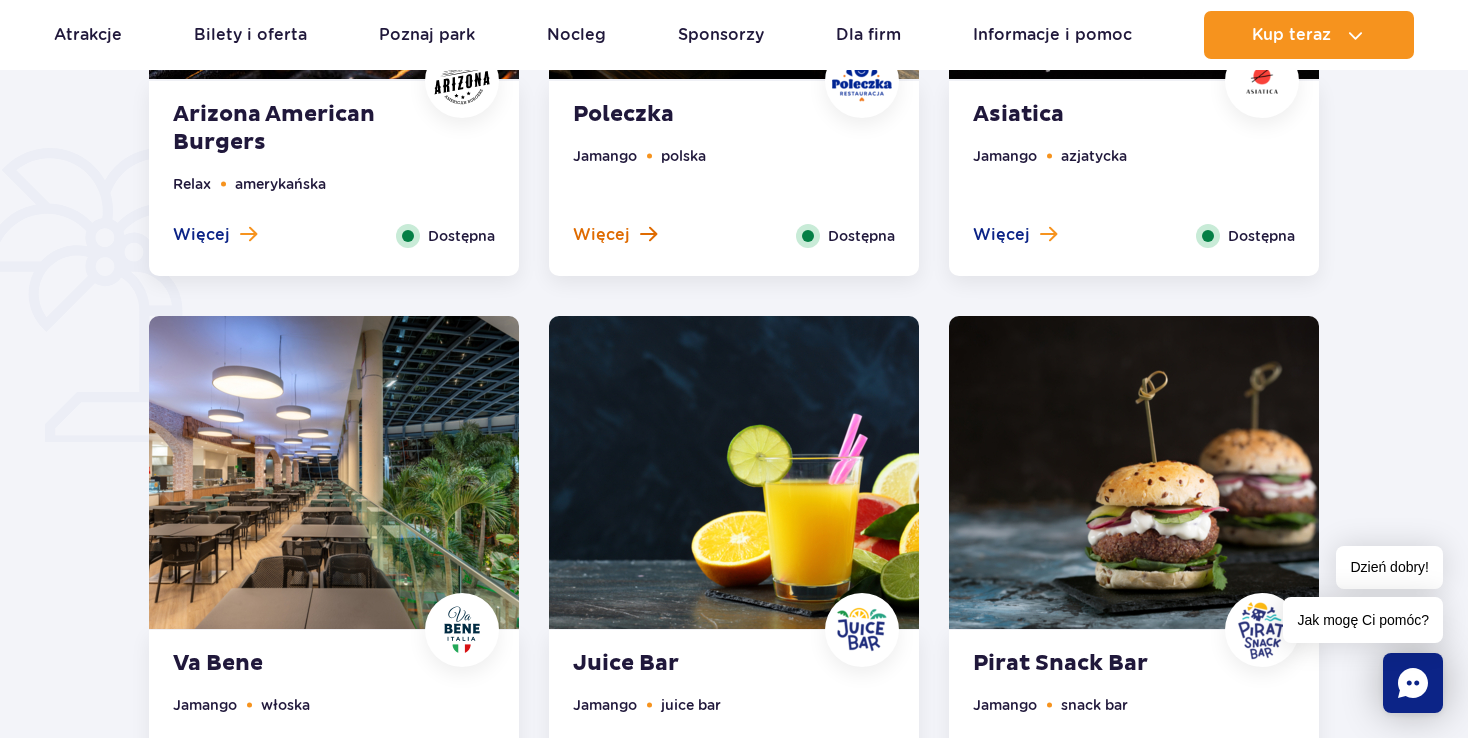 click on "Więcej" at bounding box center (601, 235) 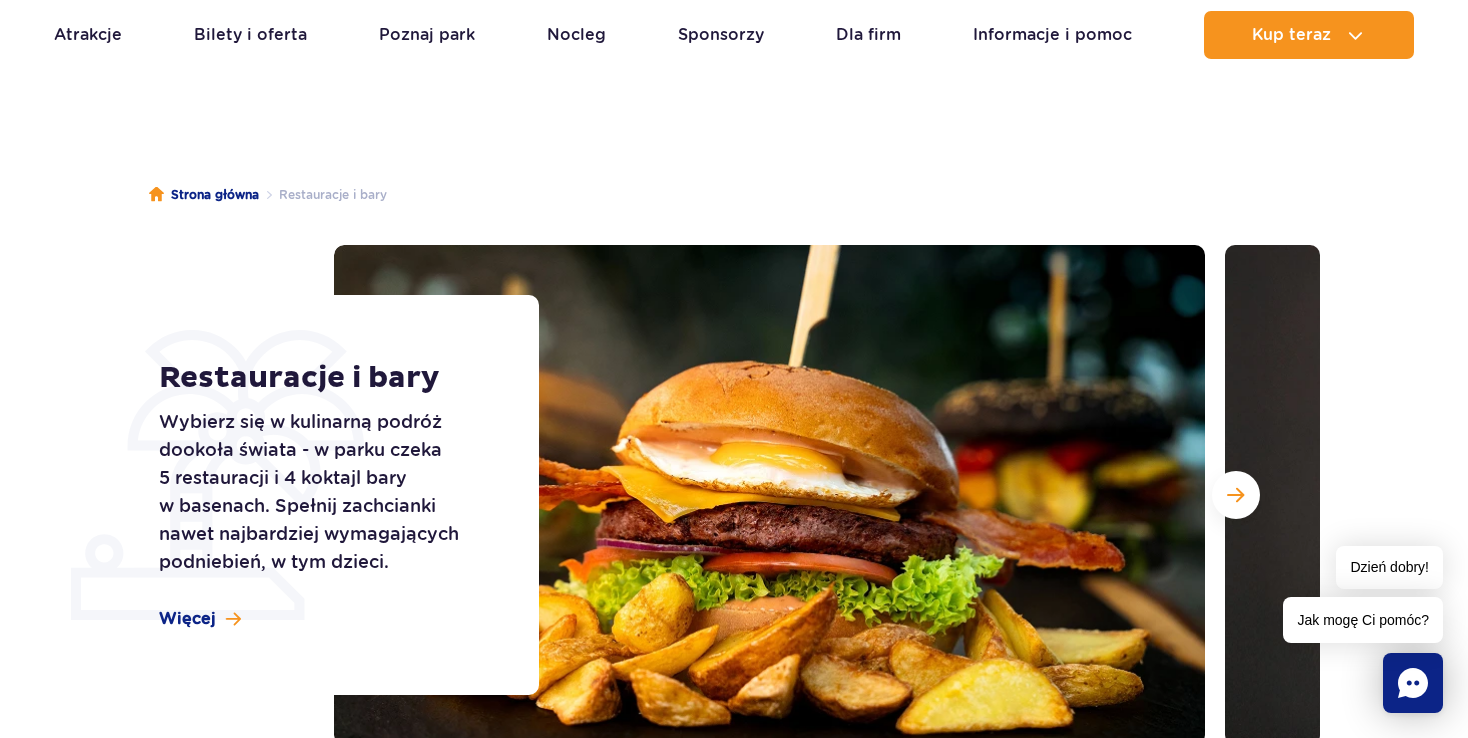 scroll, scrollTop: 0, scrollLeft: 0, axis: both 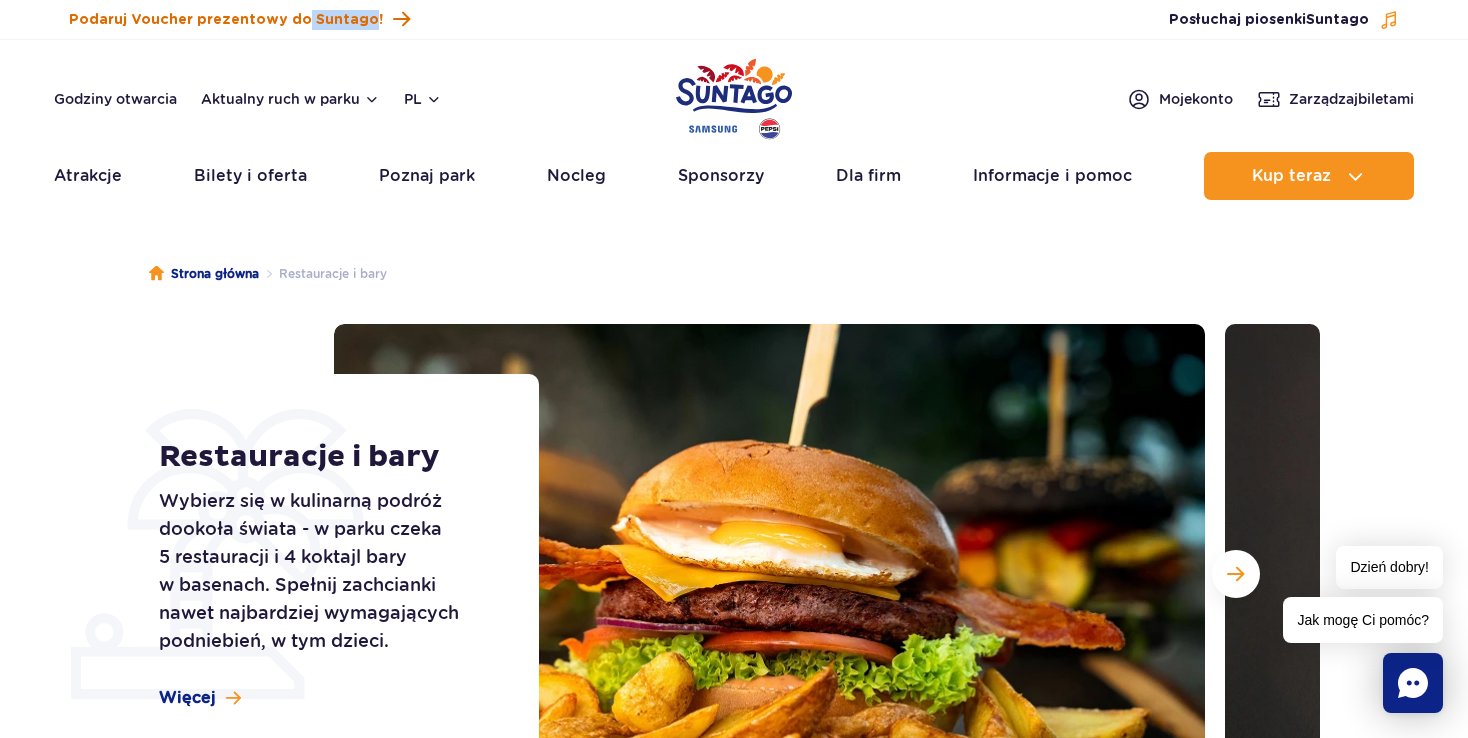 drag, startPoint x: 297, startPoint y: 19, endPoint x: 359, endPoint y: 30, distance: 62.968246 